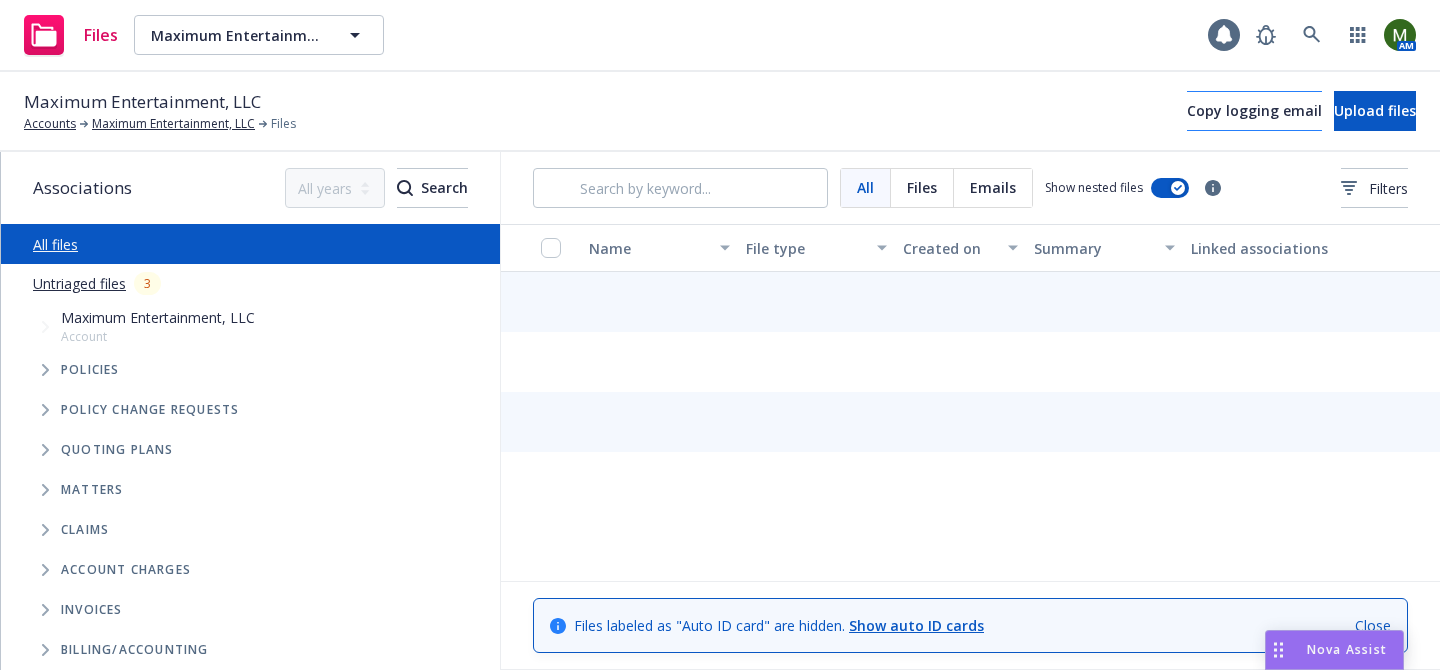 scroll, scrollTop: 0, scrollLeft: 0, axis: both 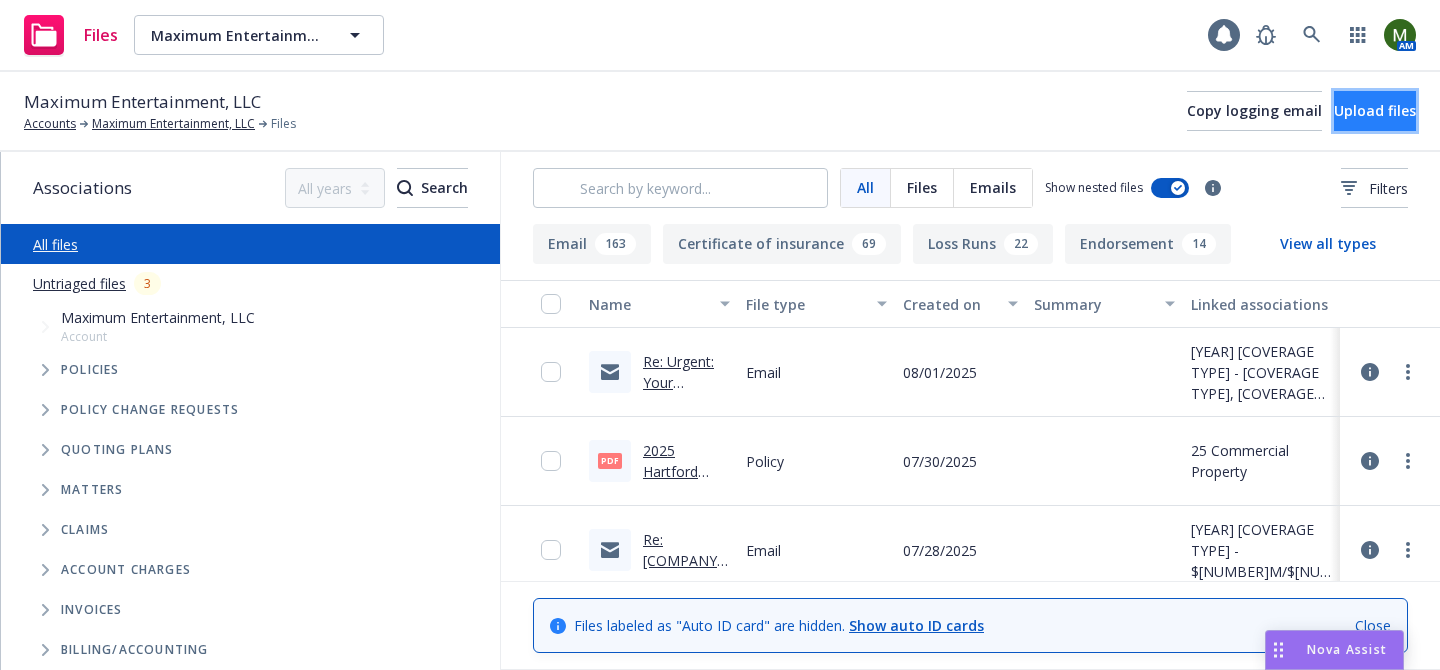 click on "Upload files" at bounding box center [1375, 110] 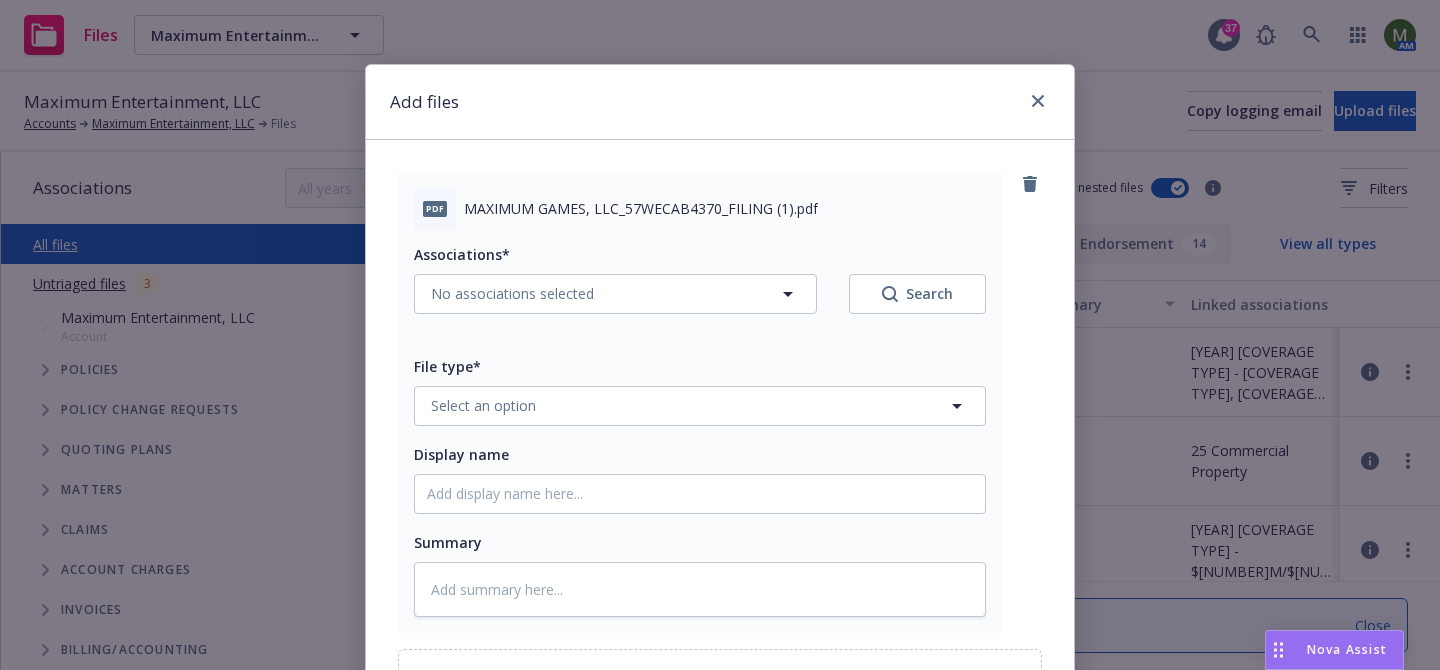 scroll, scrollTop: 222, scrollLeft: 0, axis: vertical 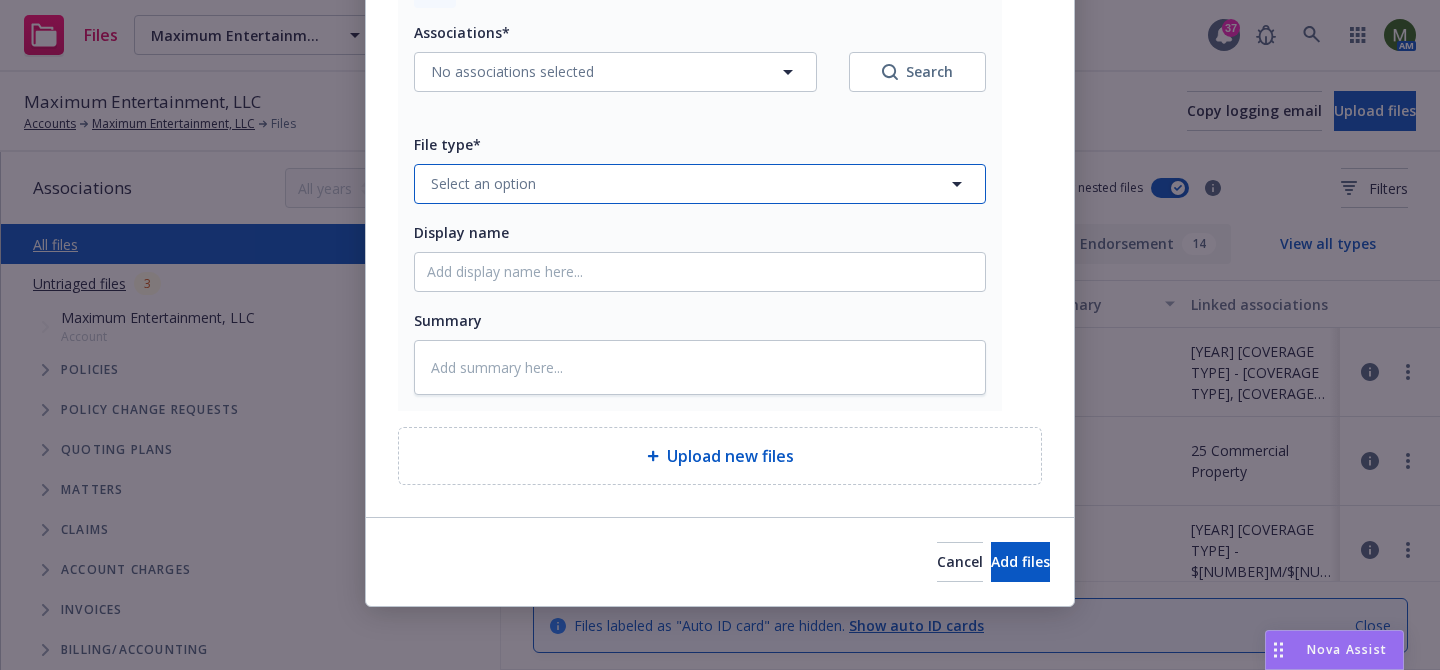 click on "Select an option" at bounding box center [700, 184] 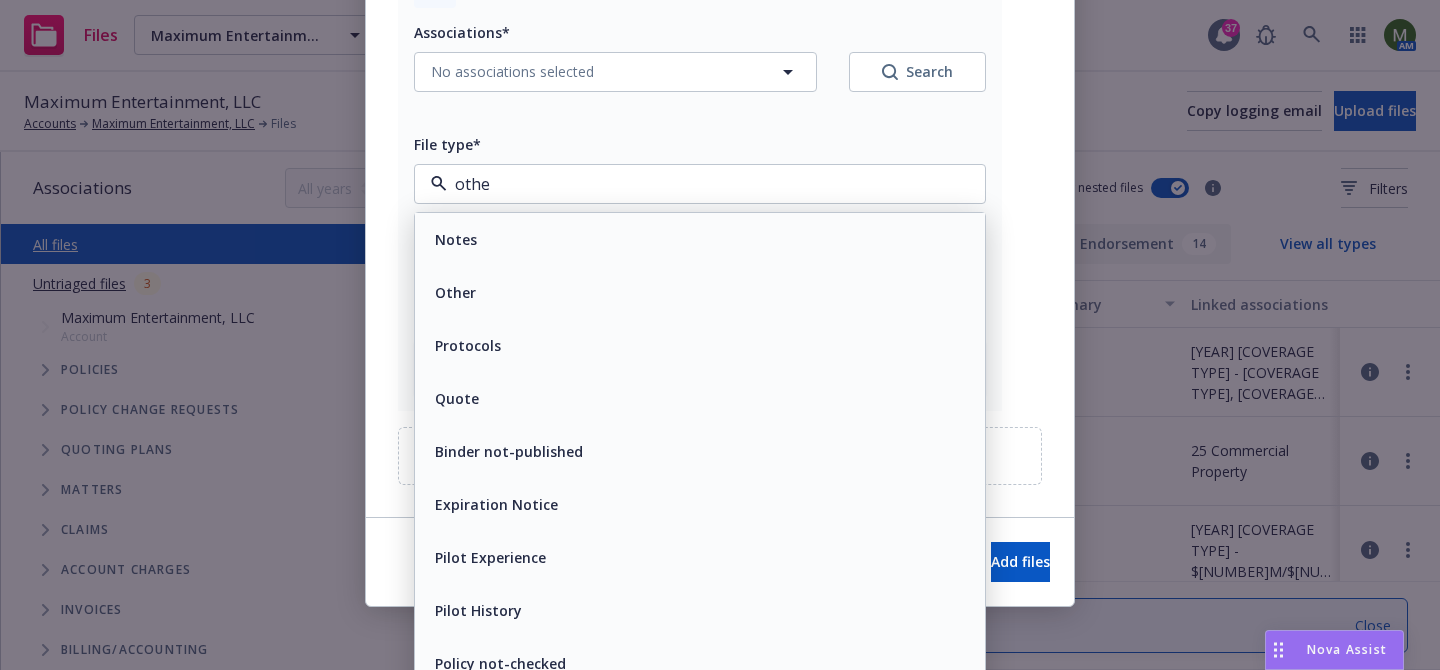 type on "other" 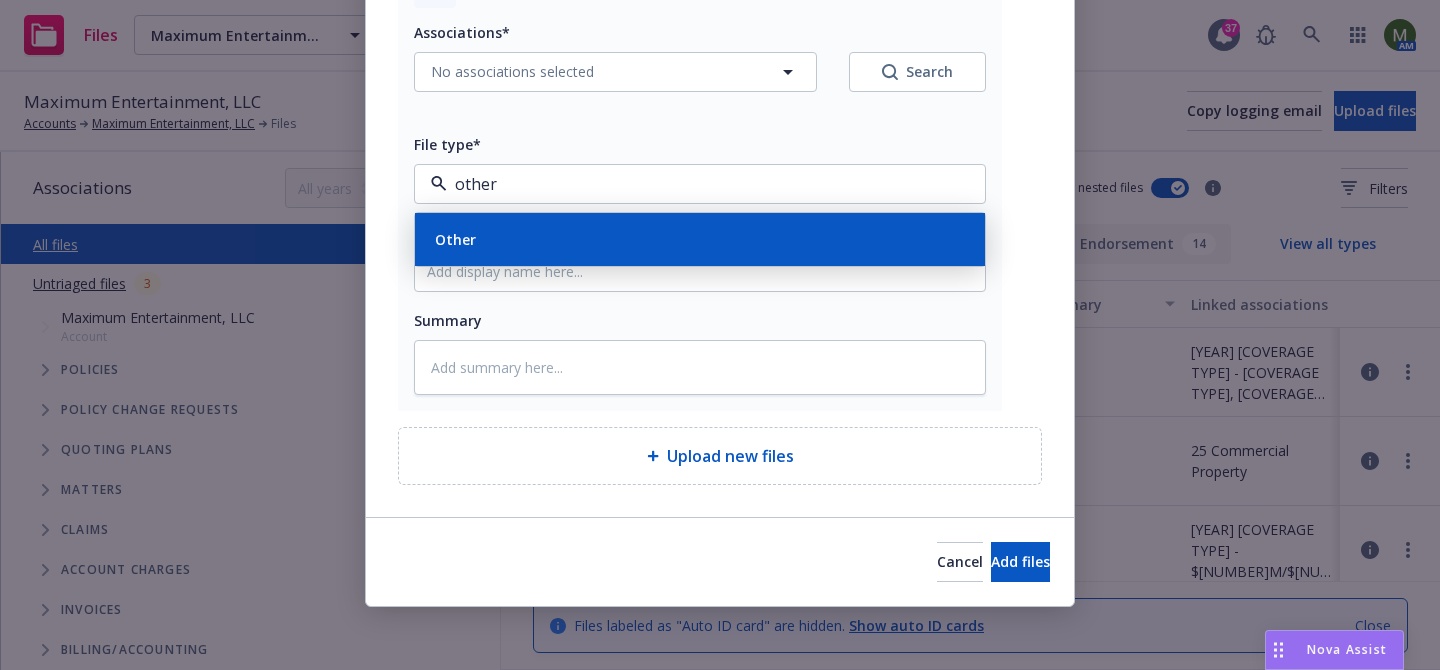 click on "Other" at bounding box center (700, 239) 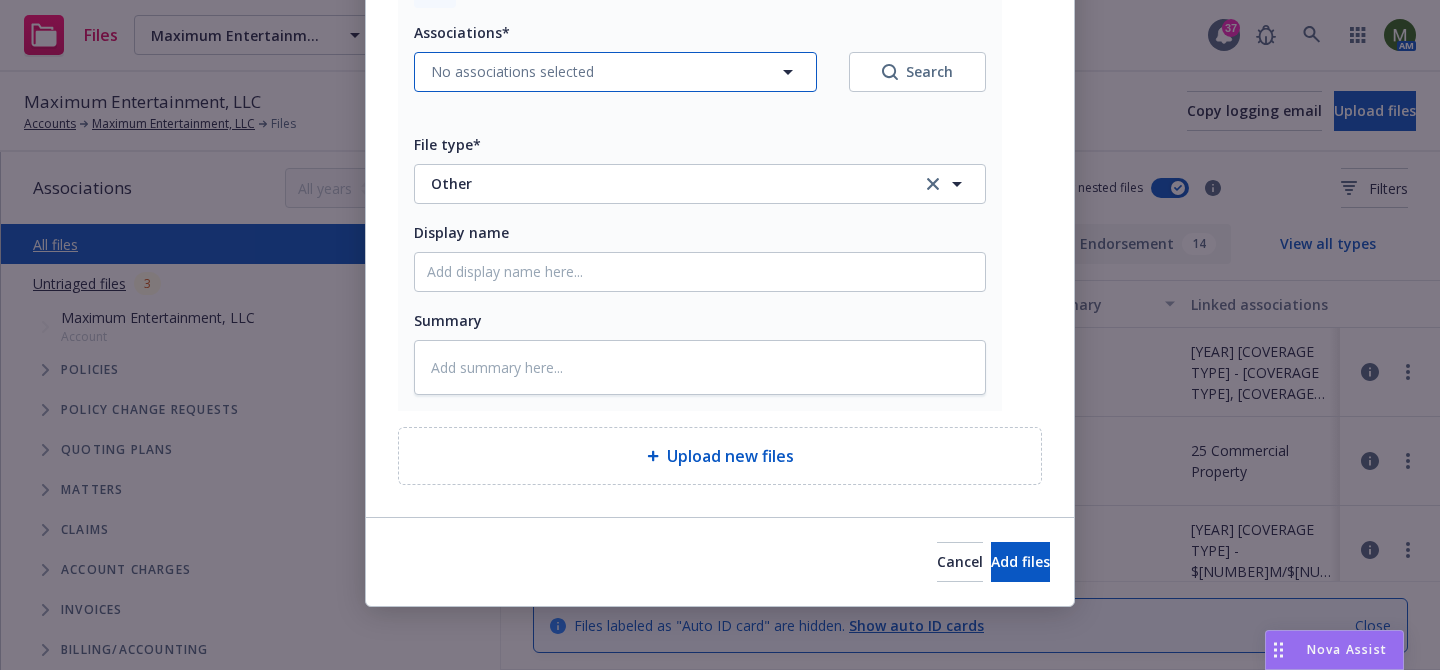 click on "No associations selected" at bounding box center (615, 72) 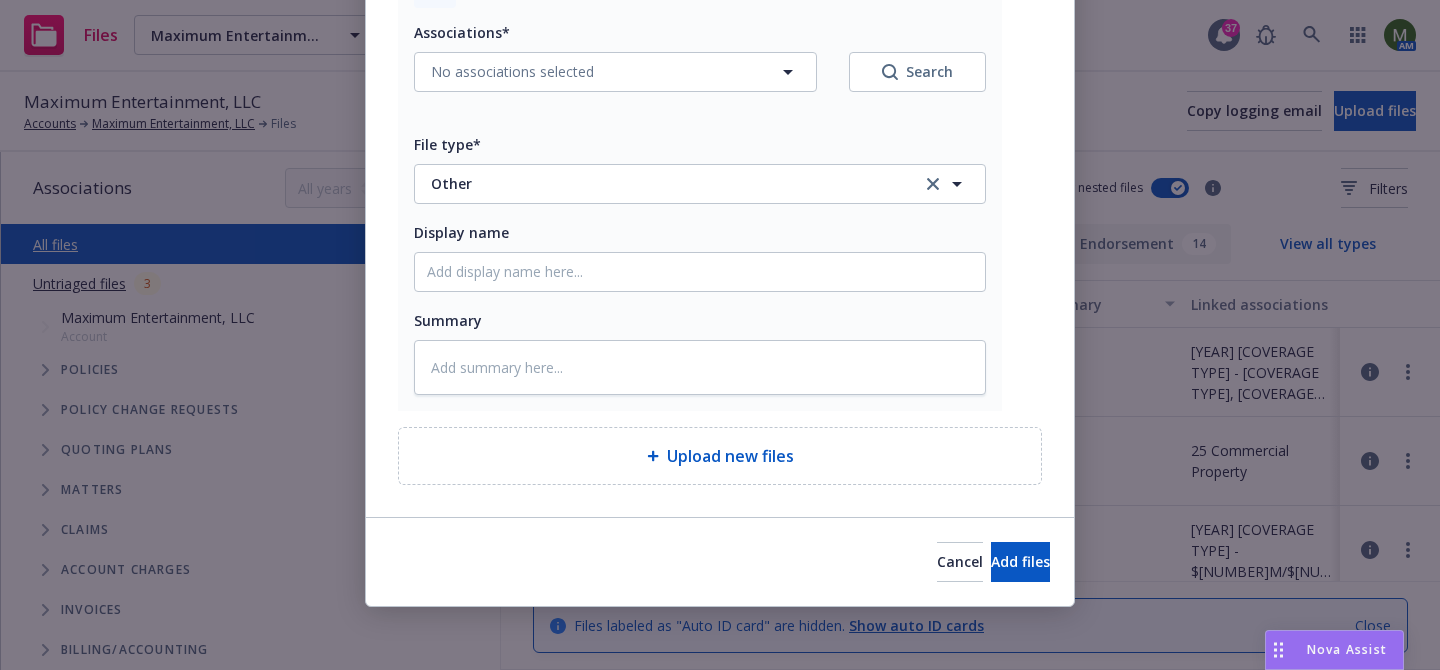 type on "x" 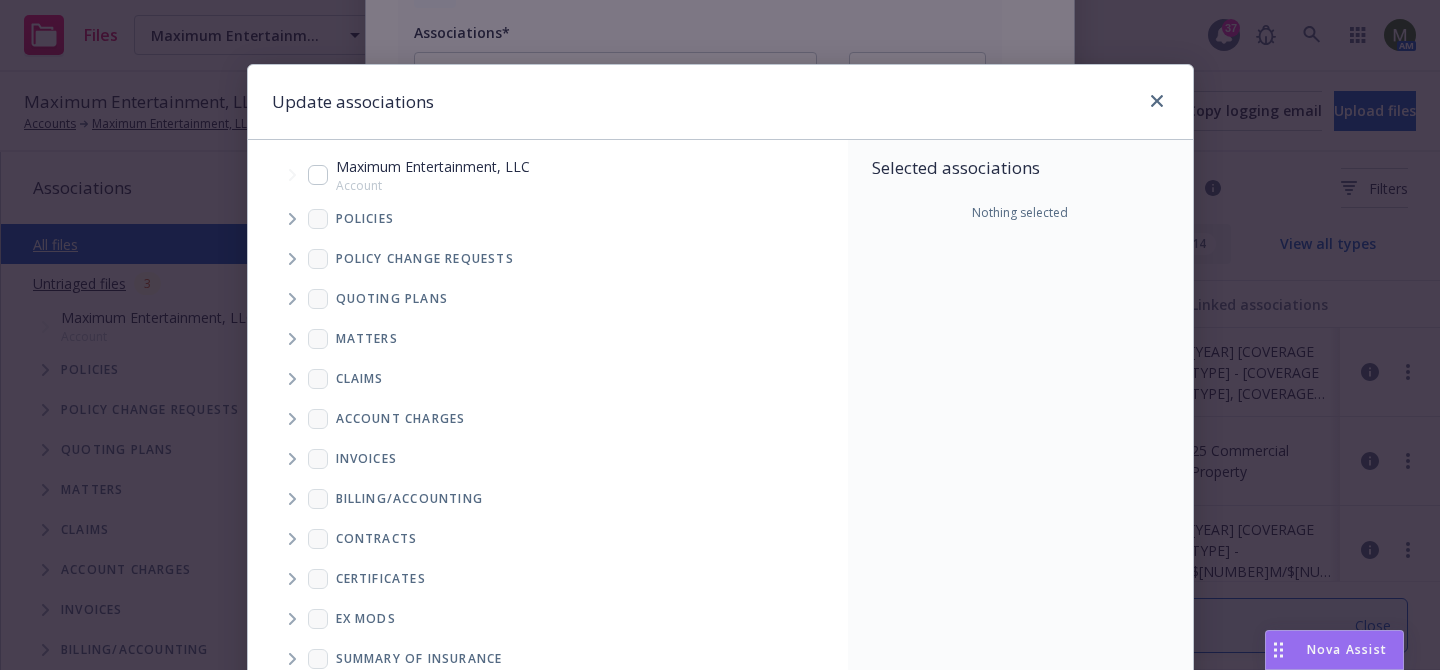 click at bounding box center (318, 175) 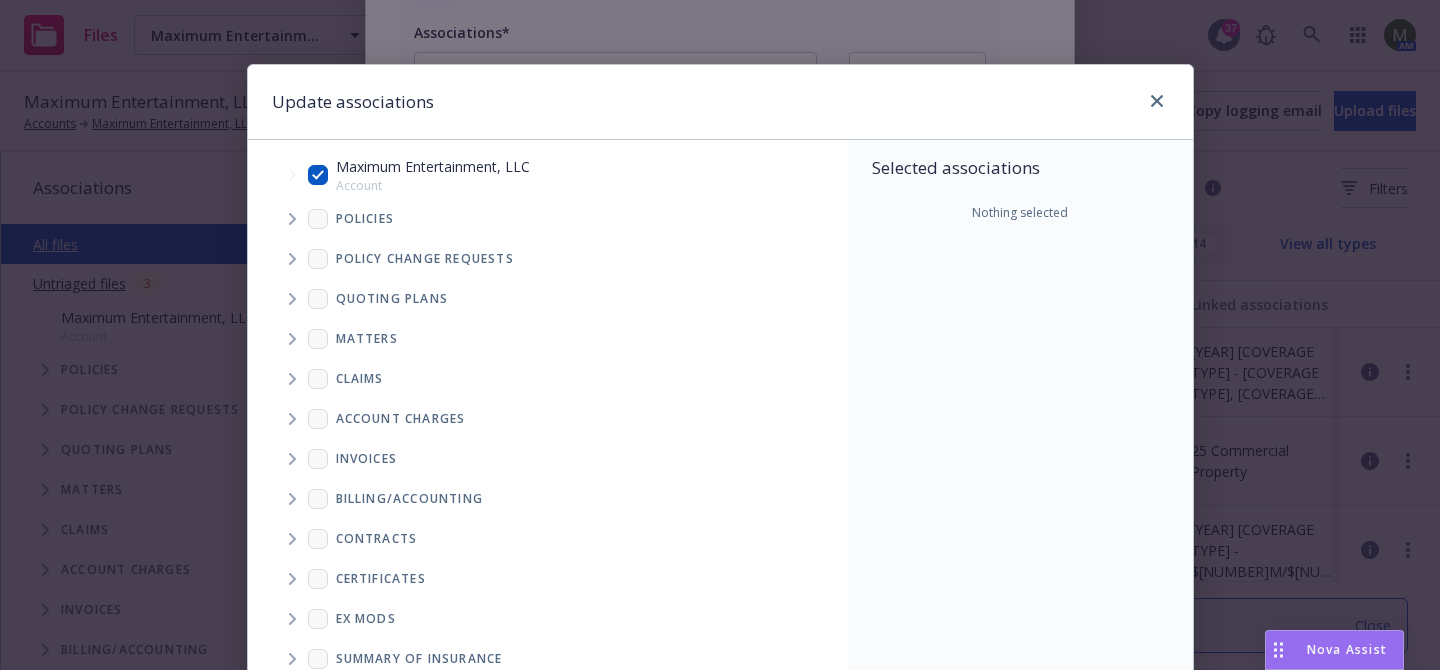 checkbox on "true" 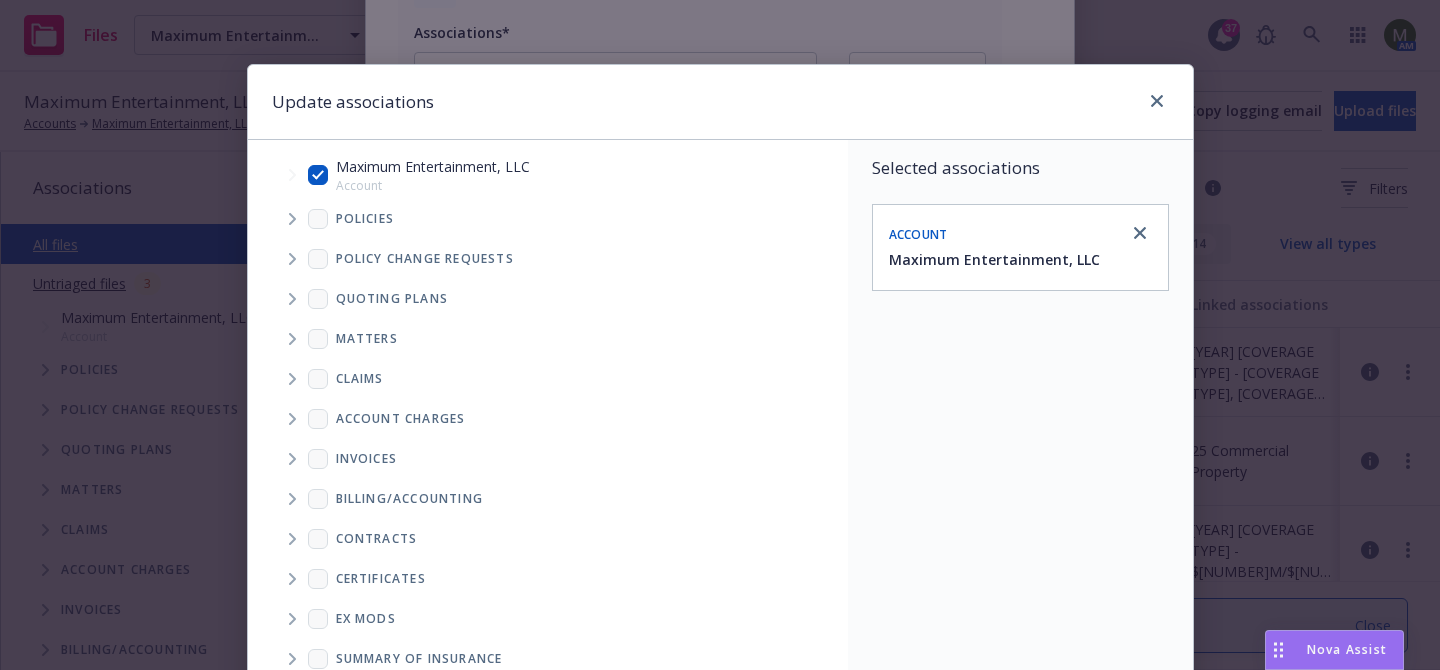 scroll, scrollTop: 323, scrollLeft: 0, axis: vertical 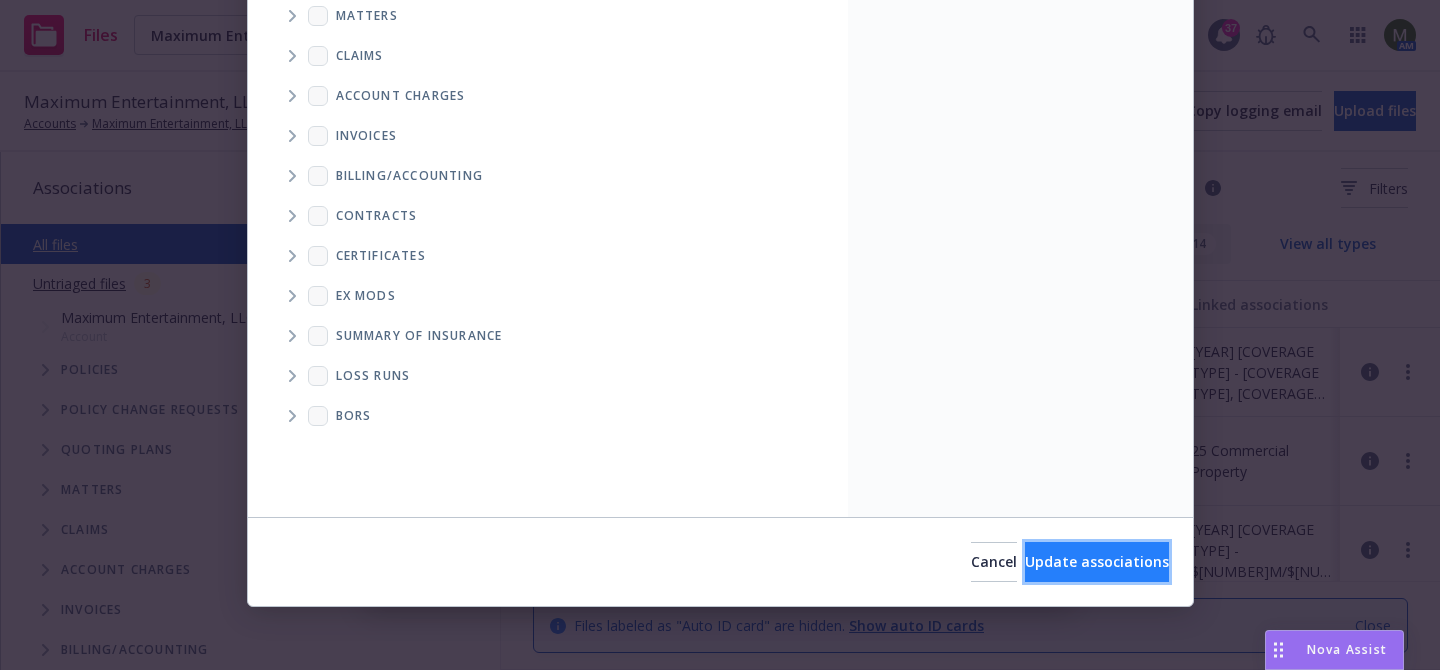 click on "Update associations" at bounding box center [1097, 561] 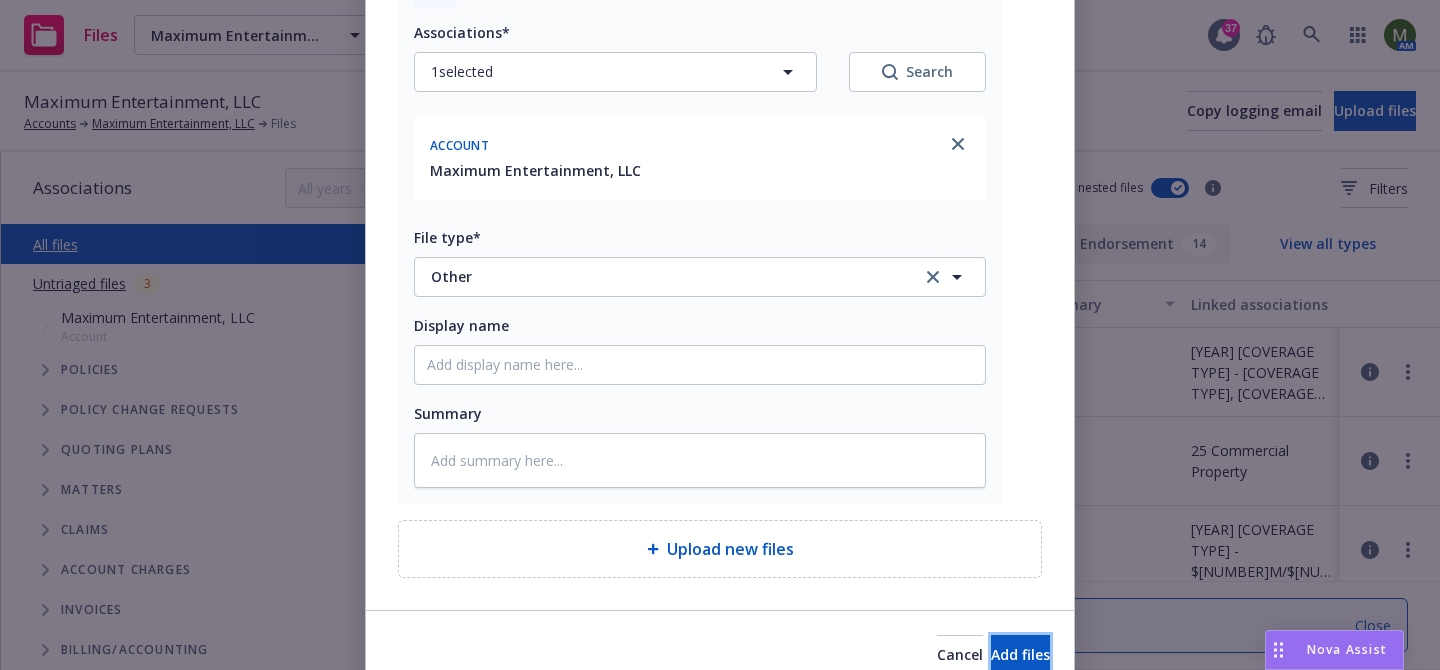 click on "Add files" at bounding box center (1020, 654) 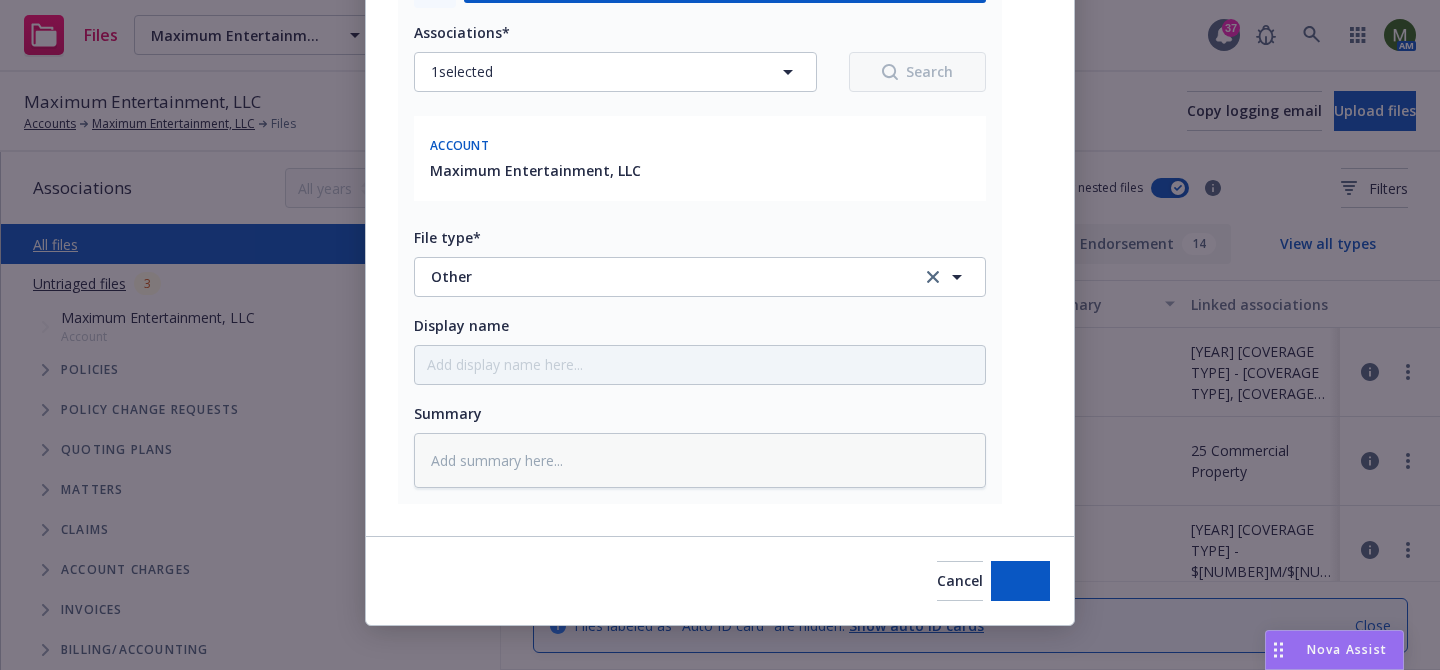 type on "x" 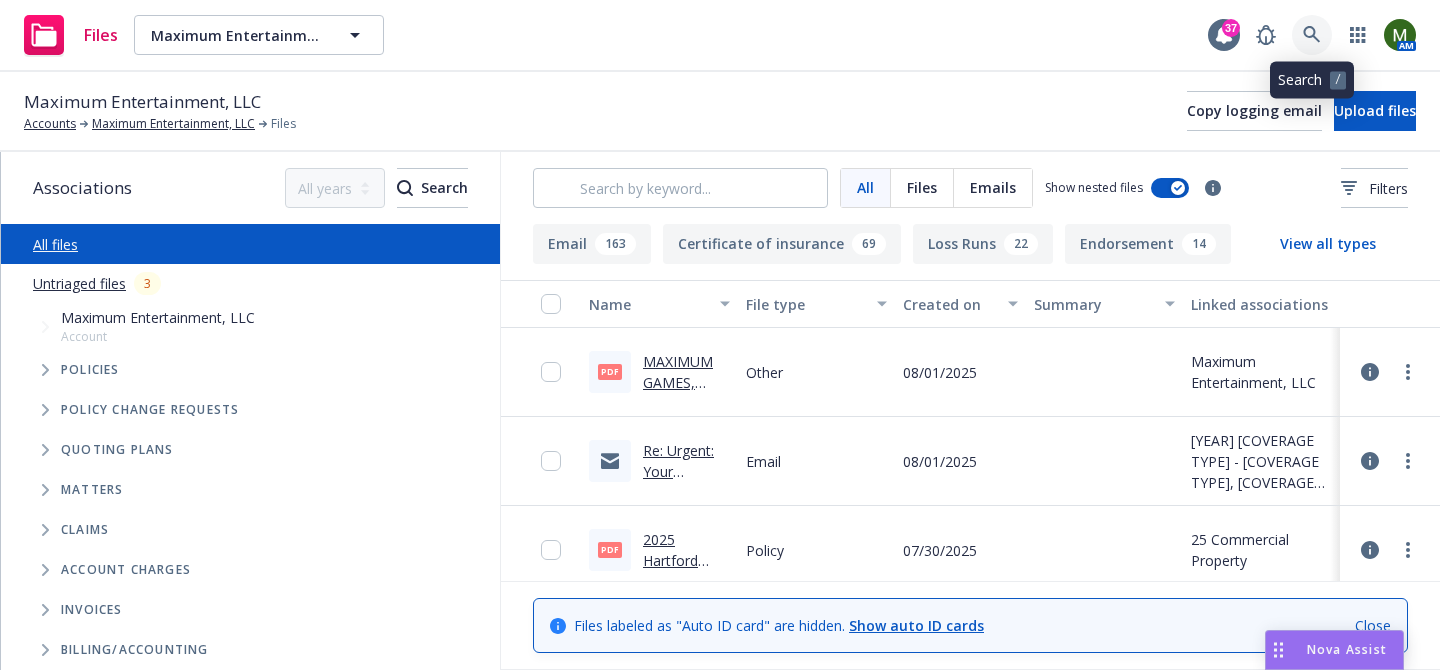 click at bounding box center [1312, 35] 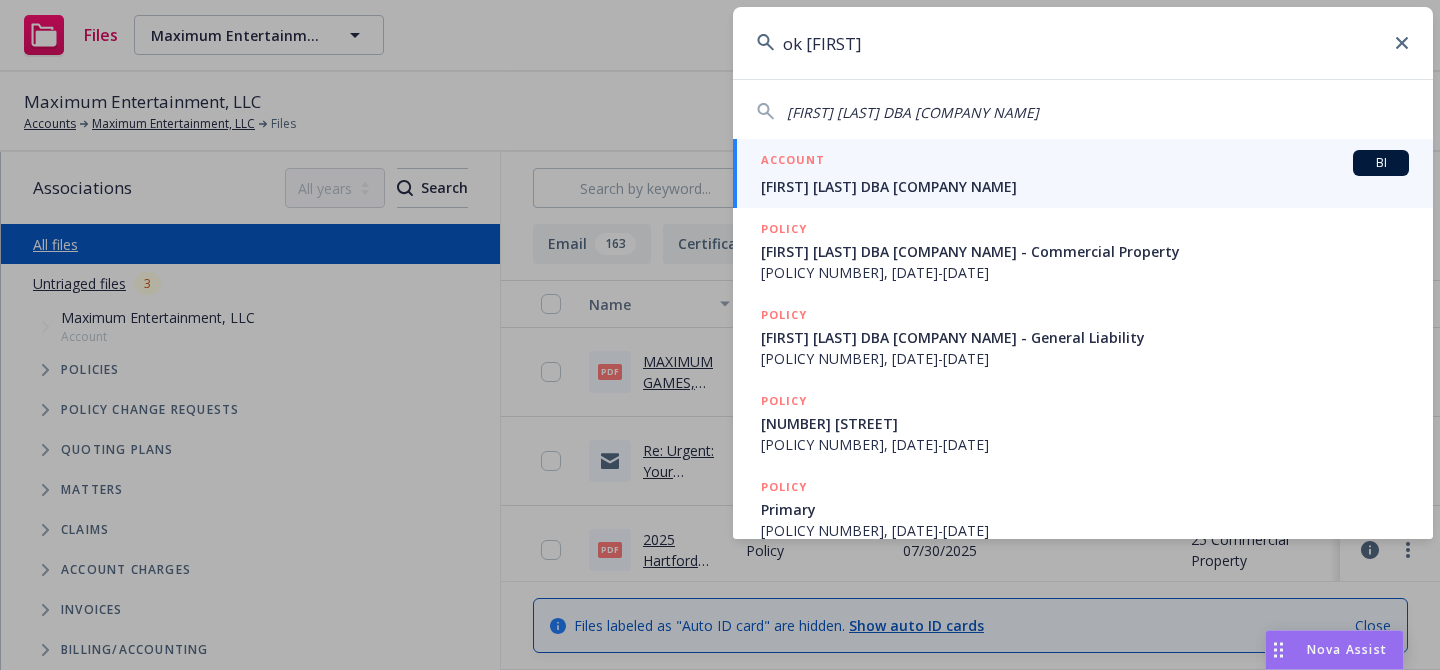 type on "ok jo" 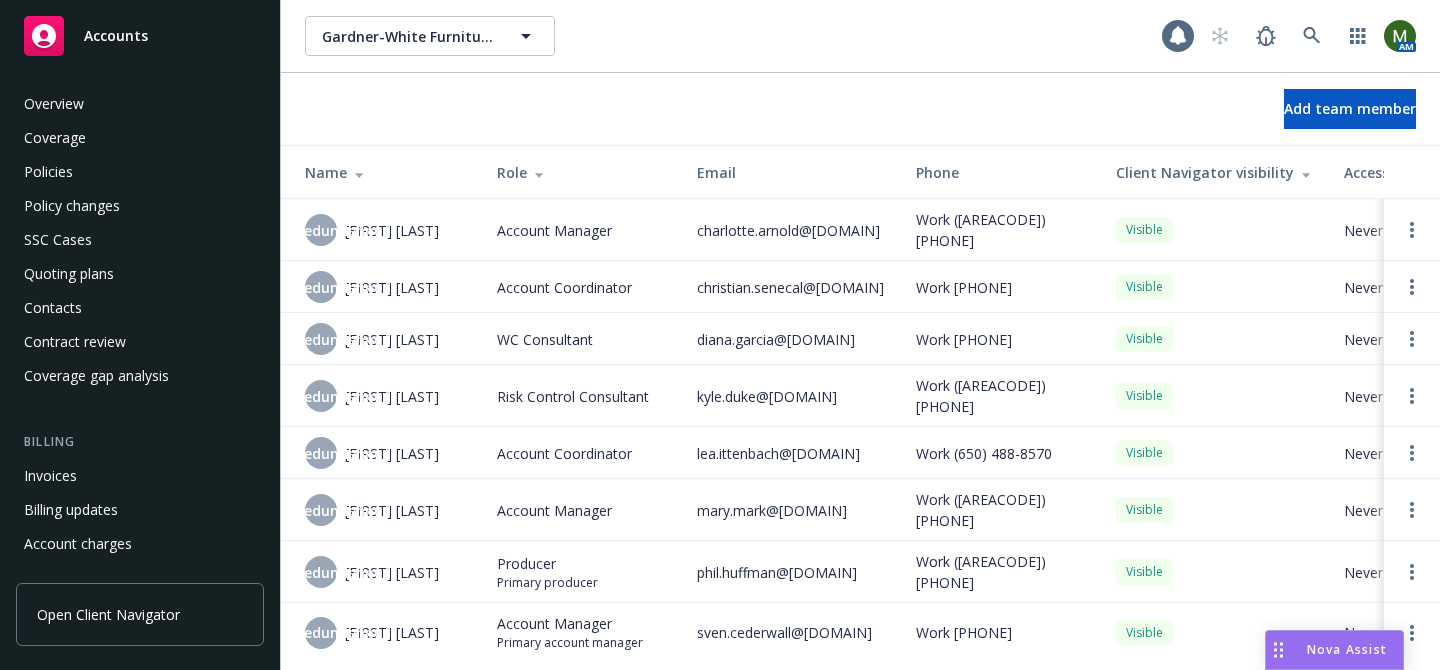 scroll, scrollTop: 0, scrollLeft: 0, axis: both 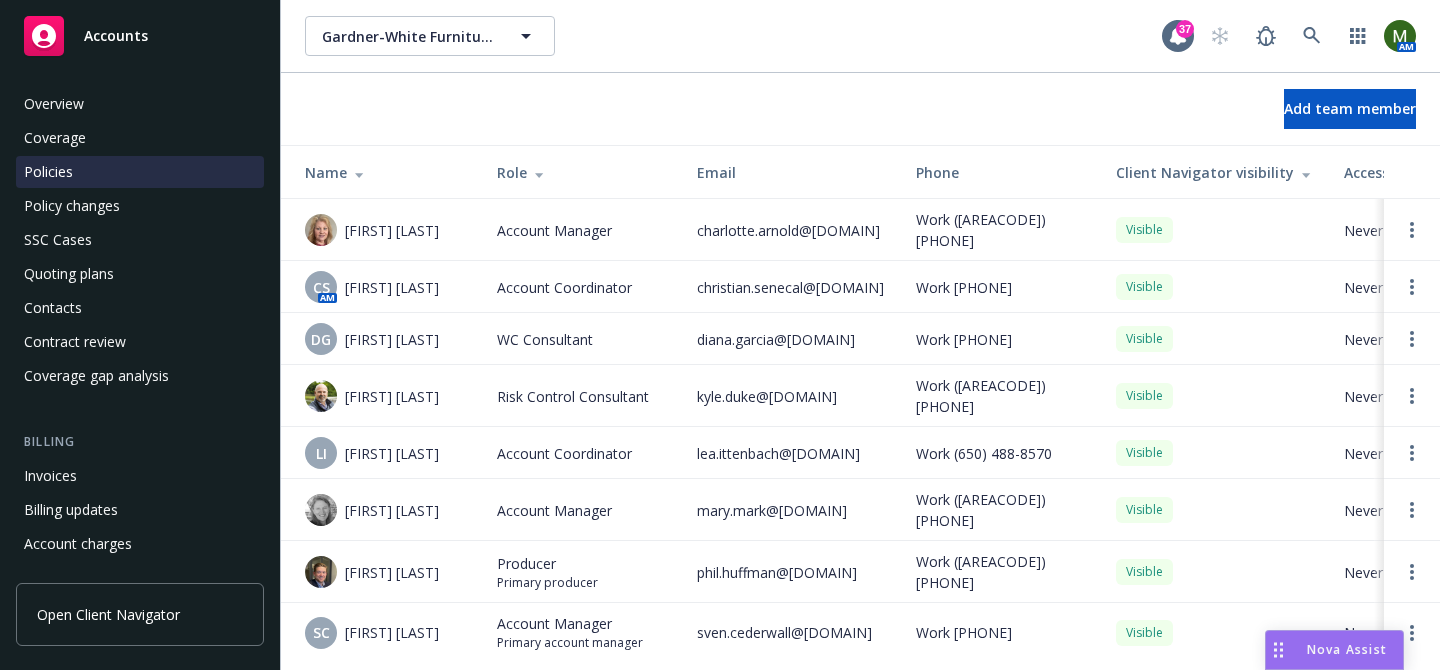 click on "Policies" at bounding box center [140, 172] 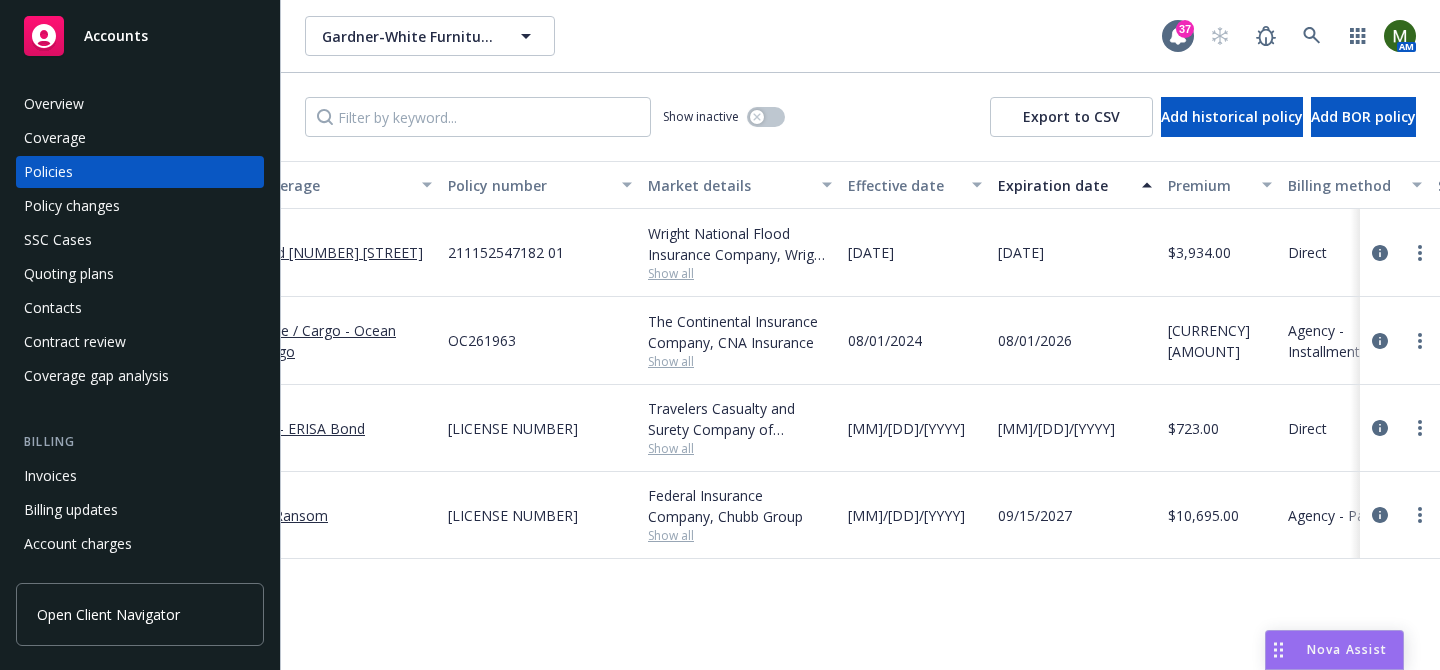 scroll, scrollTop: 0, scrollLeft: 0, axis: both 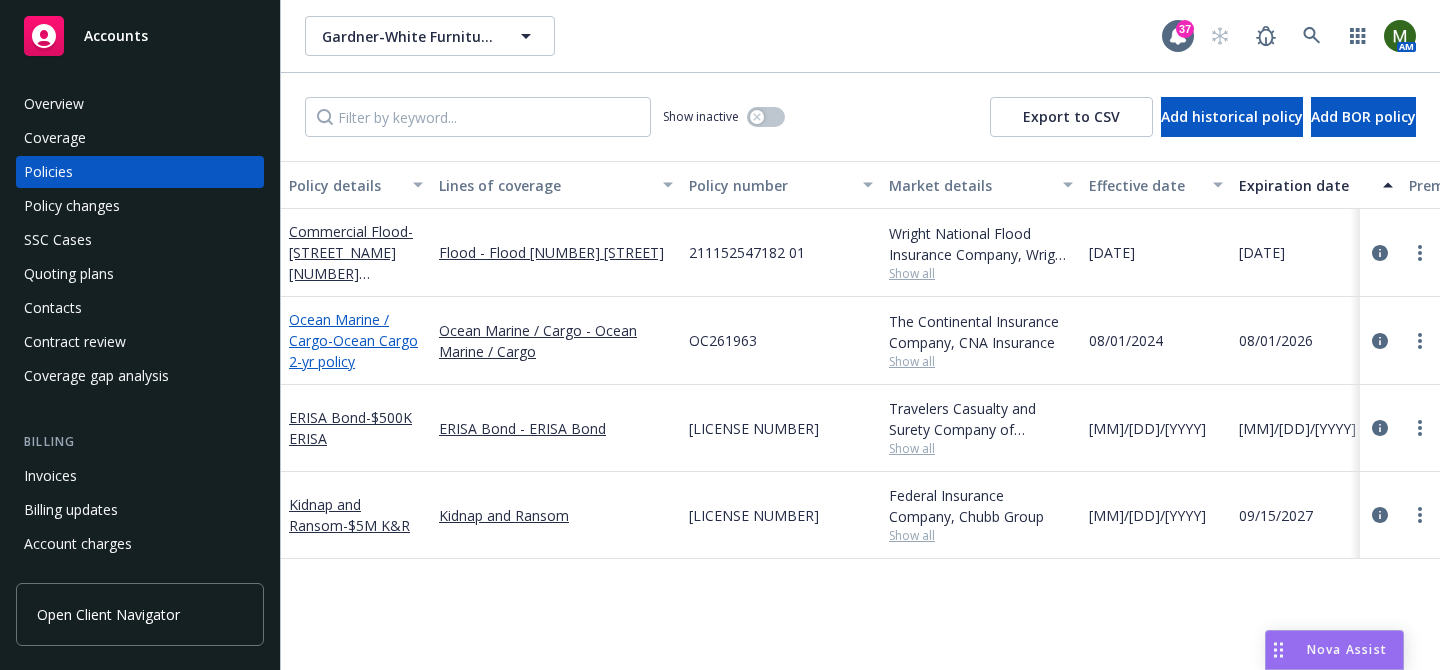 click on "-  Ocean Cargo 2-yr policy" at bounding box center [353, 351] 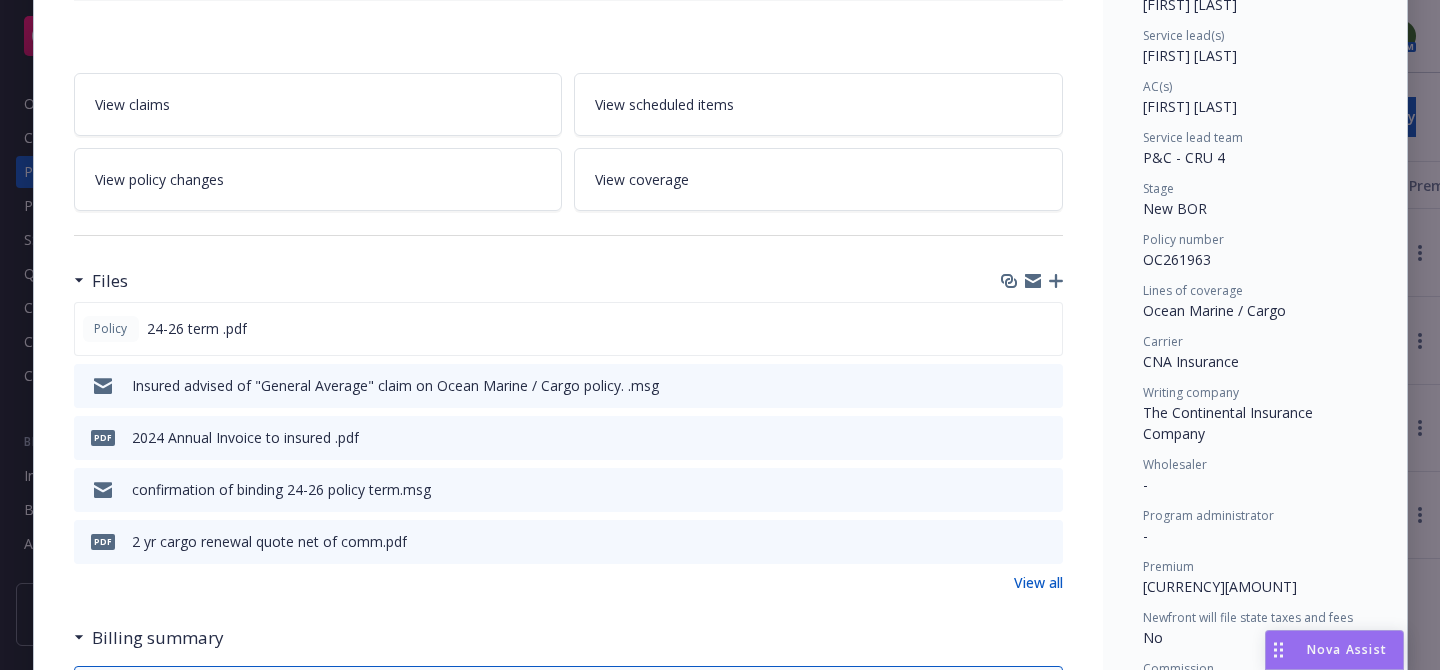 scroll, scrollTop: 293, scrollLeft: 0, axis: vertical 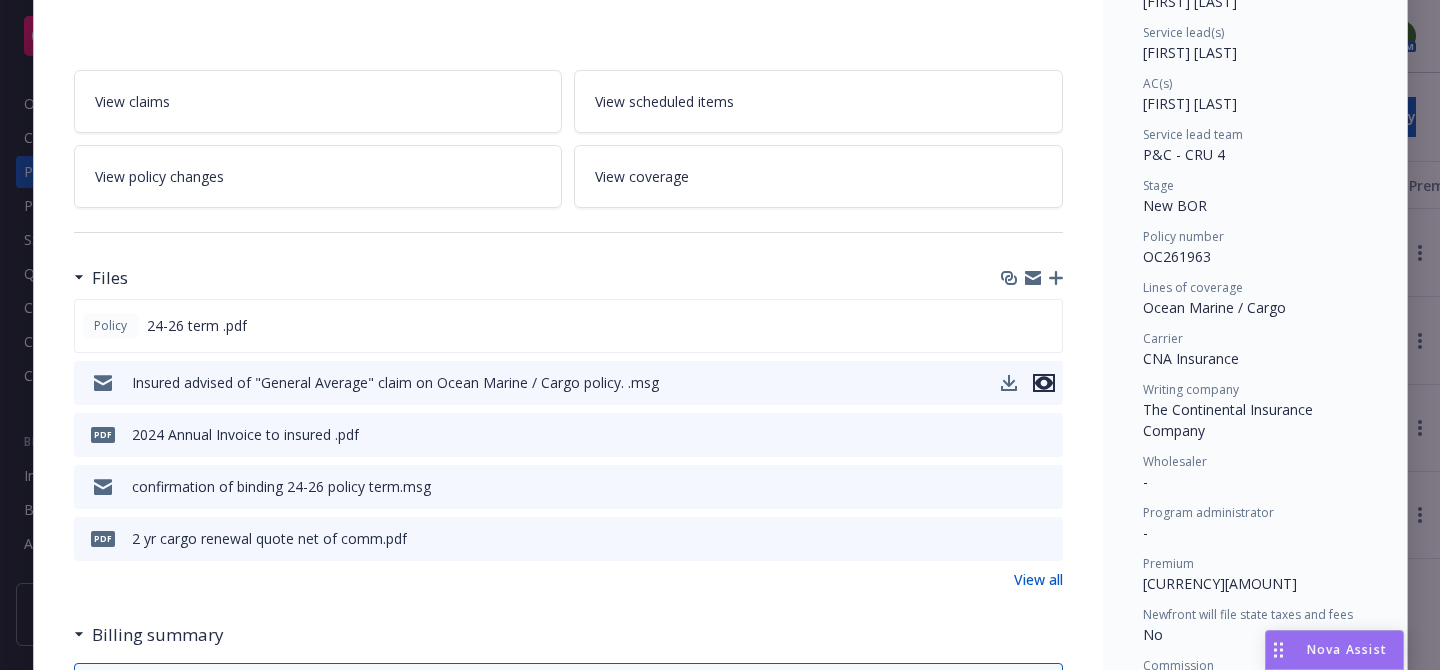click 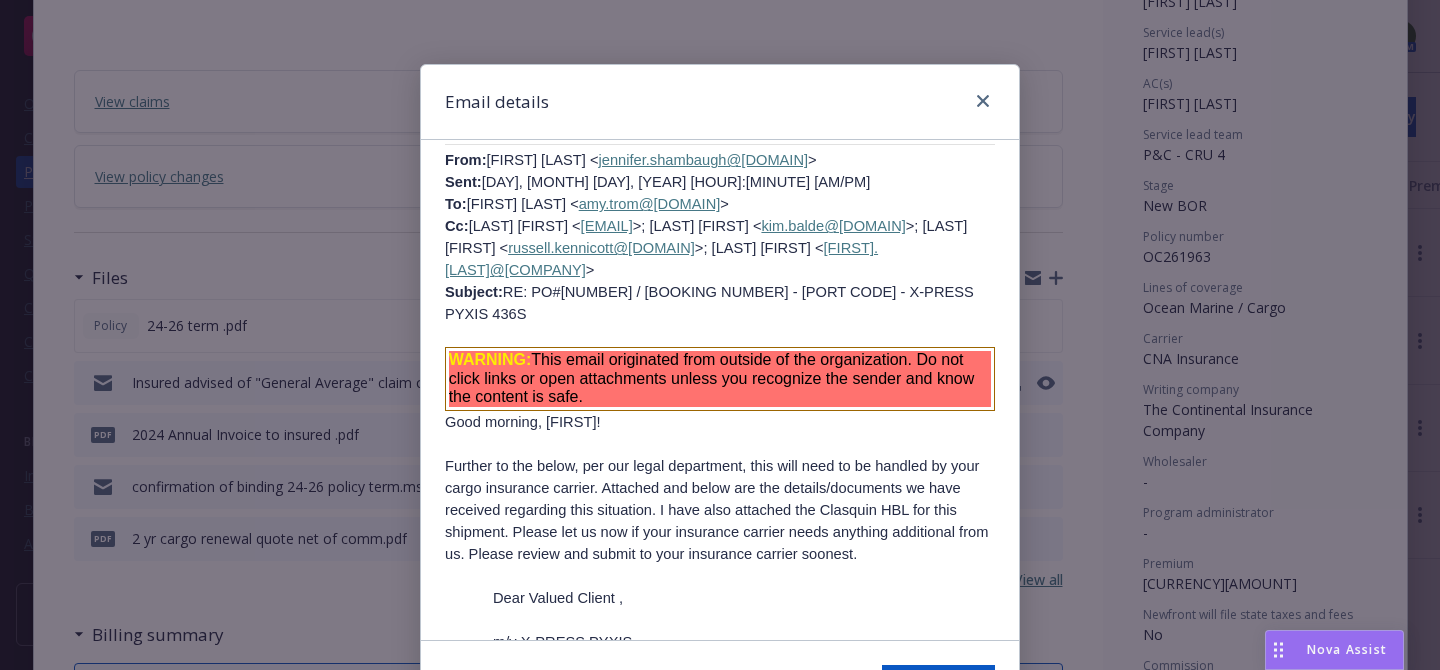 scroll, scrollTop: 1549, scrollLeft: 0, axis: vertical 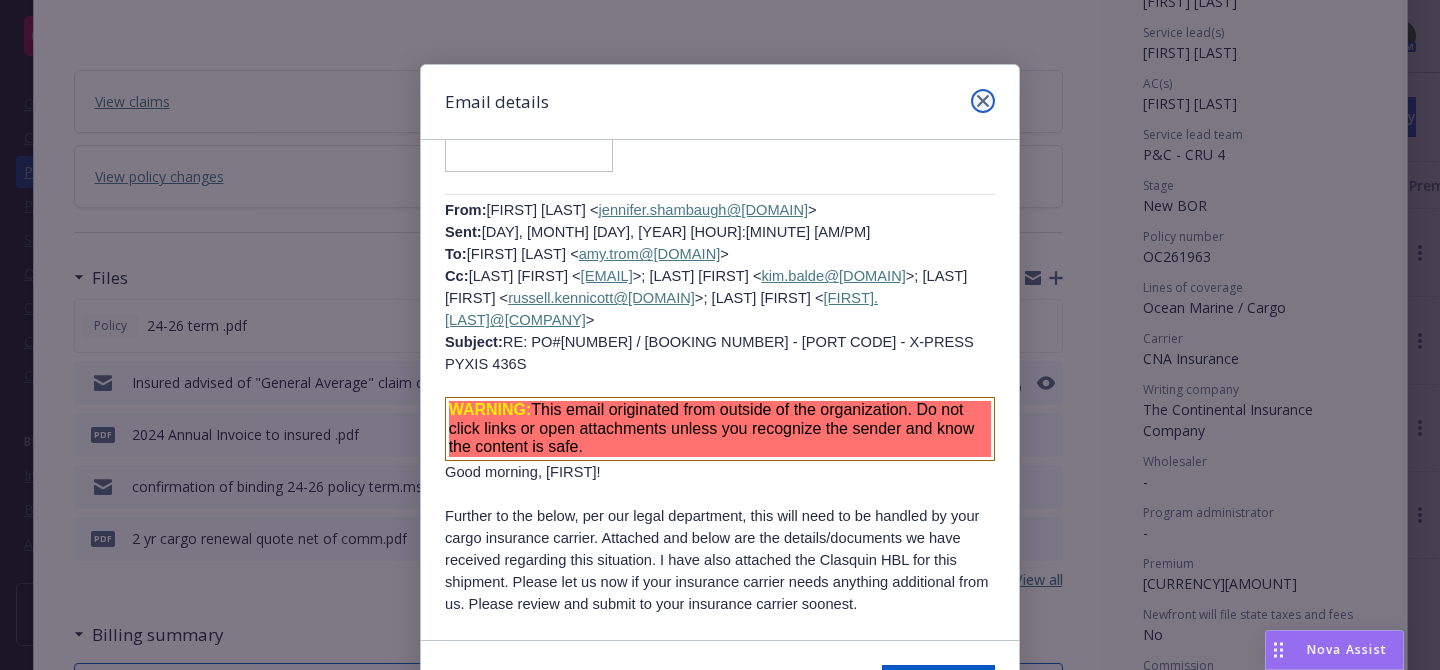 click 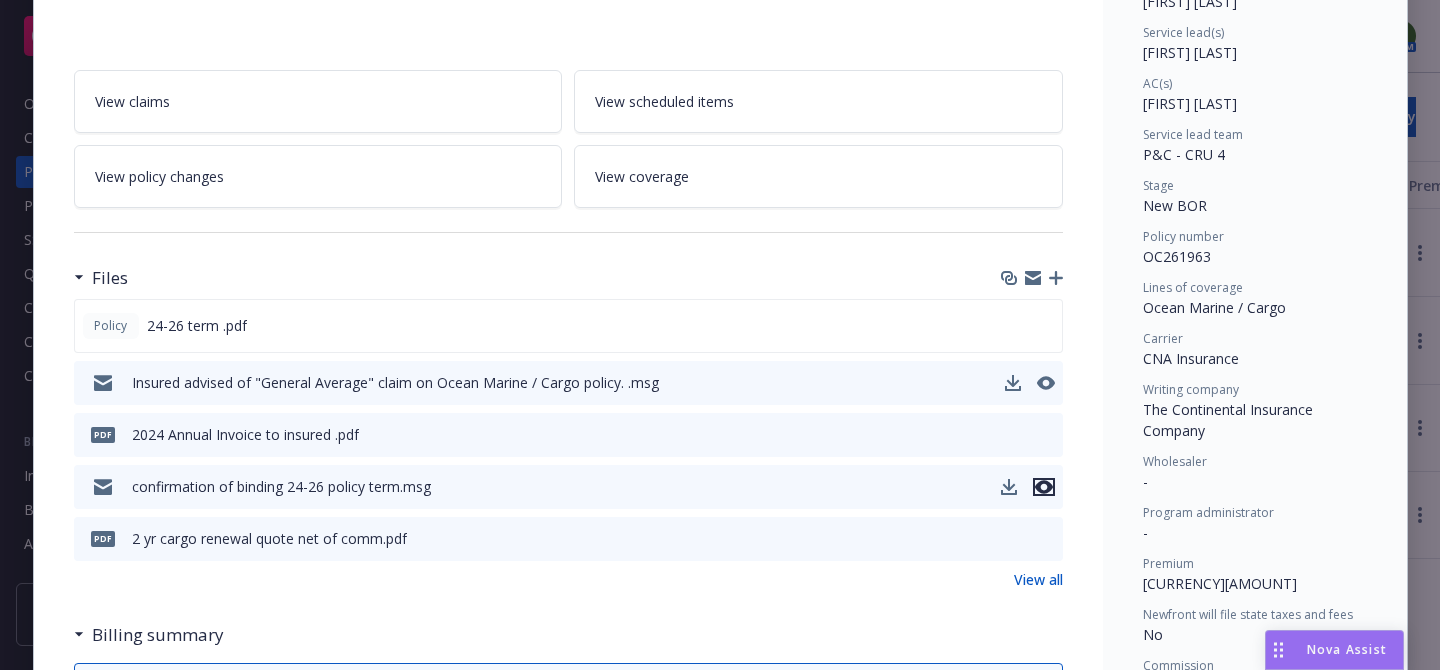 click 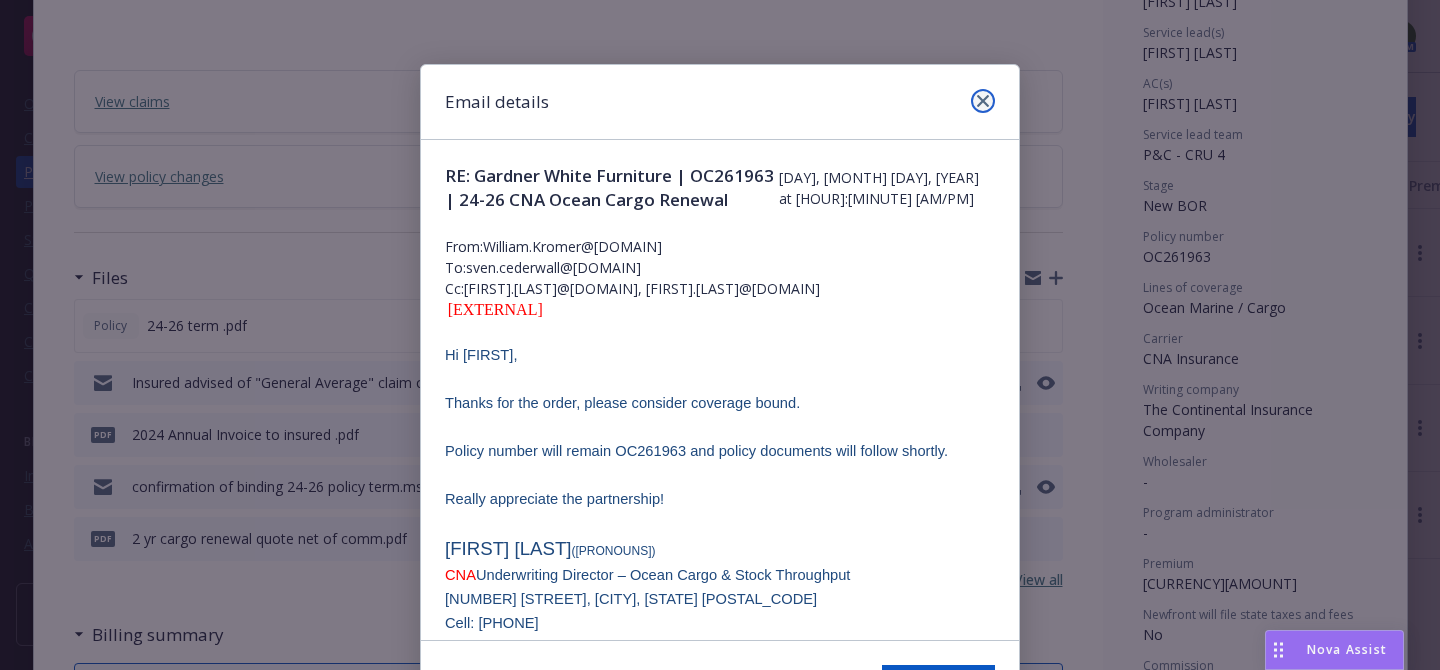 click at bounding box center (983, 101) 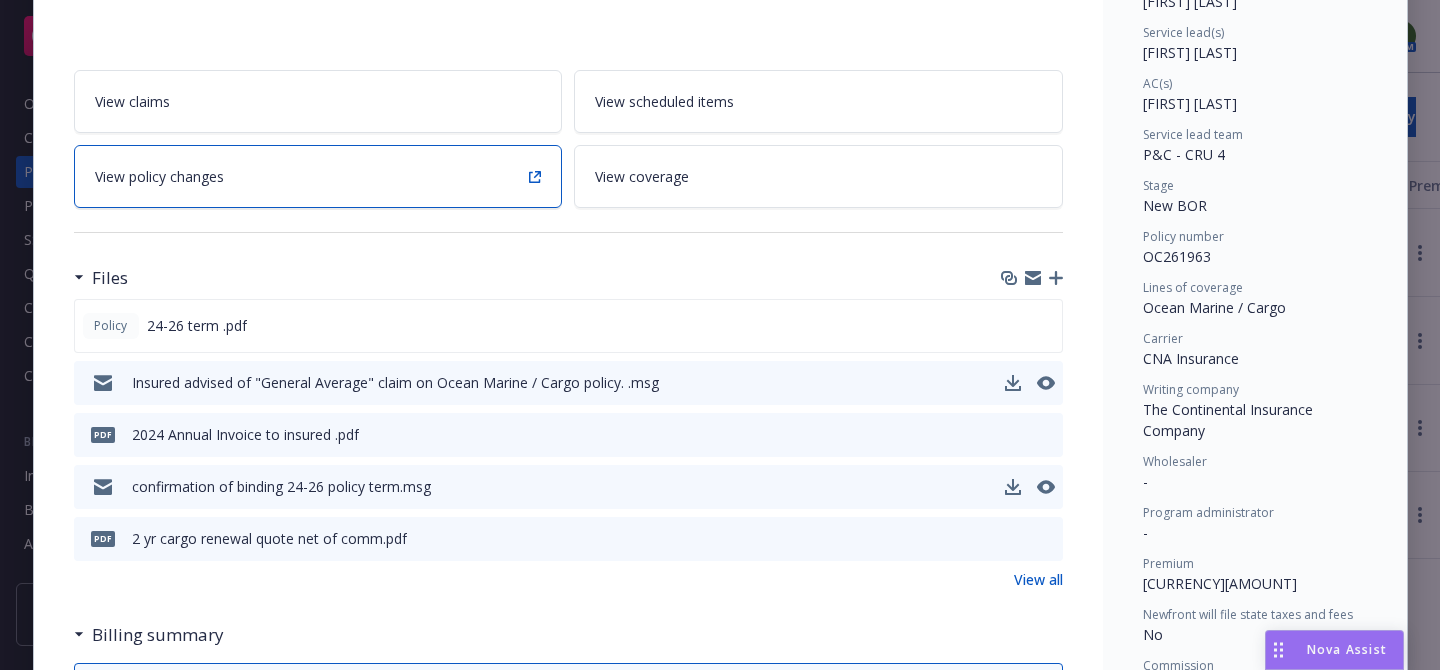 scroll, scrollTop: 0, scrollLeft: 0, axis: both 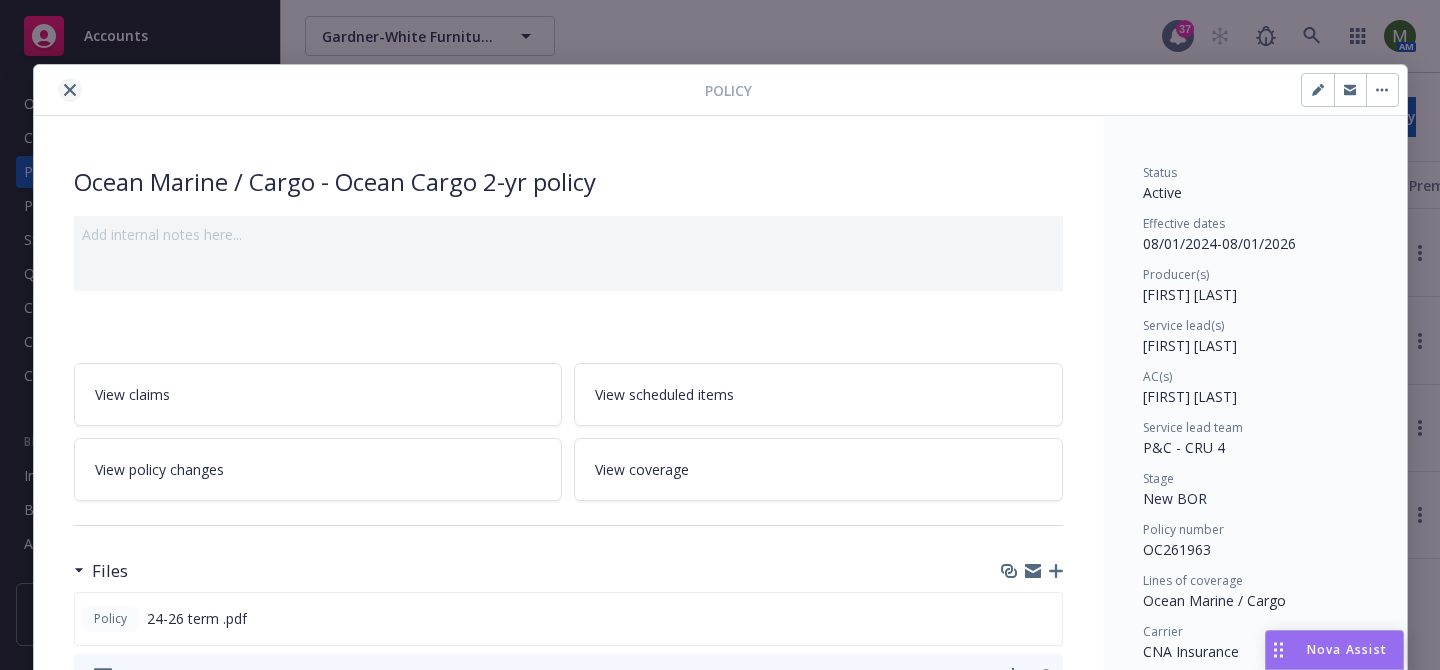click at bounding box center (70, 90) 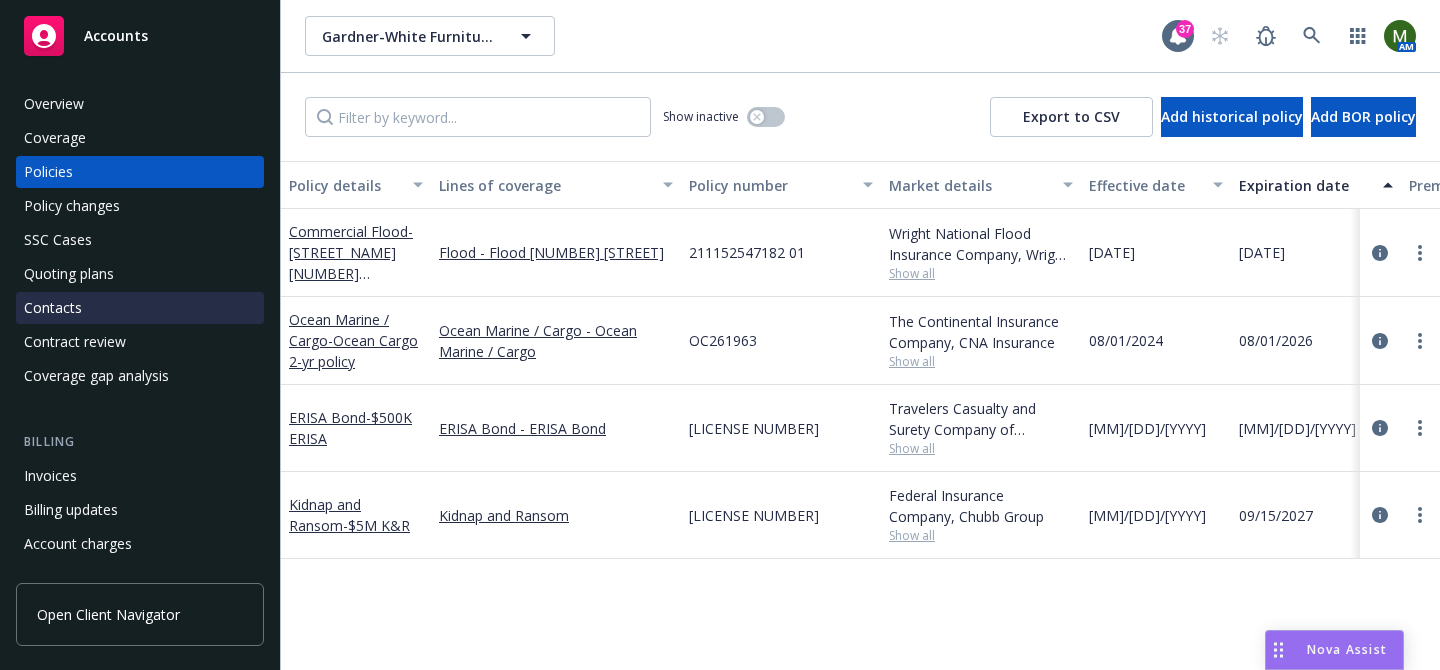 click on "Contacts" at bounding box center (140, 308) 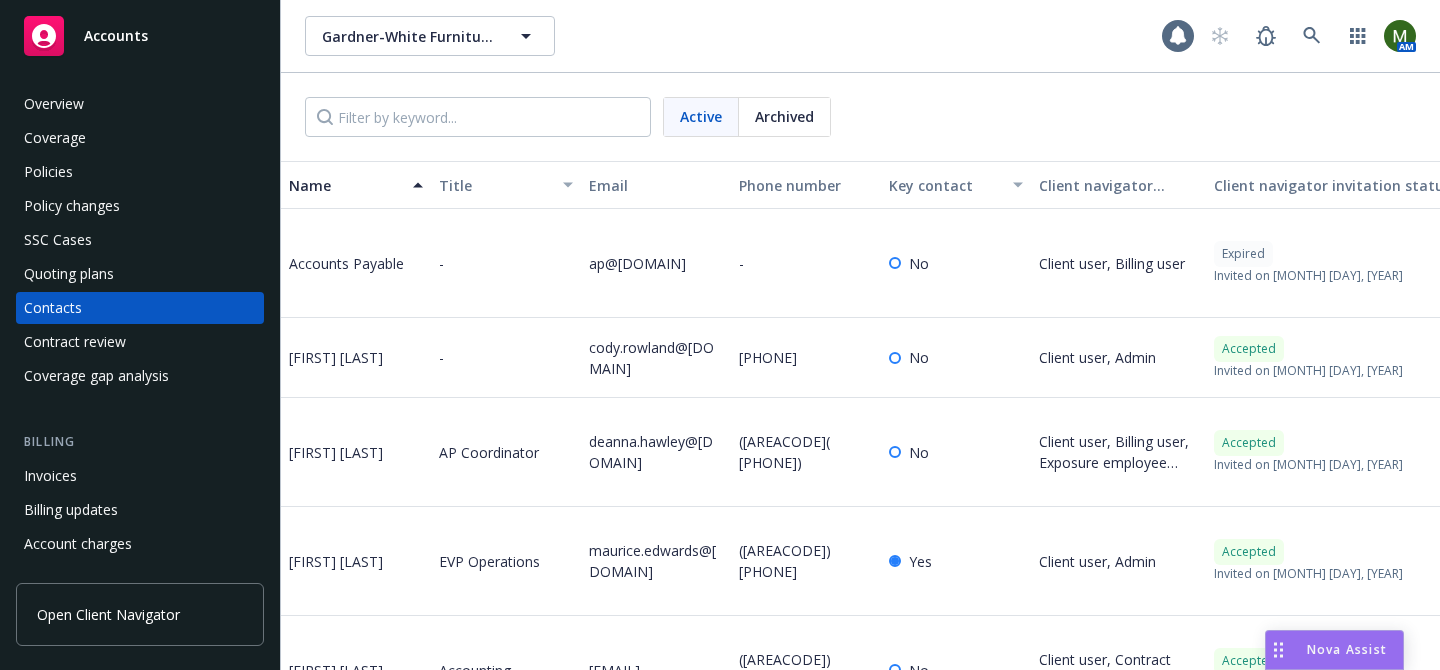 scroll, scrollTop: 135, scrollLeft: 0, axis: vertical 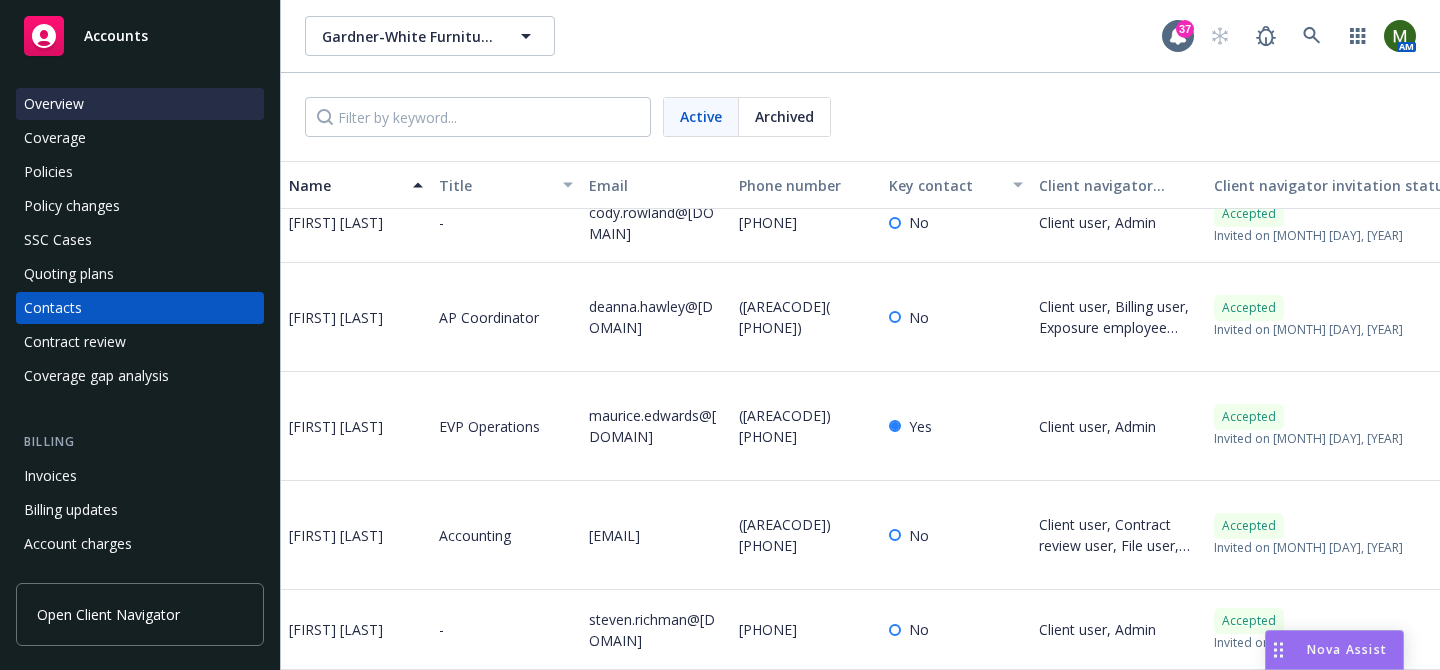 click on "Overview" at bounding box center [140, 104] 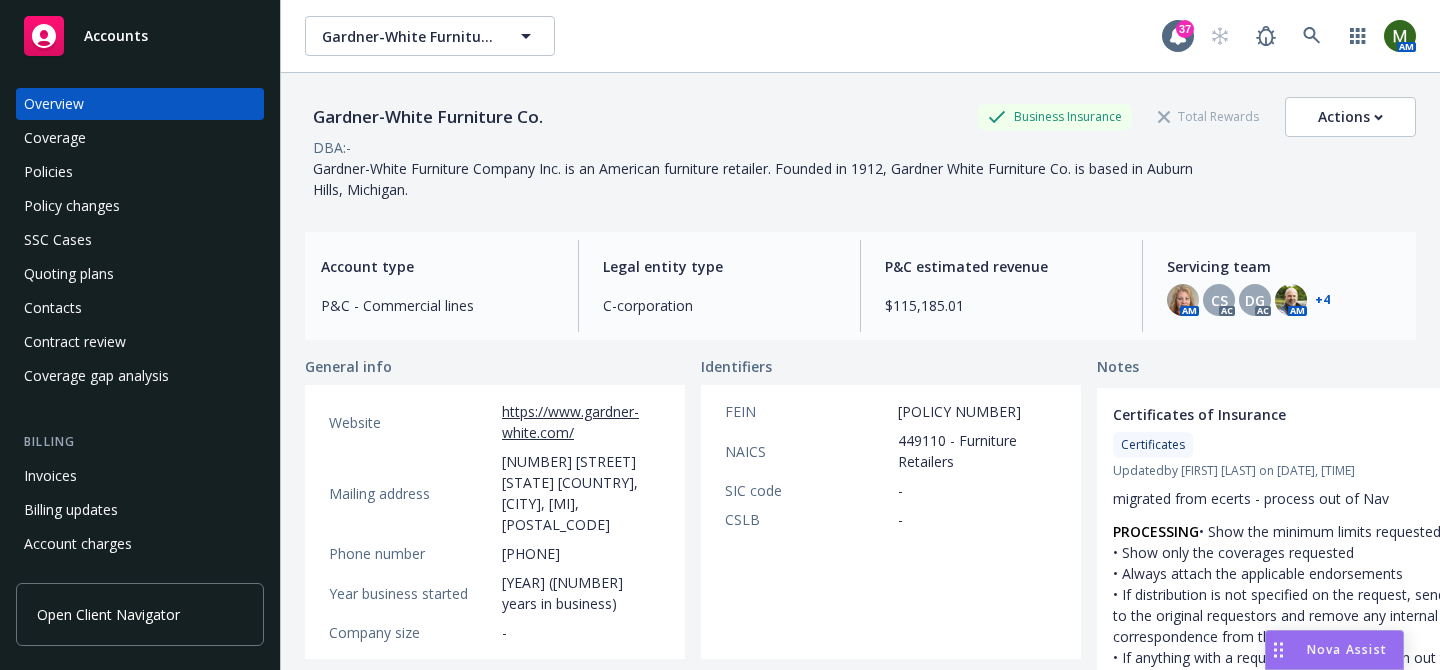 click on "+ 4" at bounding box center [1322, 300] 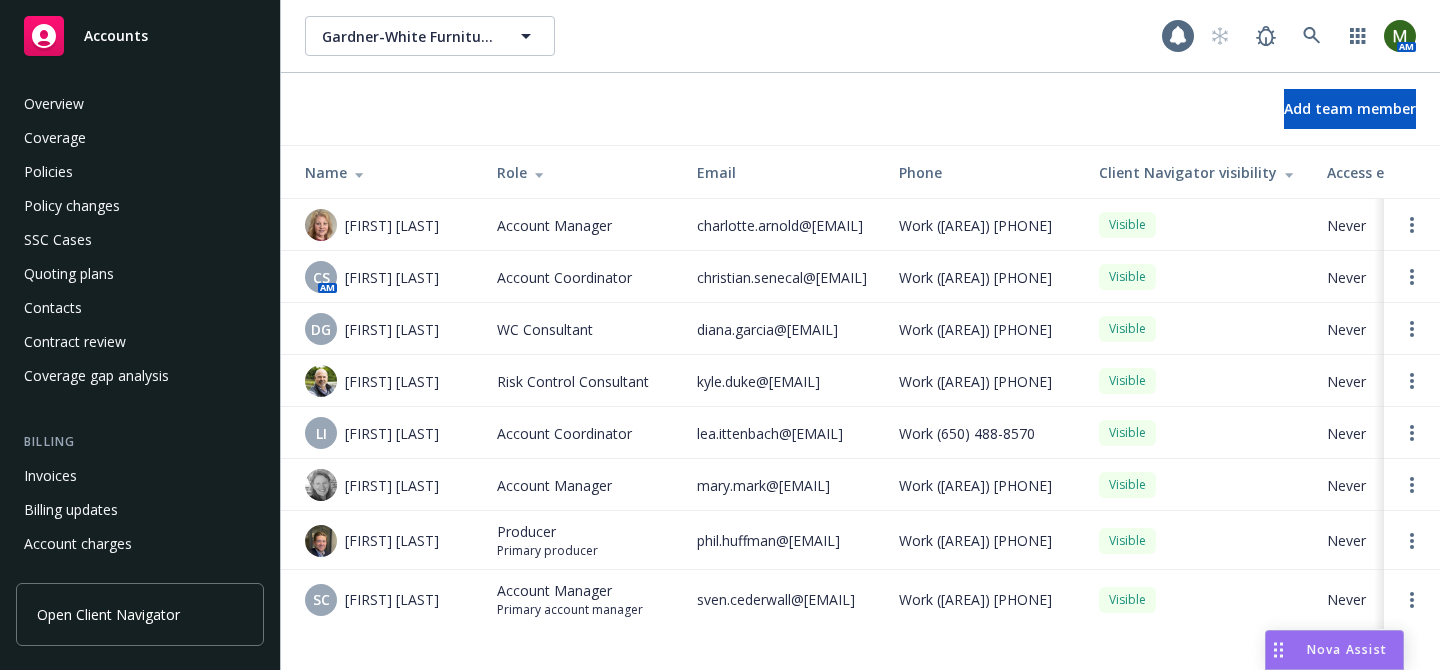 scroll, scrollTop: 0, scrollLeft: 0, axis: both 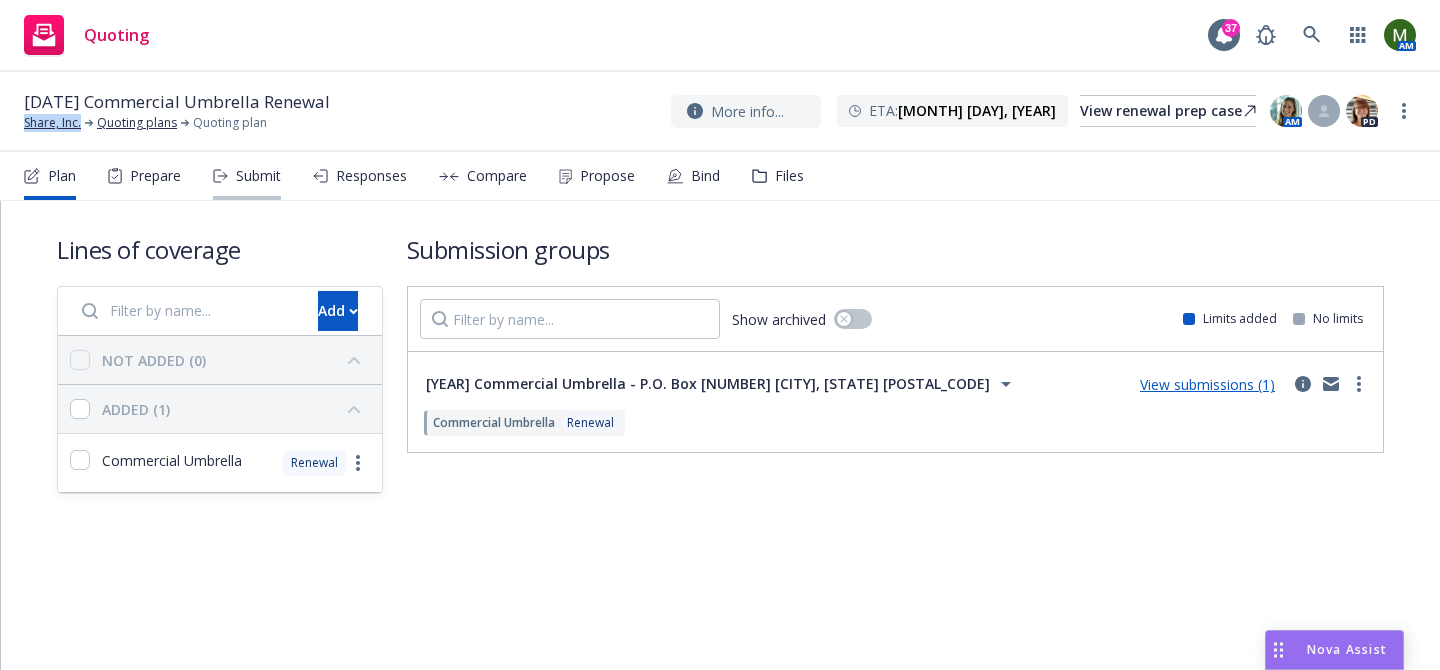 click on "Submit" at bounding box center (247, 176) 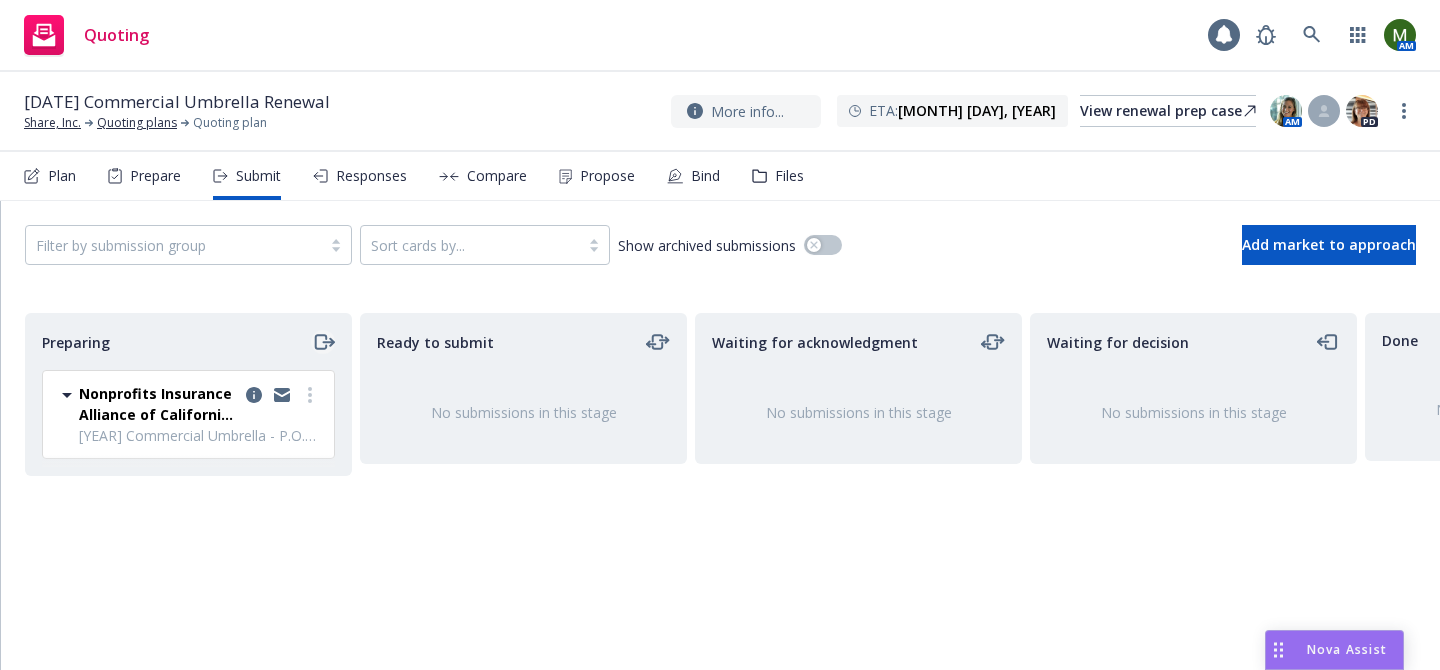 click 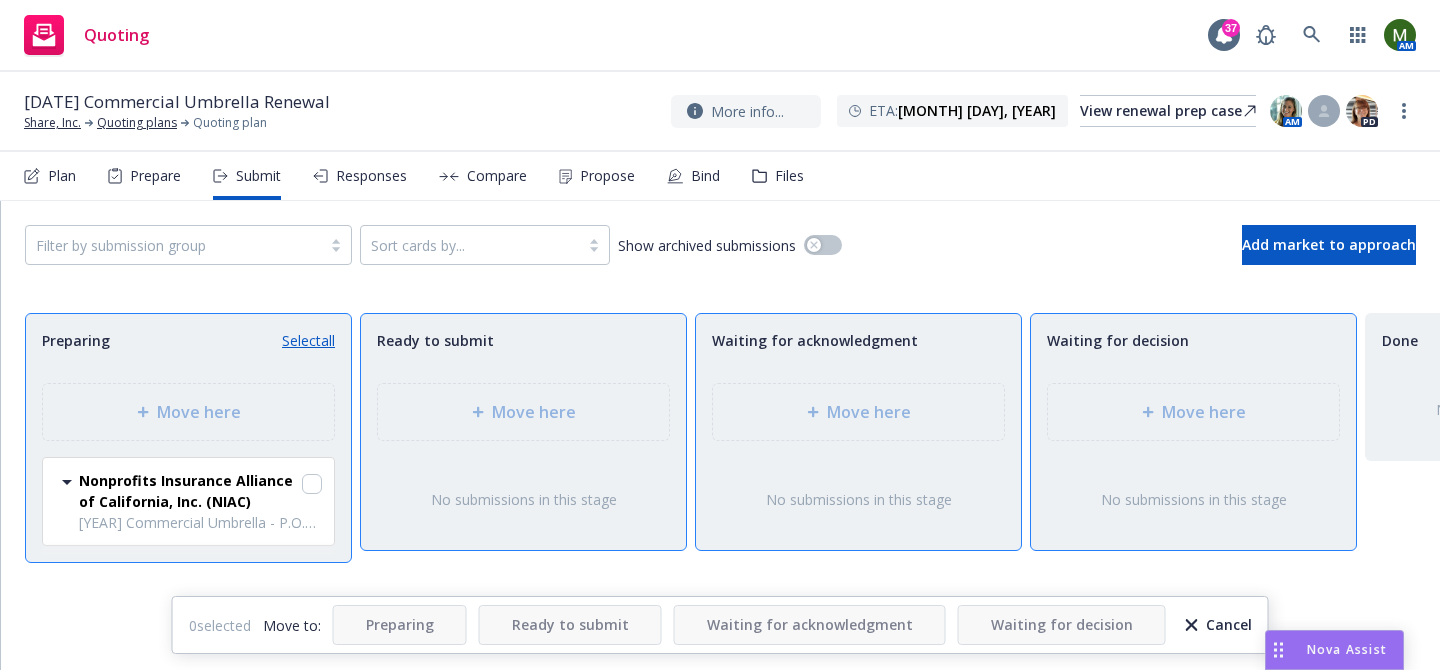 click on "Select  all" at bounding box center (308, 340) 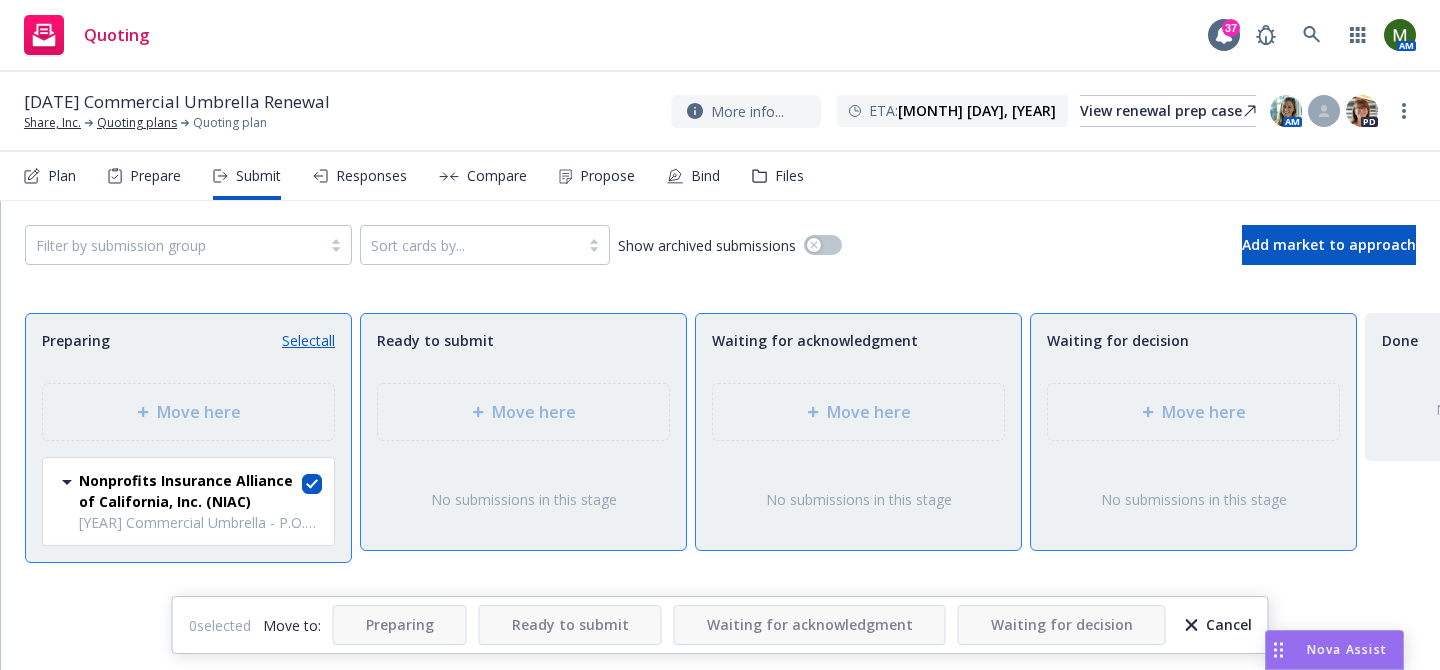 checkbox on "true" 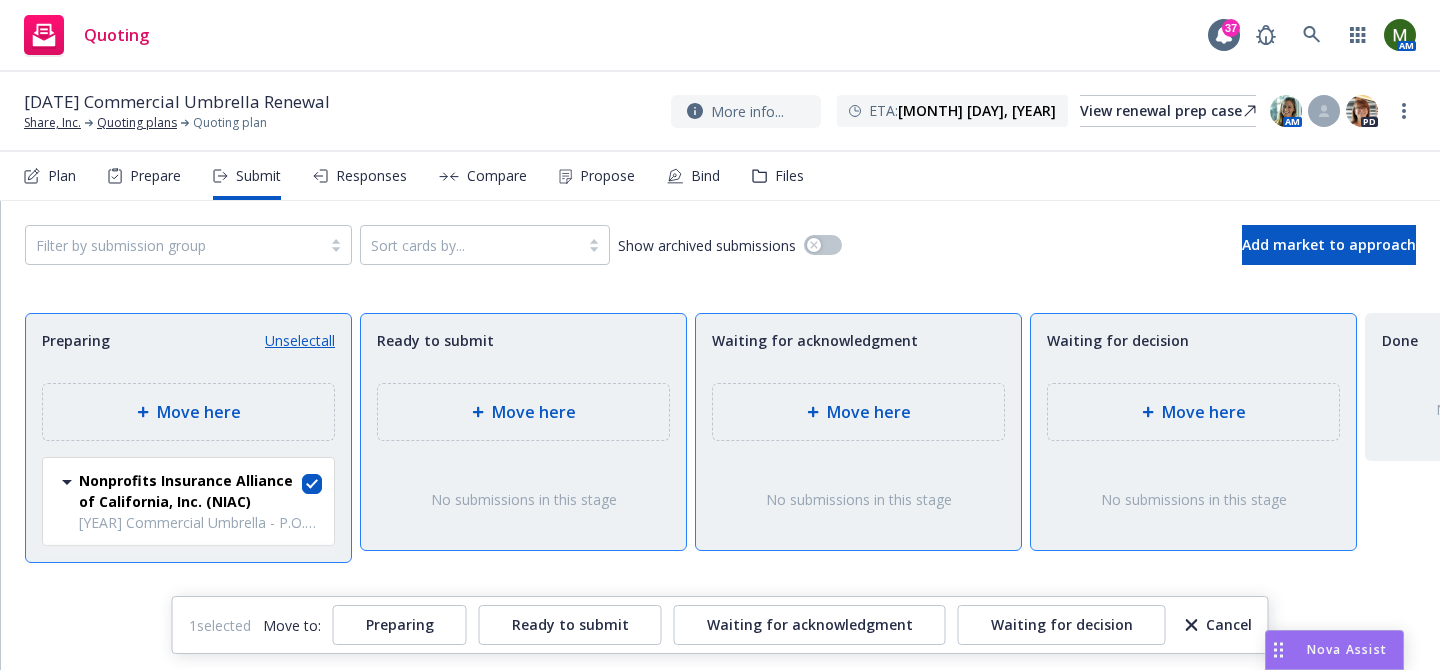 click 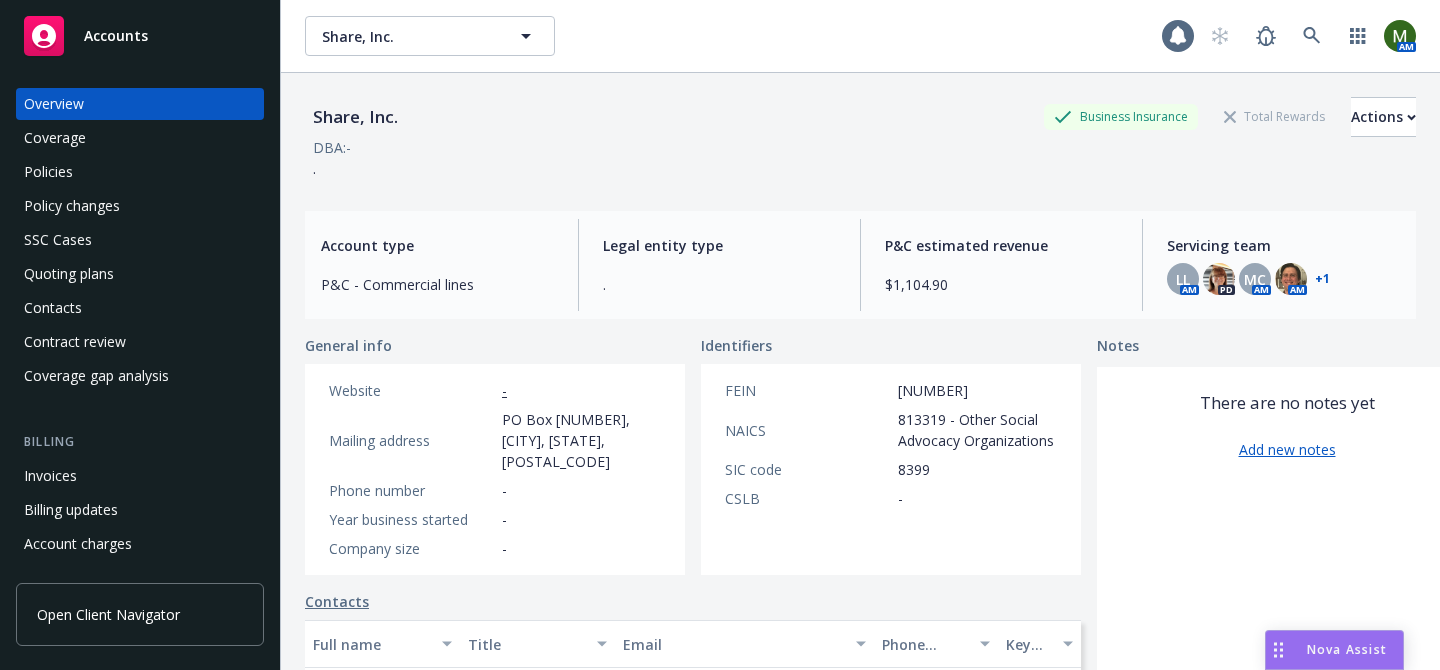 scroll, scrollTop: 0, scrollLeft: 0, axis: both 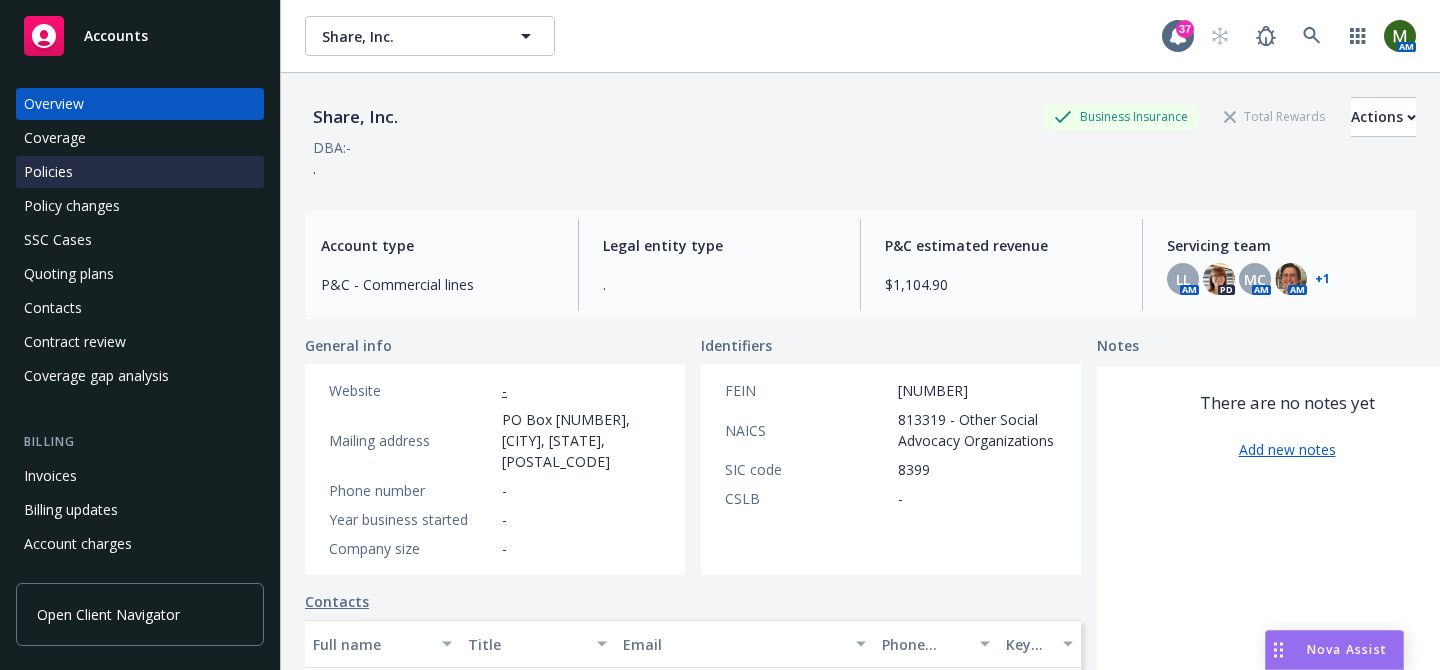 click on "Policies" at bounding box center [140, 172] 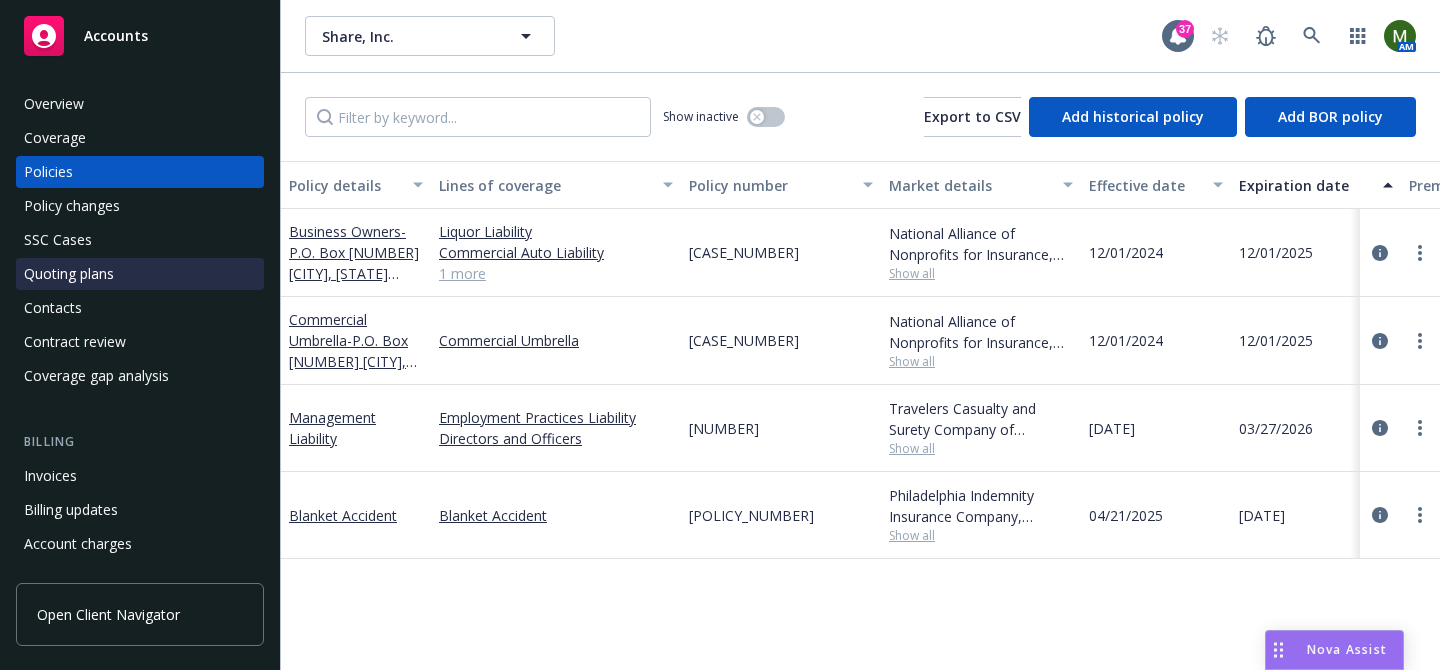 click on "Quoting plans" at bounding box center [140, 274] 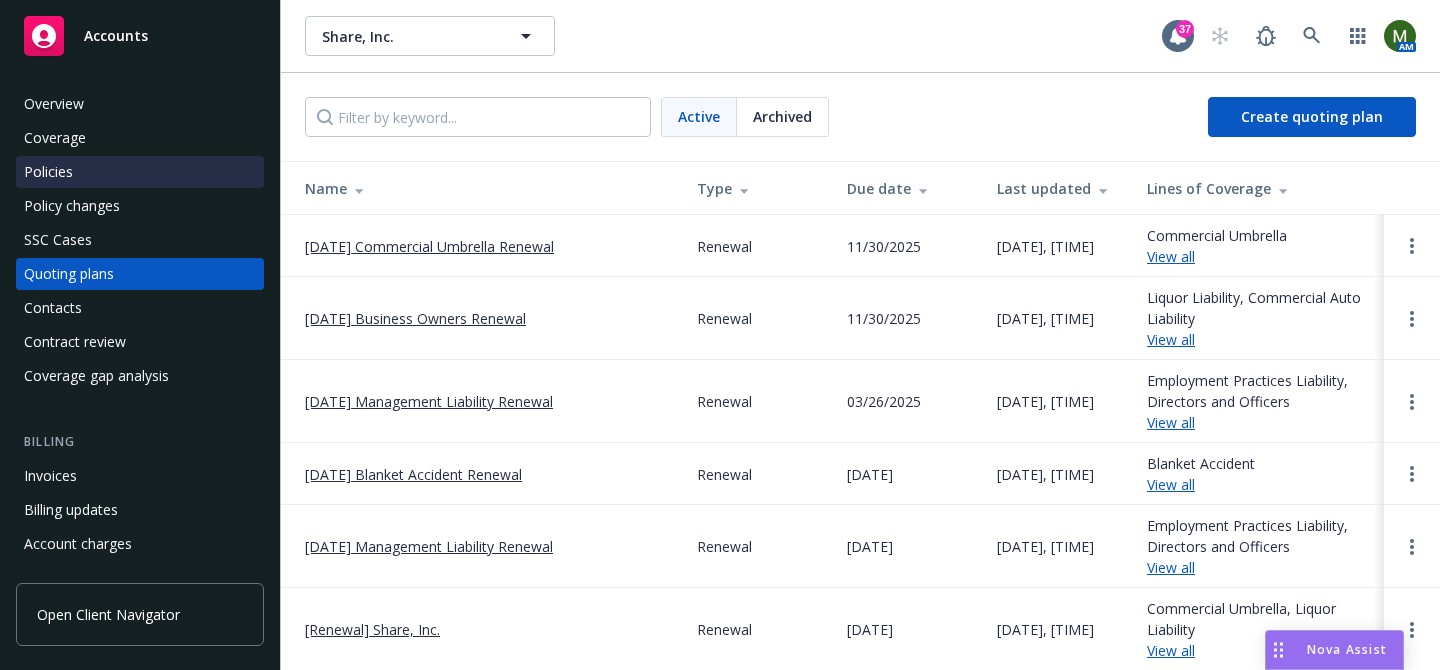 click on "Policies" at bounding box center [140, 172] 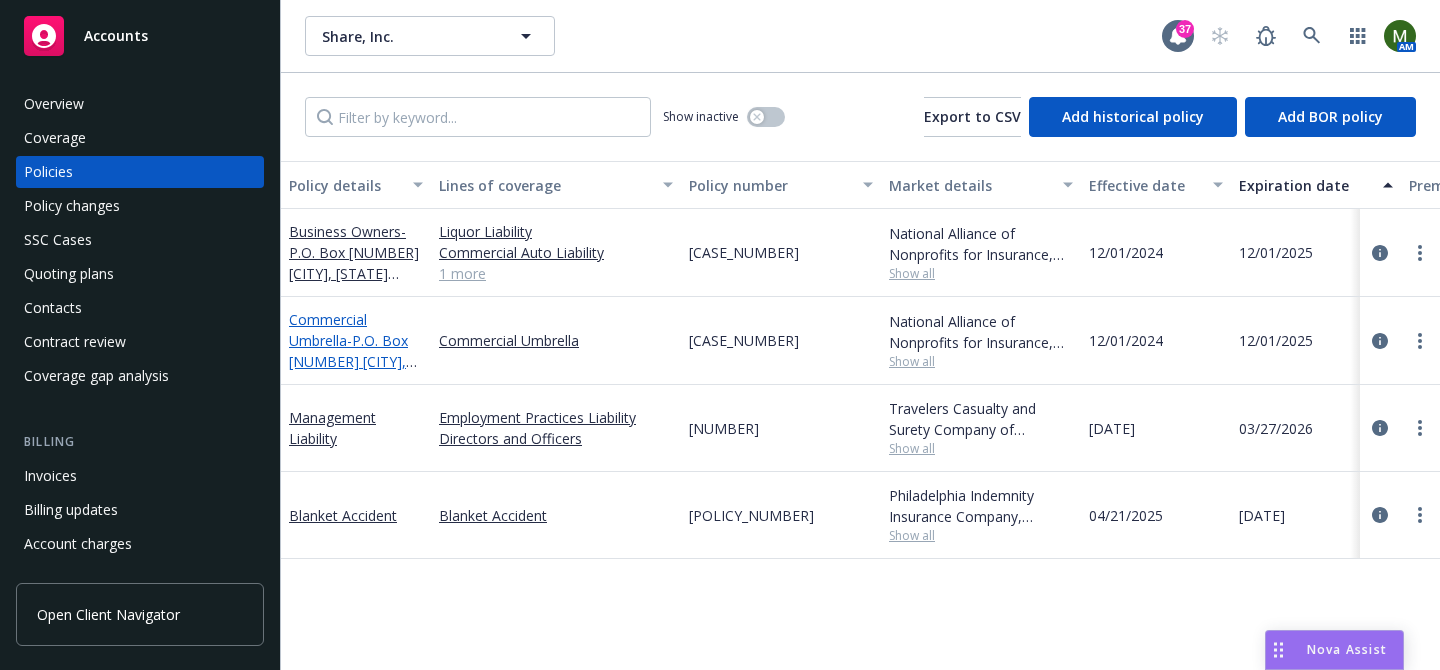 click on "-  P.O. Box 1342 Beverly Hills, CA 90213" at bounding box center [353, 372] 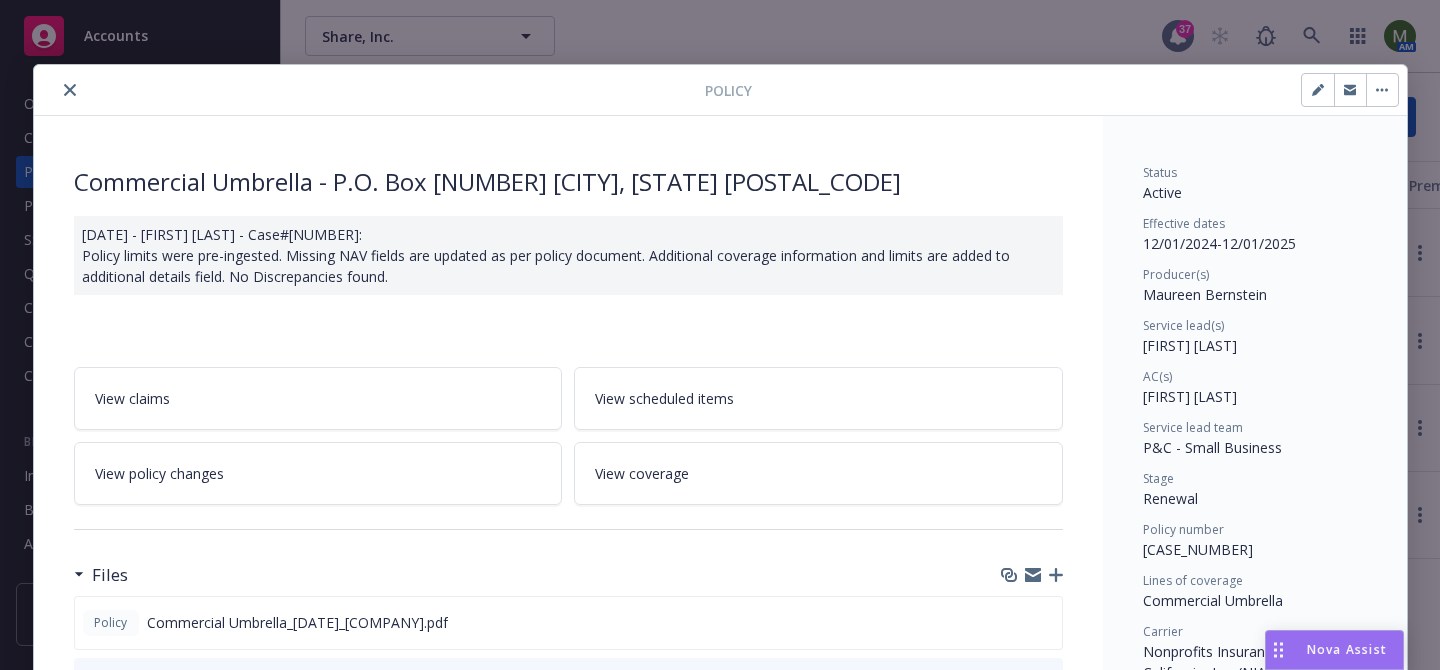 scroll, scrollTop: 331, scrollLeft: 0, axis: vertical 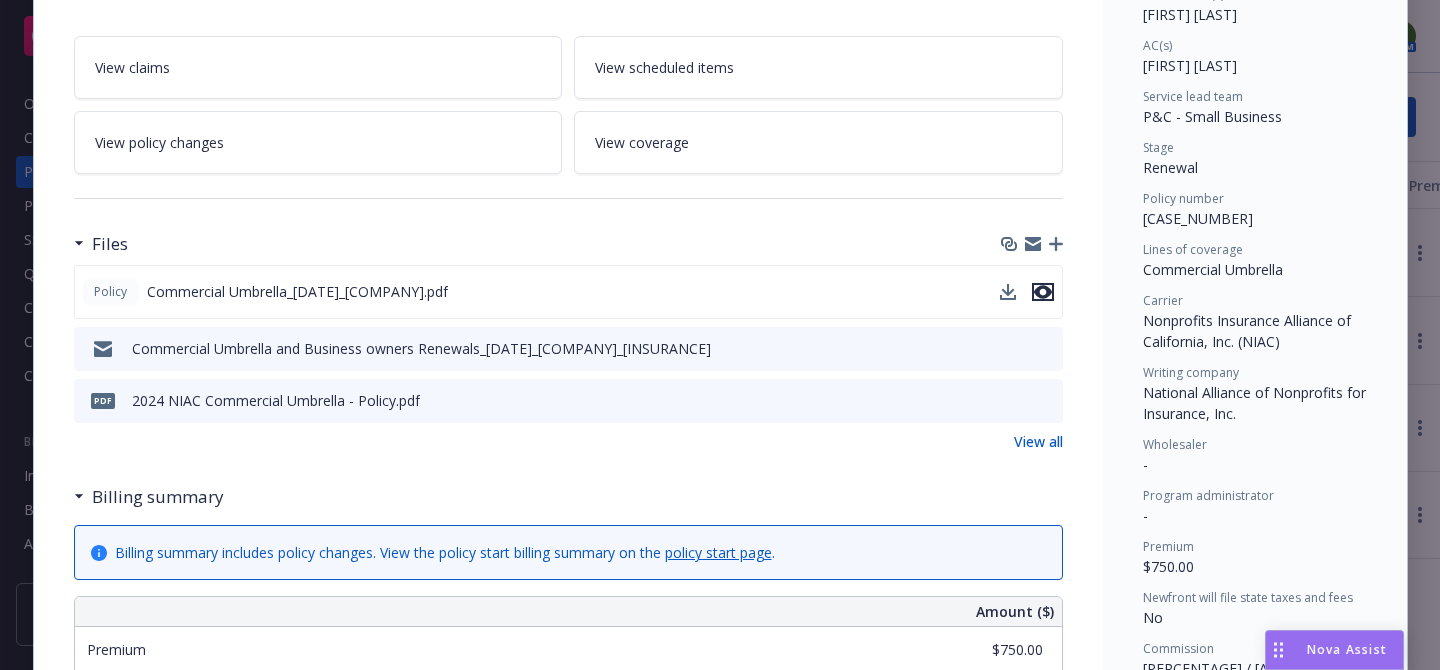 click 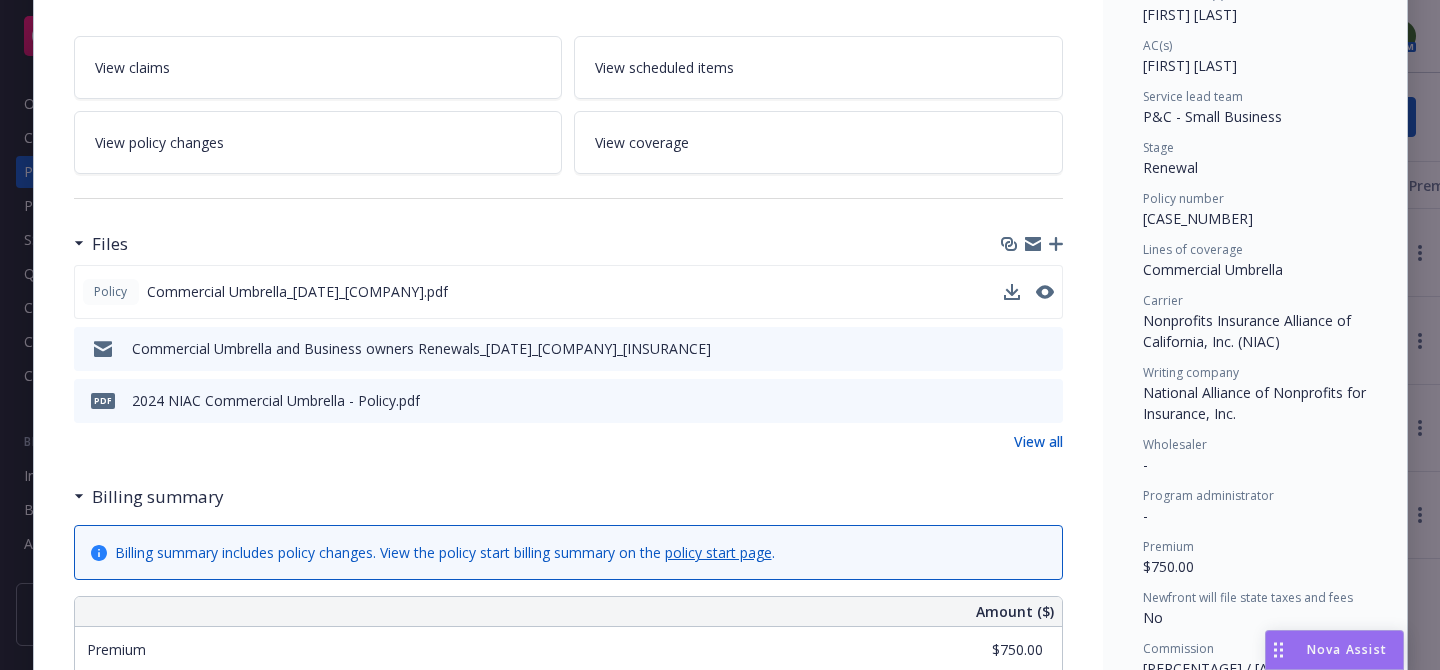 click on "2024-34886-UMB" at bounding box center [1198, 218] 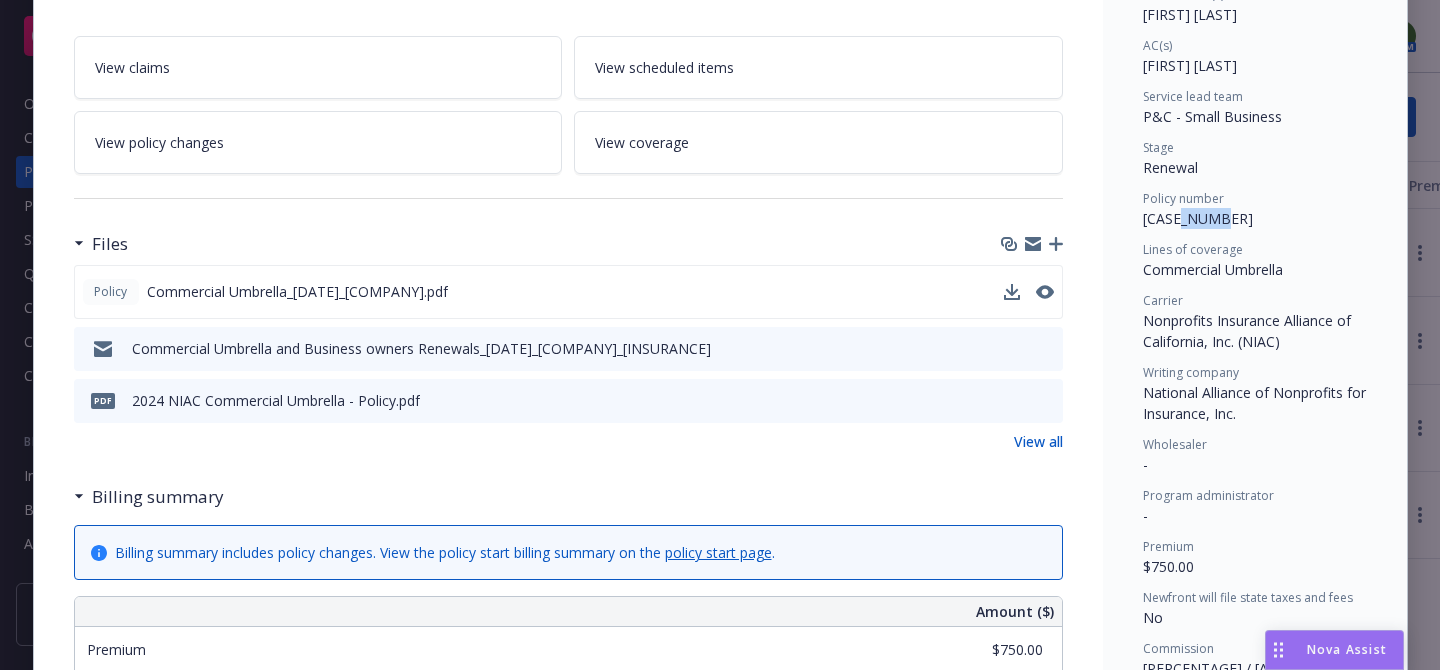 click on "2024-34886-UMB" at bounding box center [1198, 218] 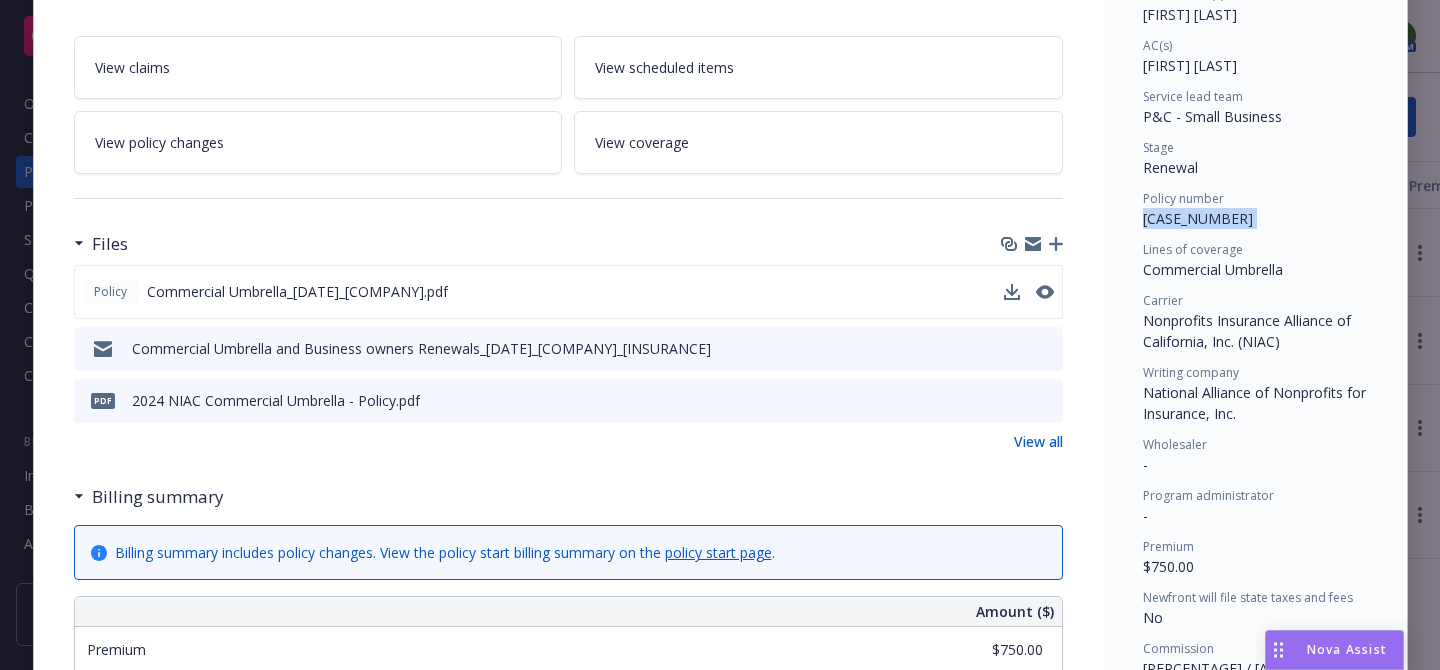 click on "2024-34886-UMB" at bounding box center [1198, 218] 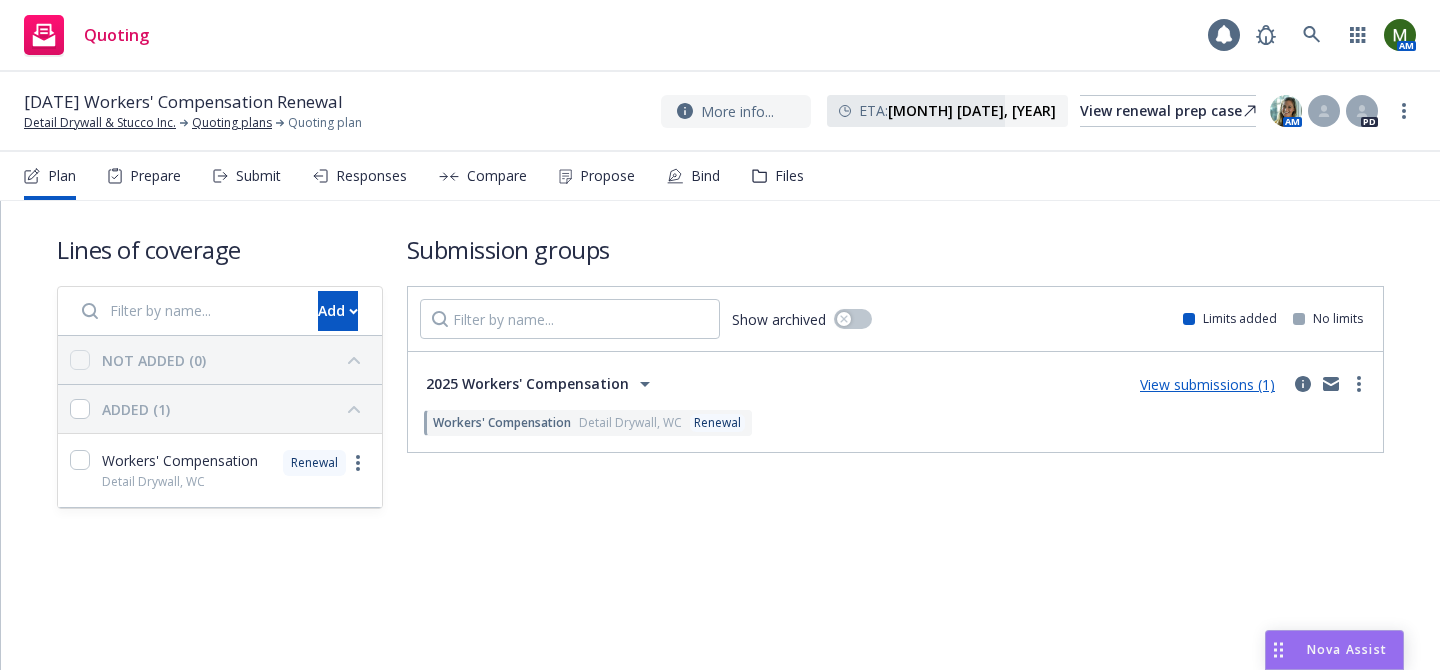 scroll, scrollTop: 0, scrollLeft: 0, axis: both 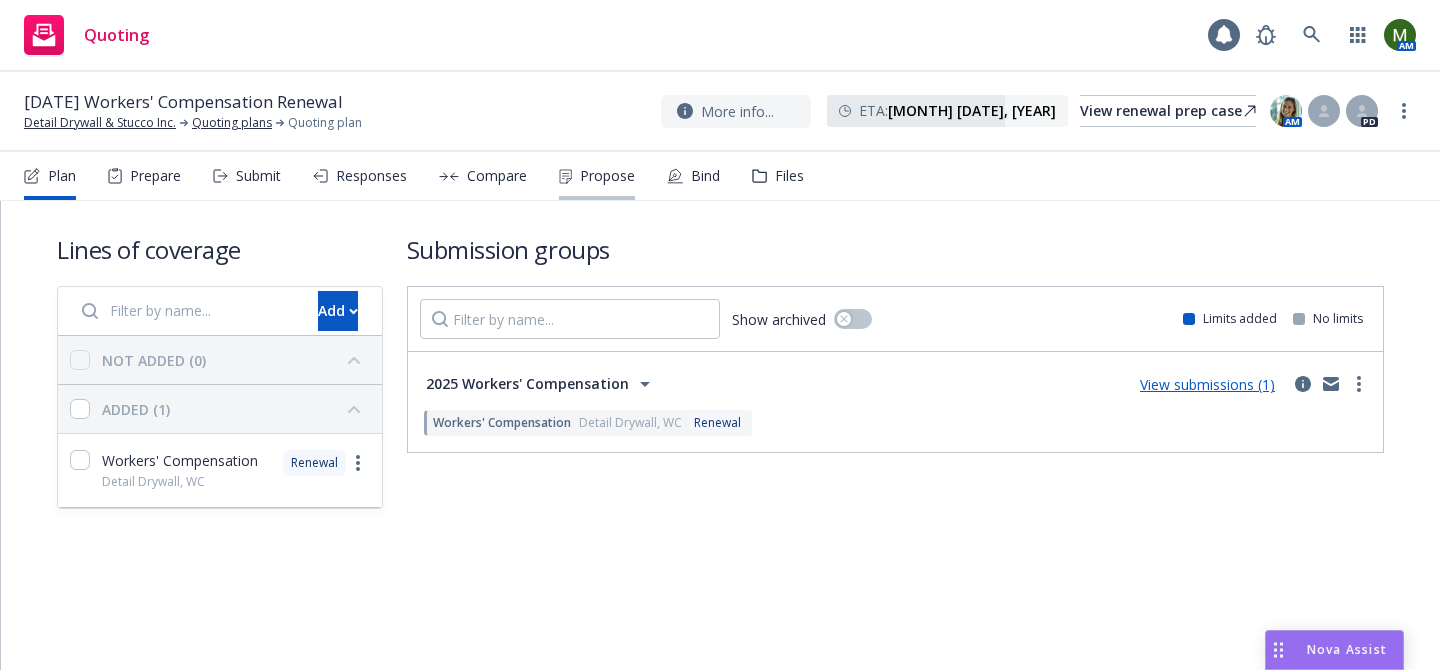 click on "Propose" at bounding box center [607, 176] 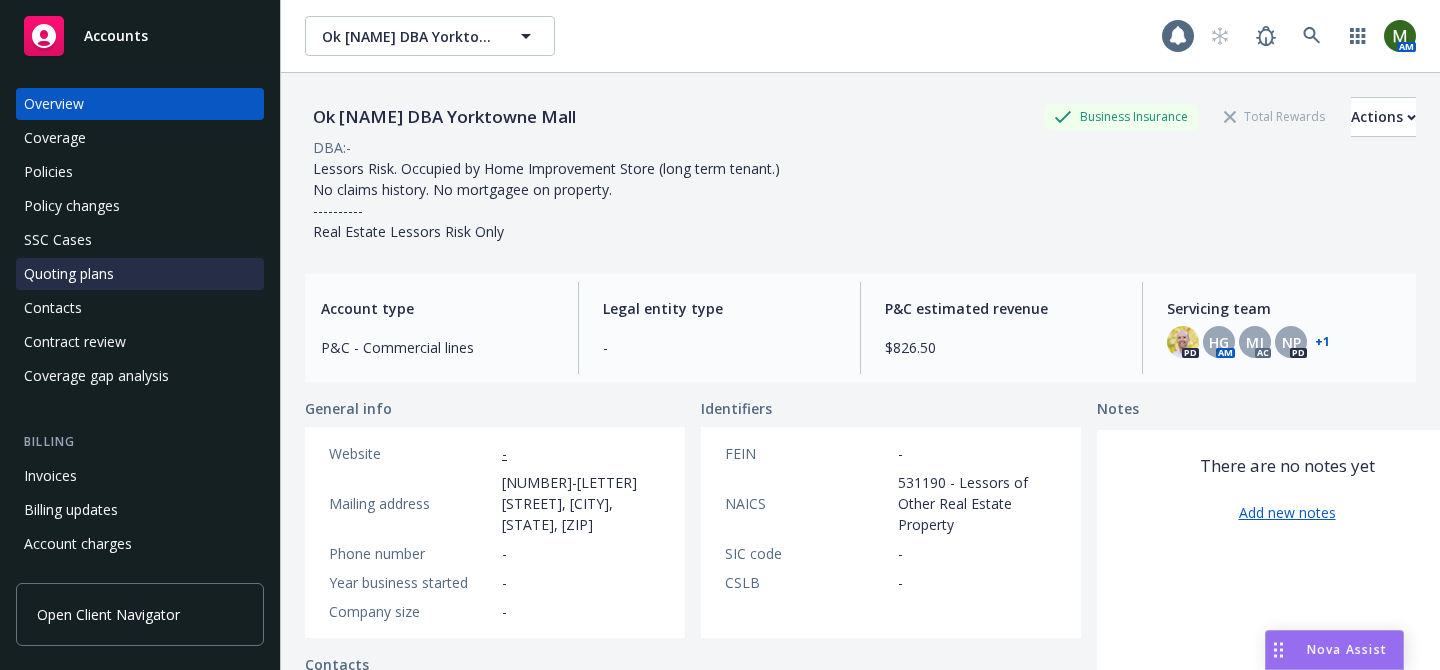 scroll, scrollTop: 0, scrollLeft: 0, axis: both 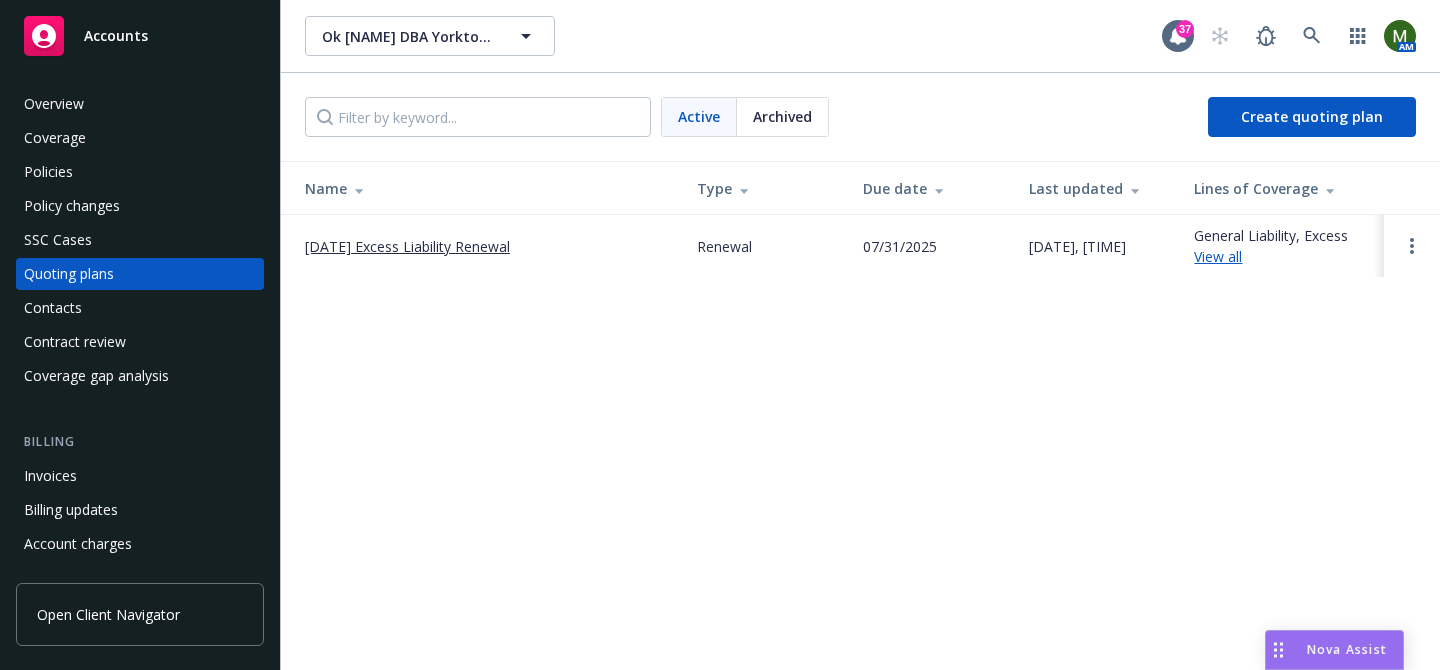 click on "[DATE] Excess Liability Renewal" at bounding box center (407, 246) 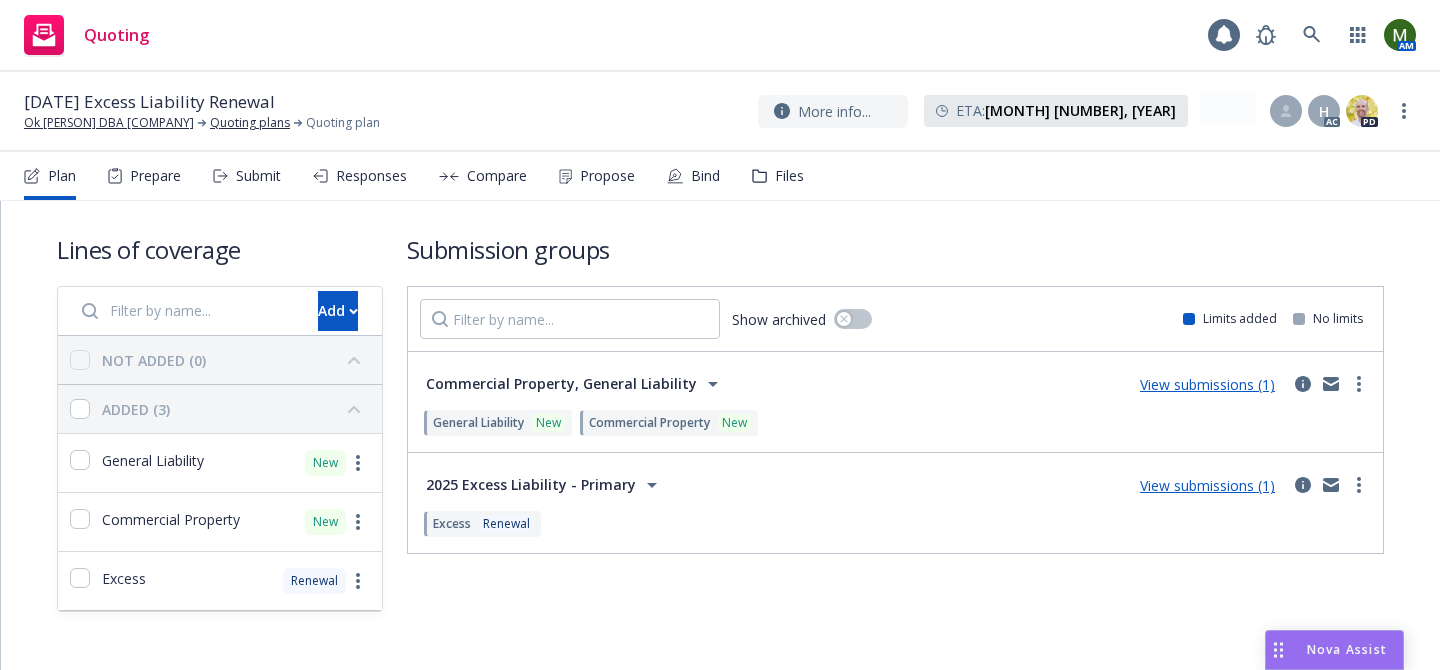 scroll, scrollTop: 0, scrollLeft: 0, axis: both 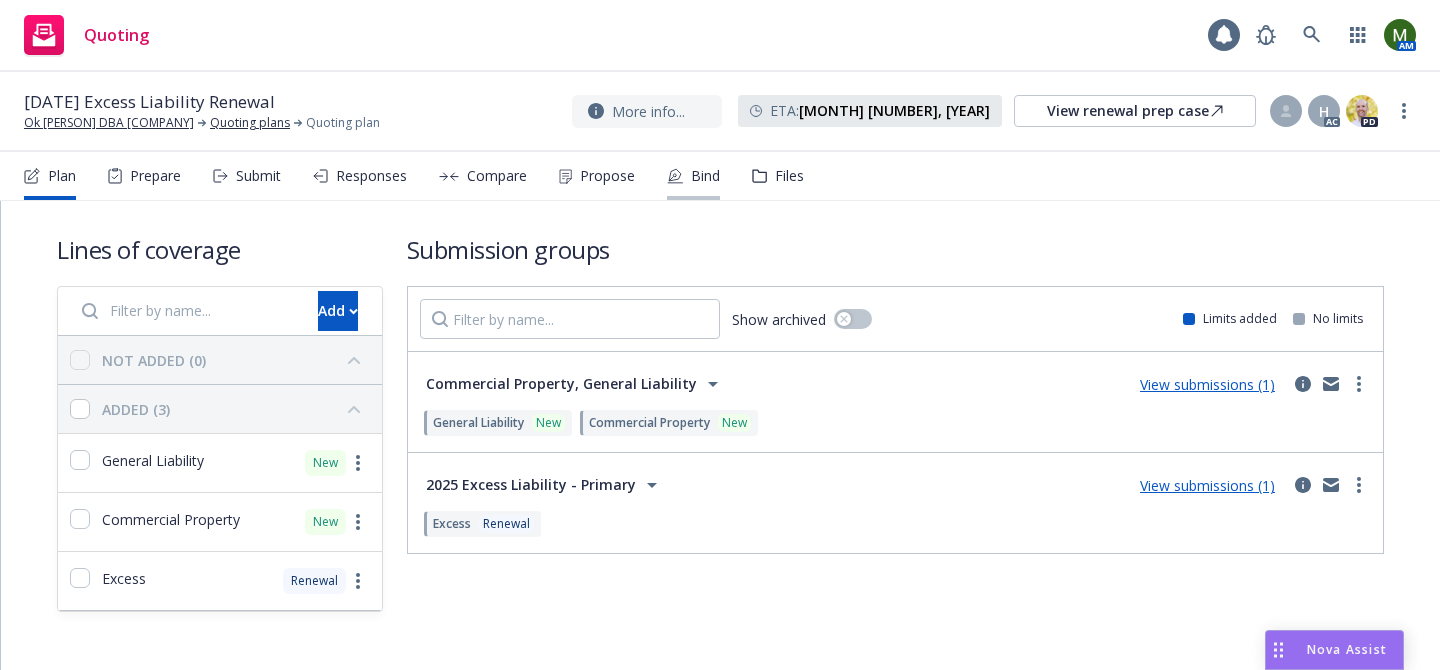 click 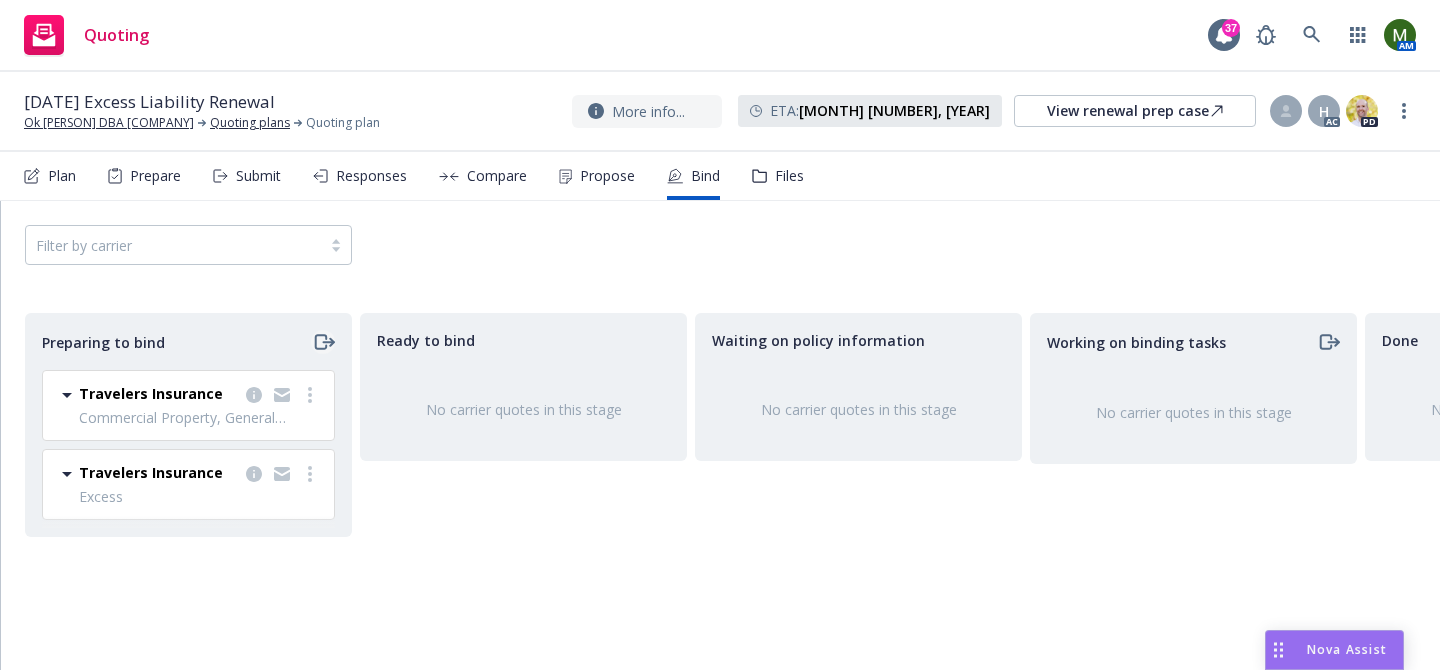 click 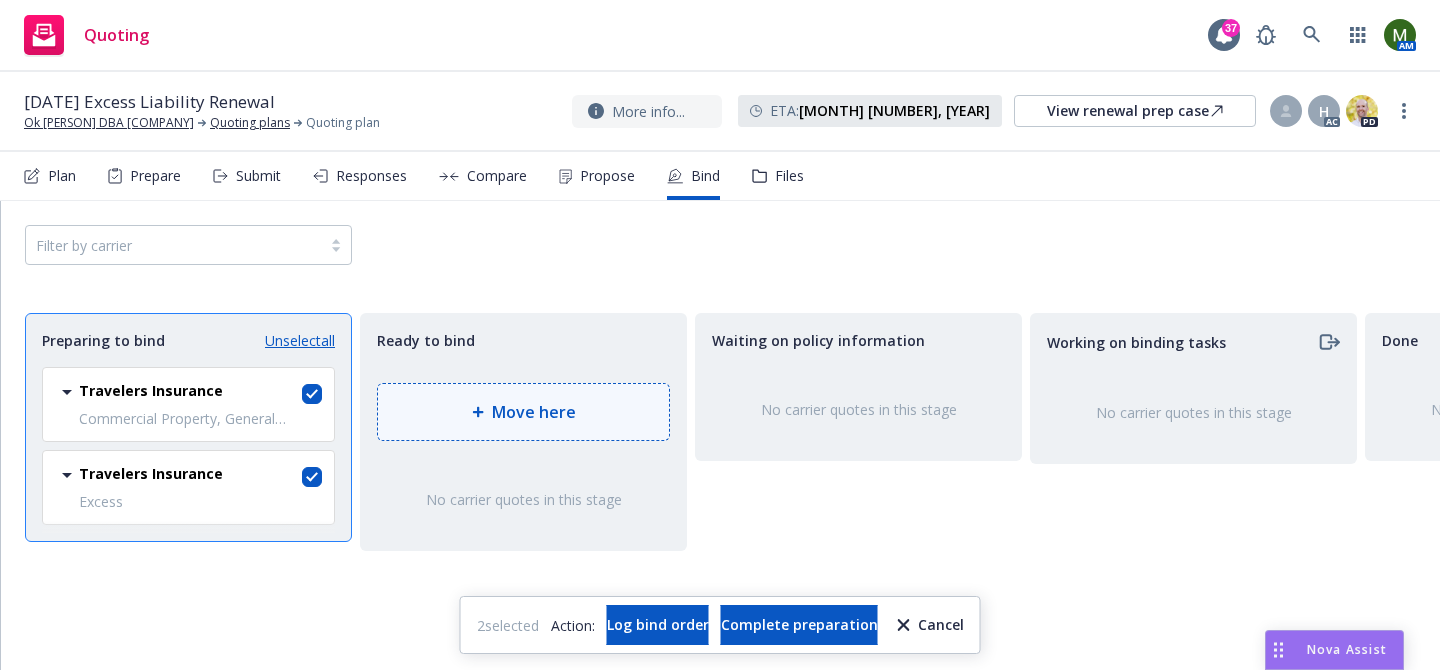 click on "Move here" at bounding box center (523, 412) 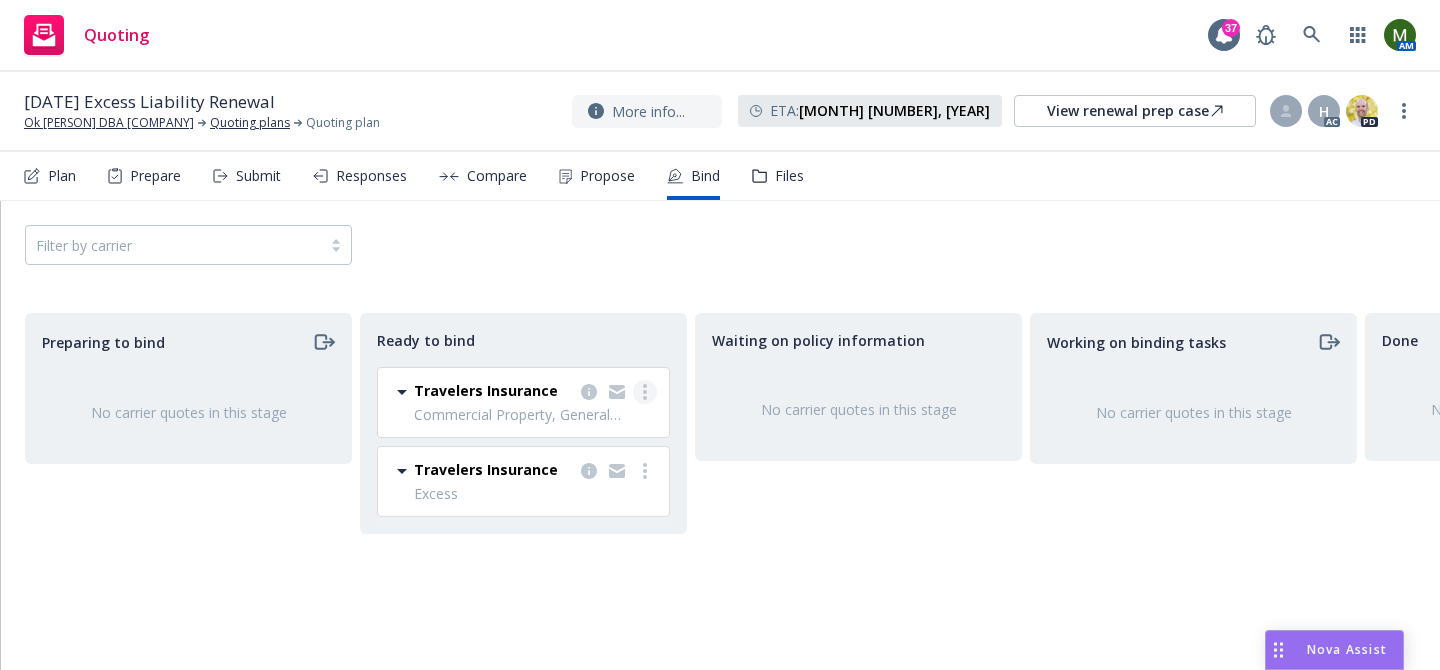 click at bounding box center [645, 392] 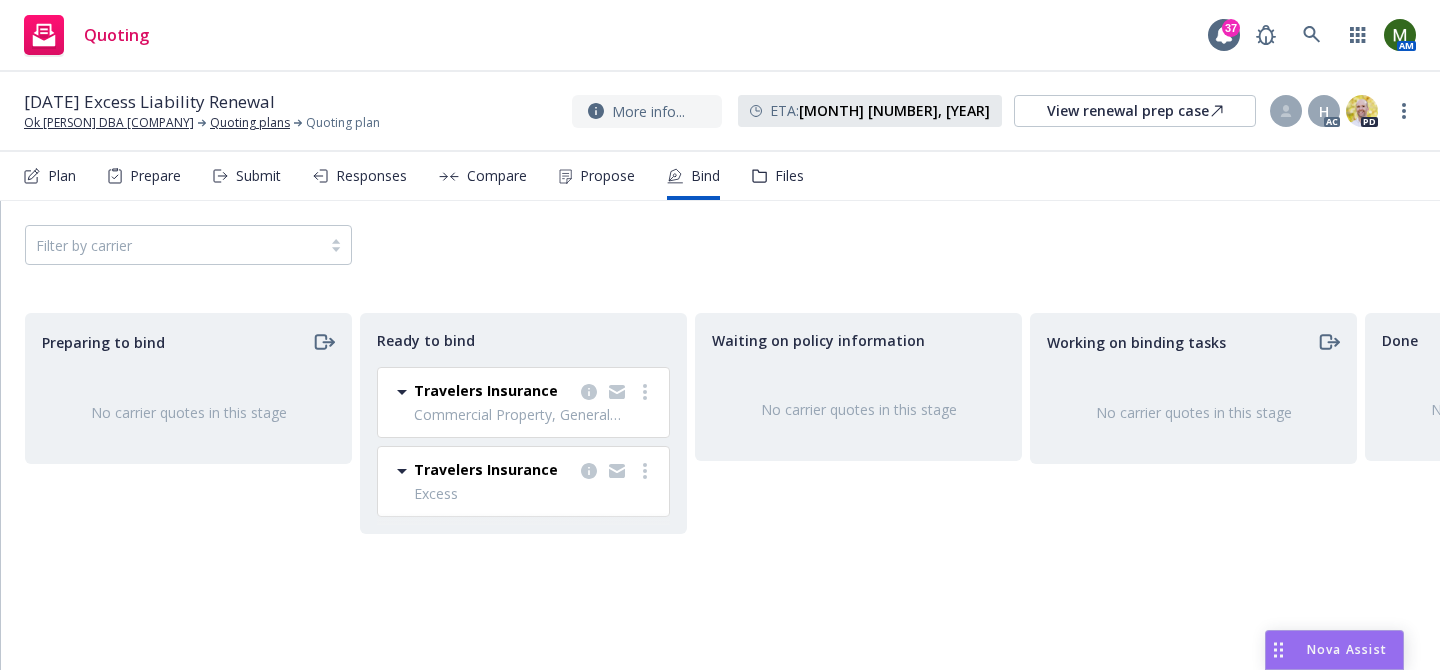 click on "Log bind order" at bounding box center (547, 432) 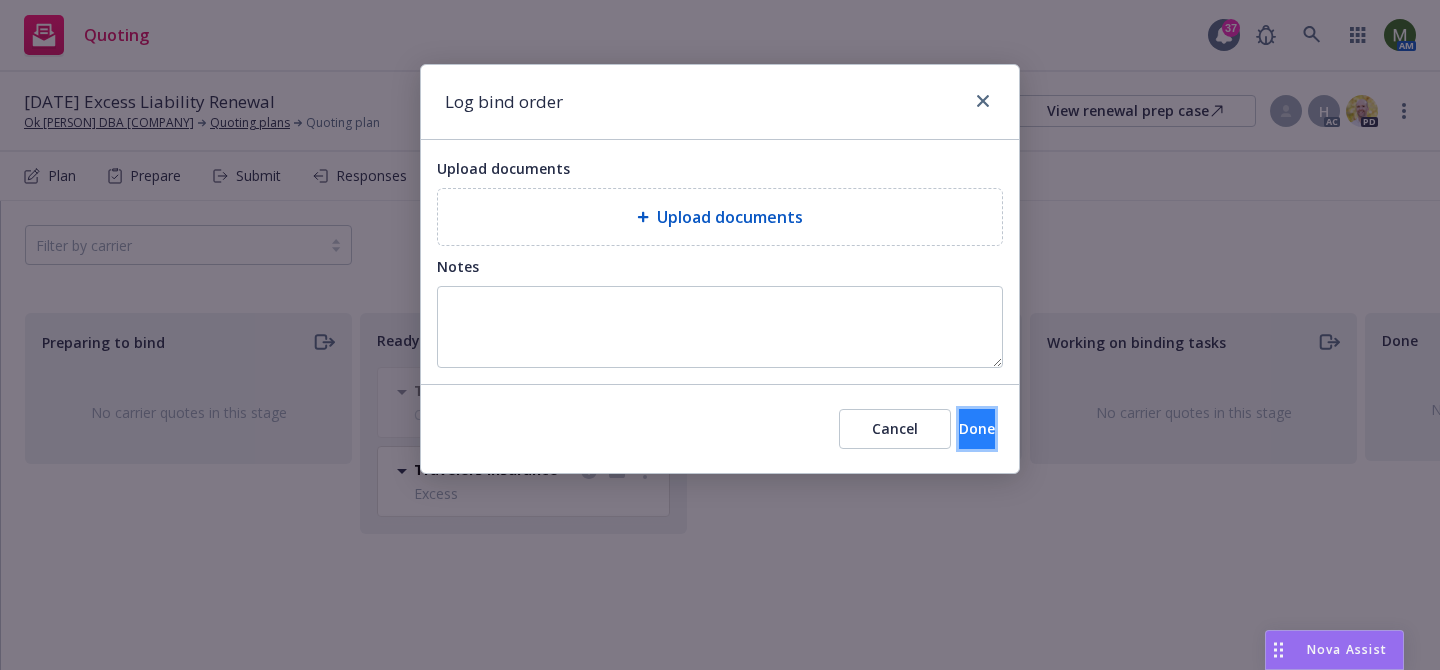 click on "Done" at bounding box center [977, 429] 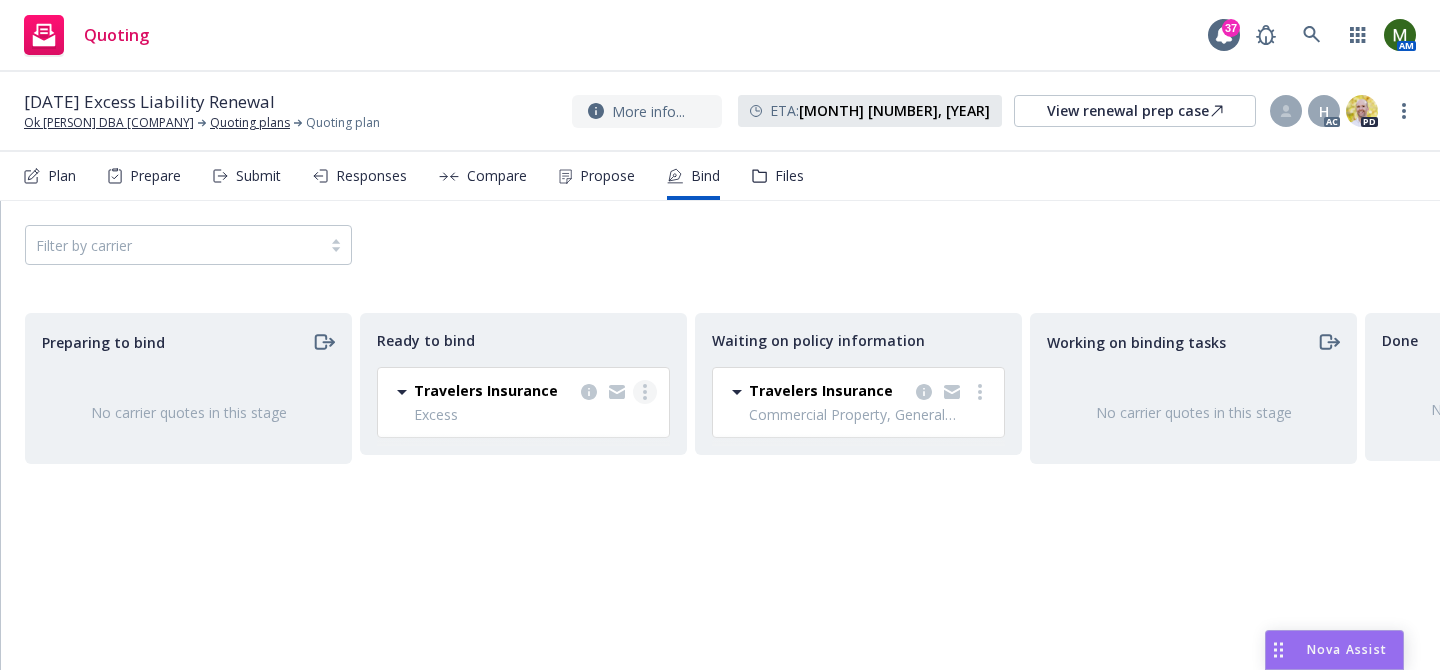 click 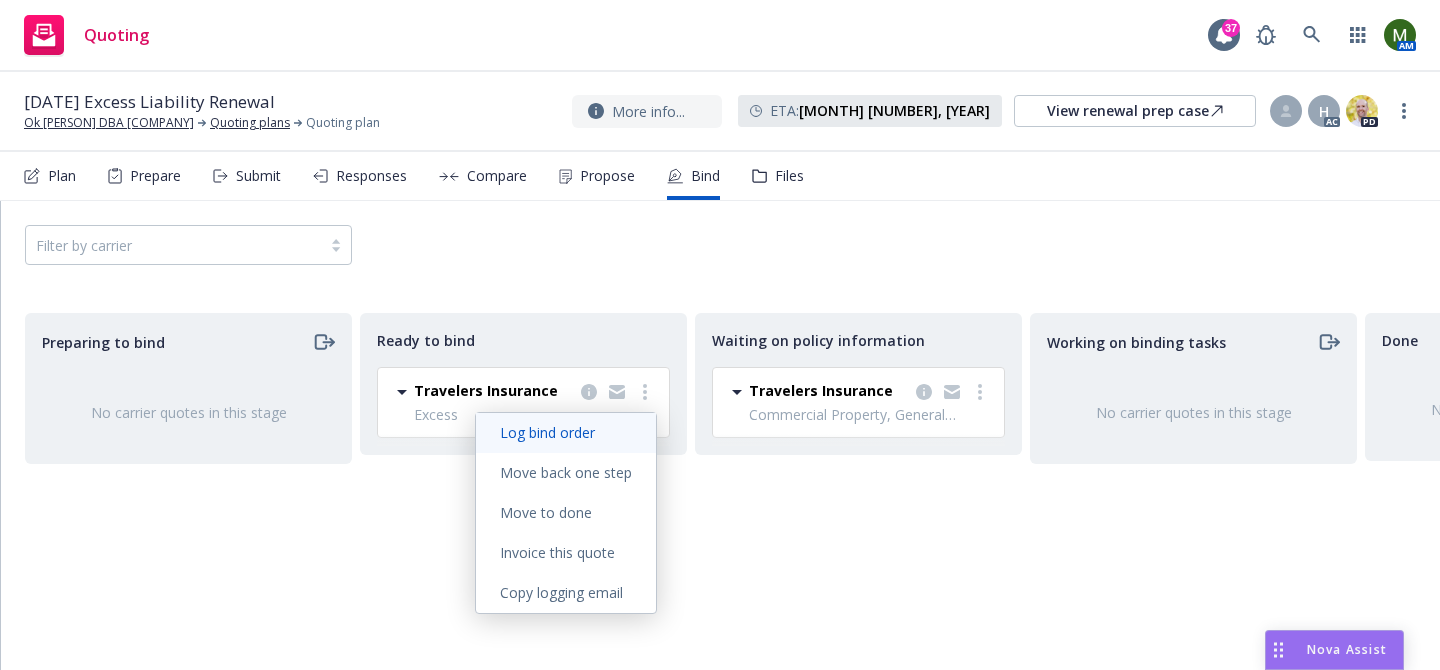 click on "Log bind order" at bounding box center (547, 432) 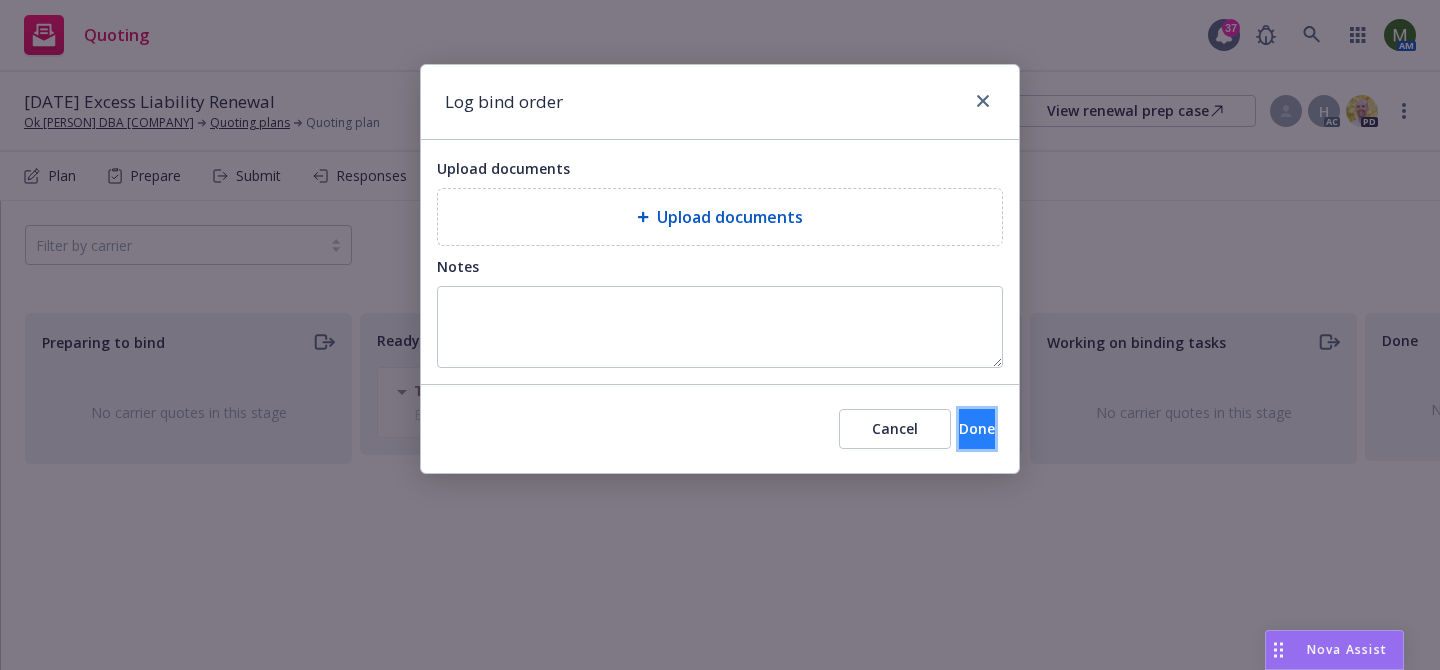 click on "Done" at bounding box center (977, 428) 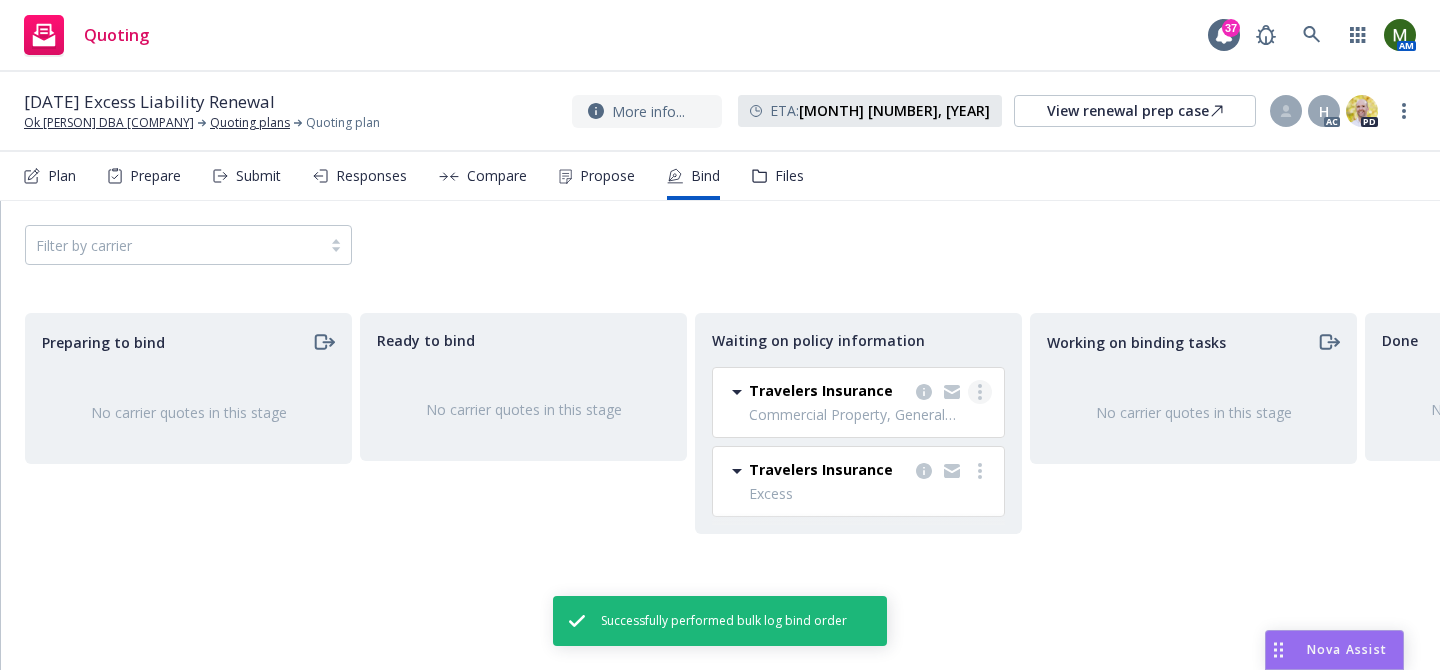 click at bounding box center (980, 392) 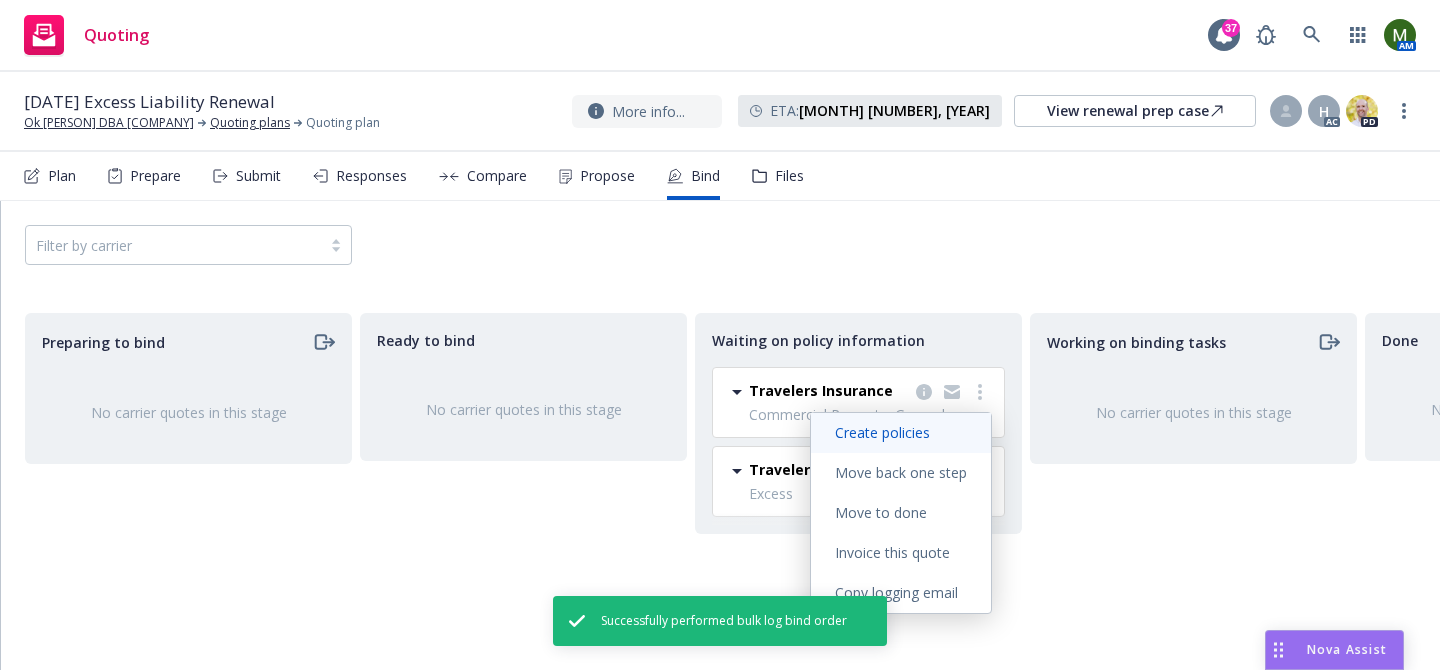 click on "Create policies" at bounding box center [882, 432] 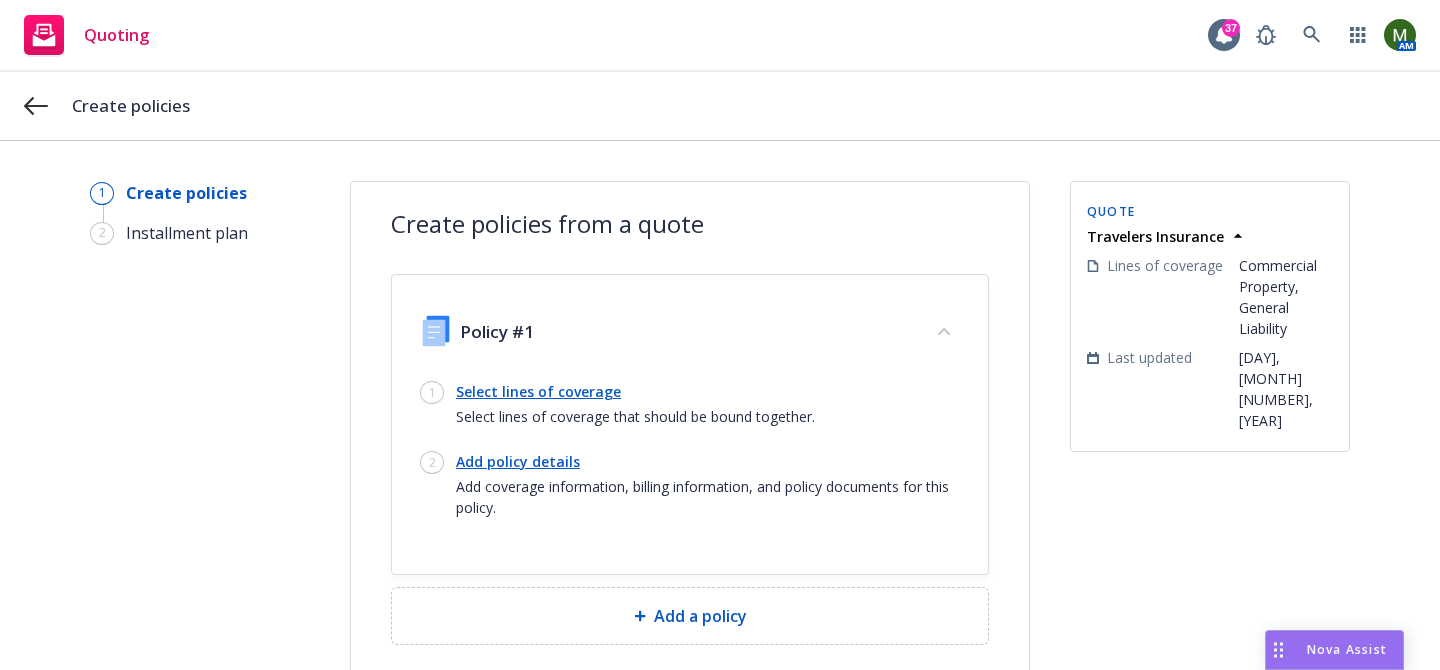 click on "Select lines of coverage" at bounding box center (635, 391) 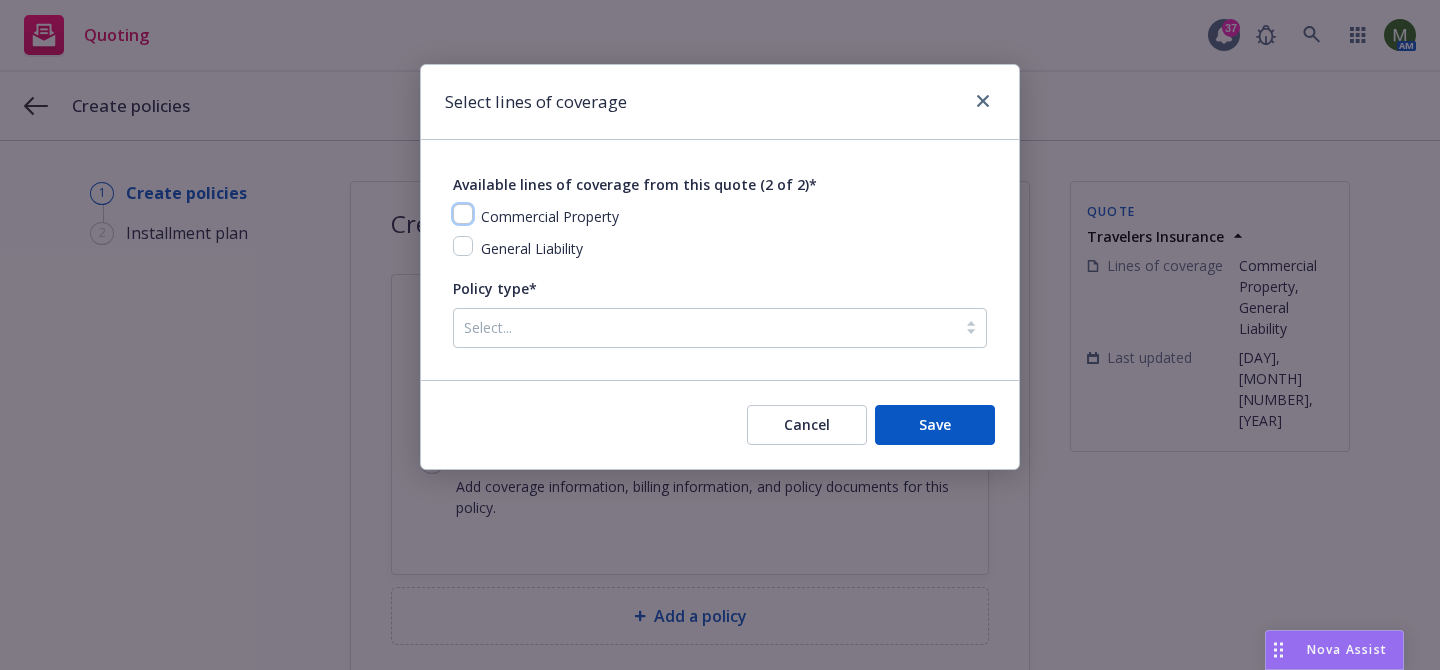click at bounding box center [463, 214] 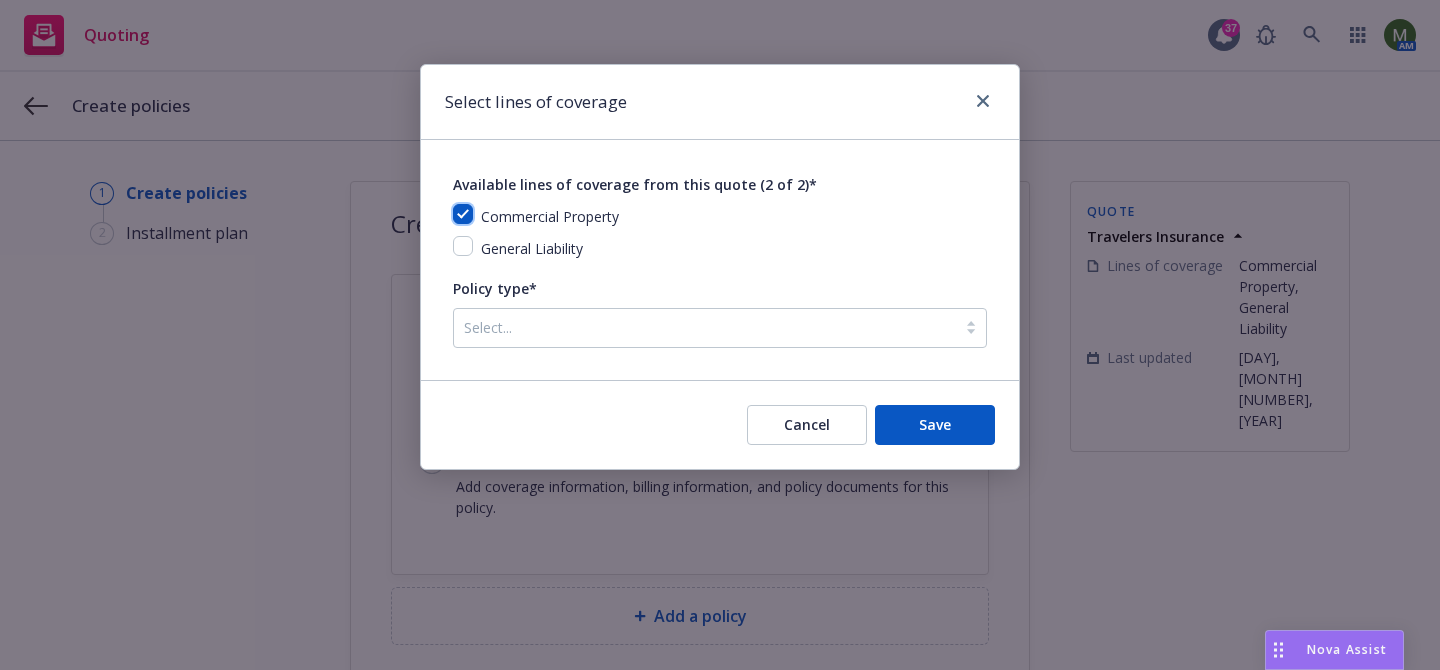 checkbox on "true" 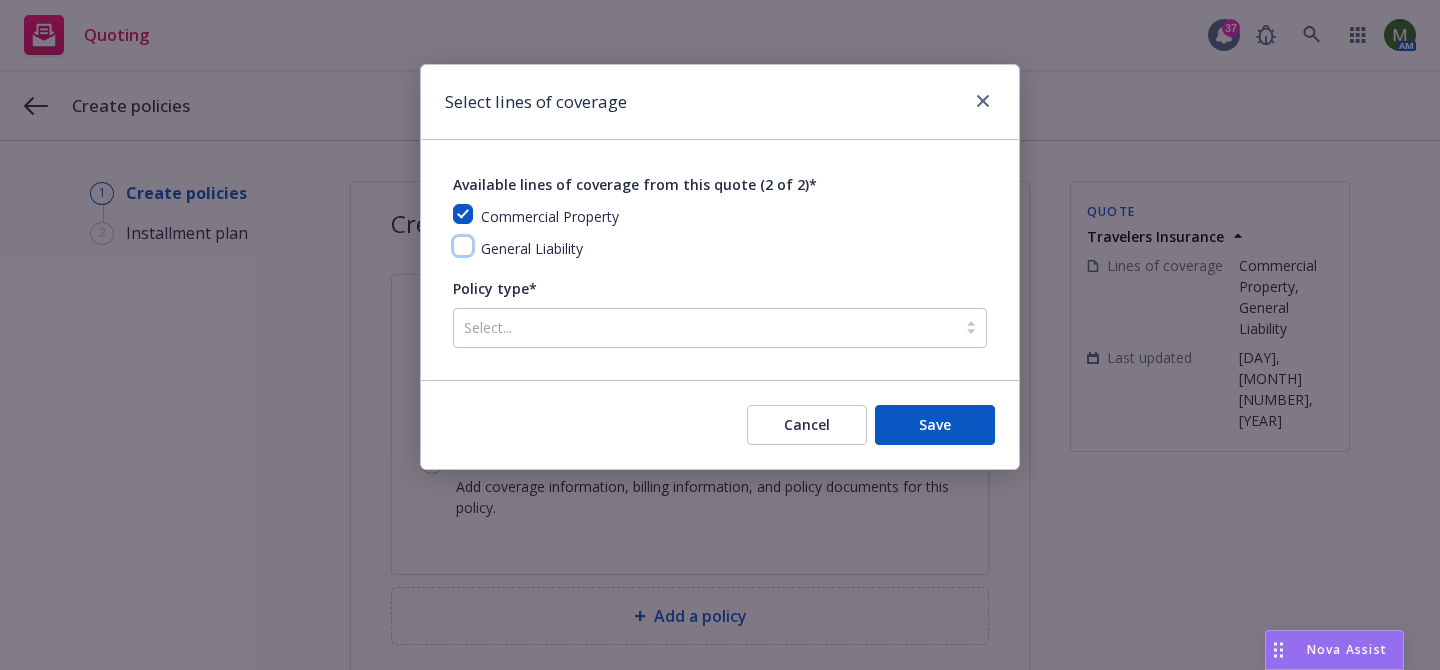 click at bounding box center (463, 246) 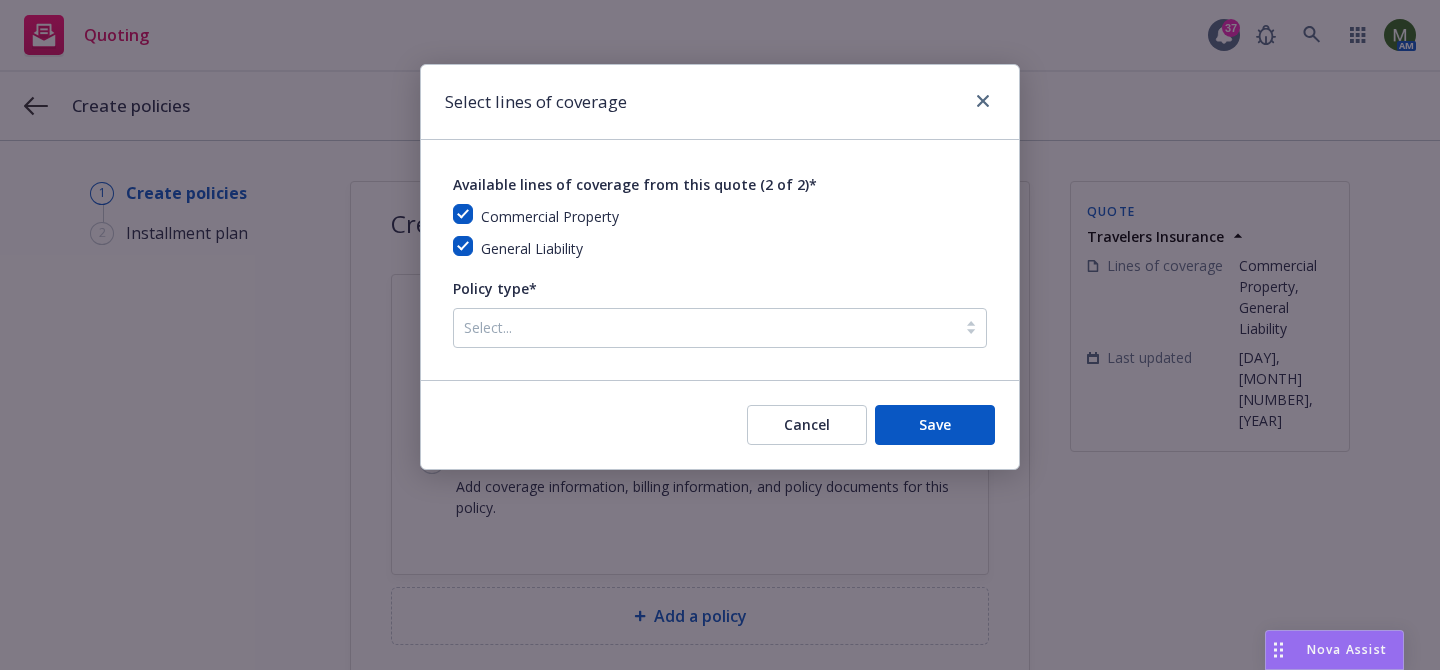 click at bounding box center [705, 328] 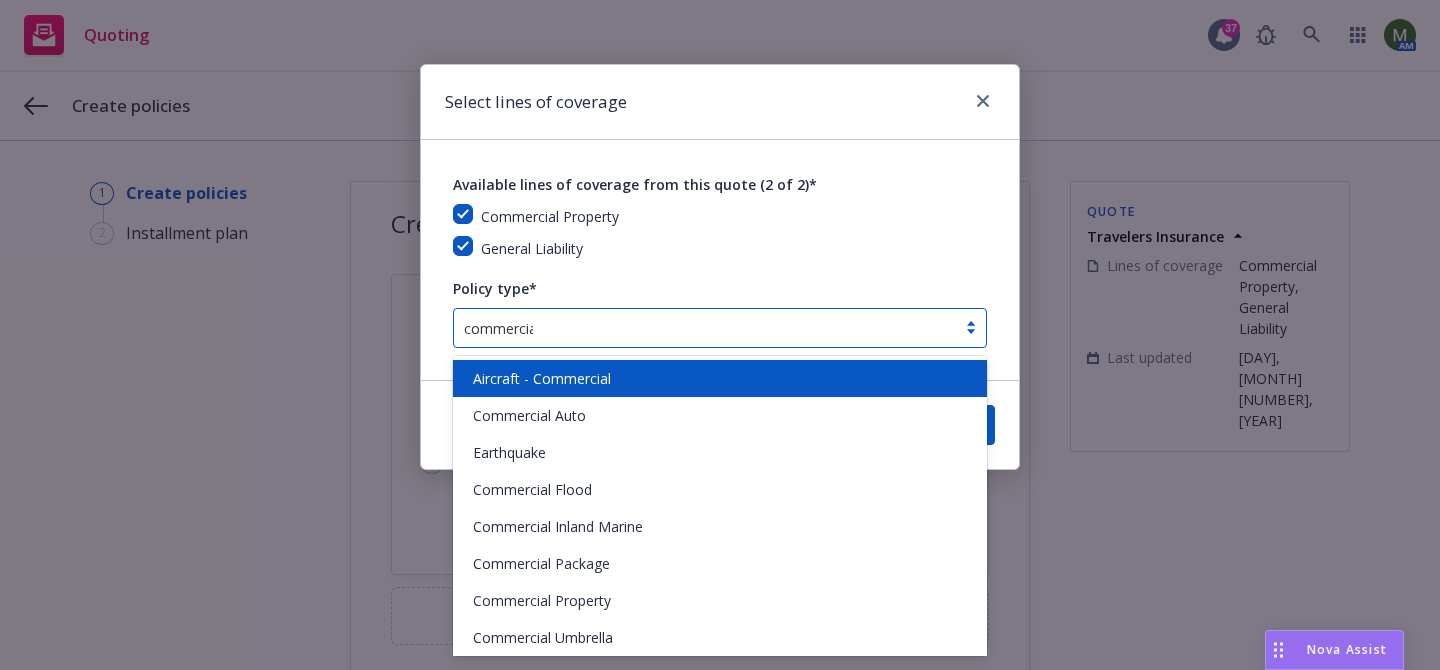 type on "commercial" 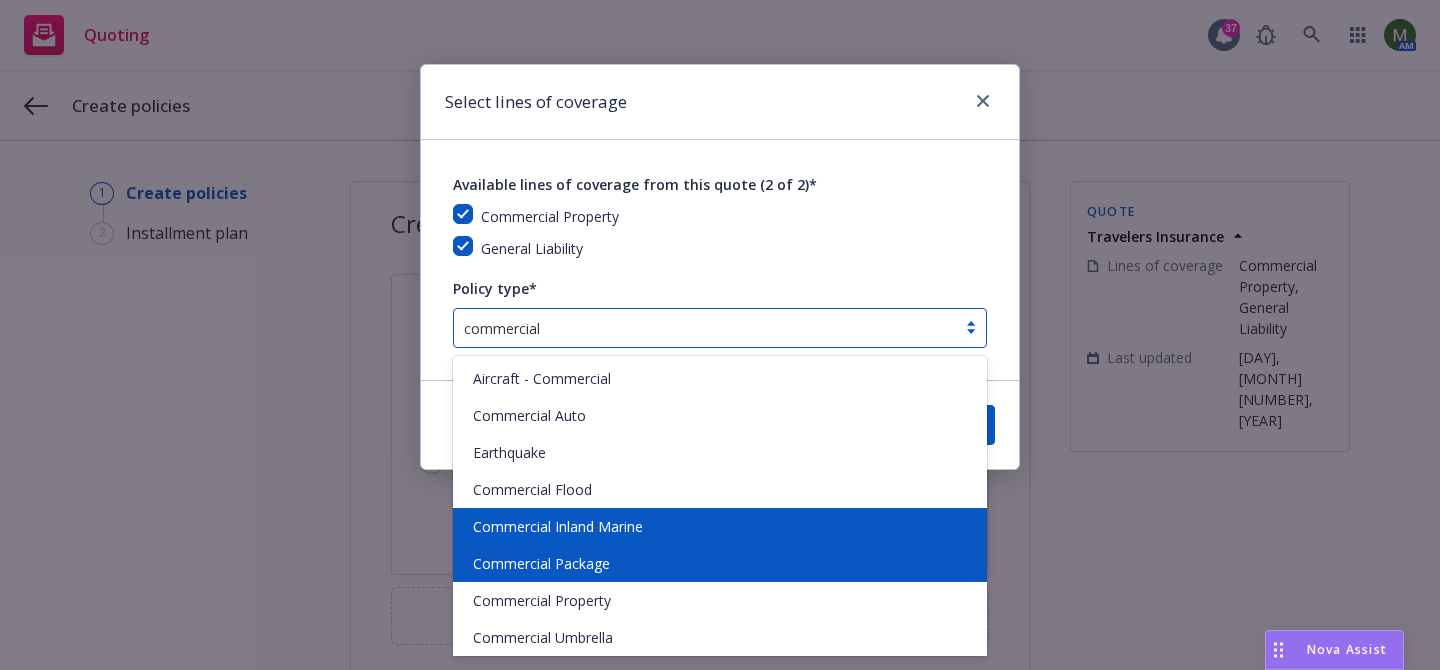 click on "Commercial Package" at bounding box center (720, 563) 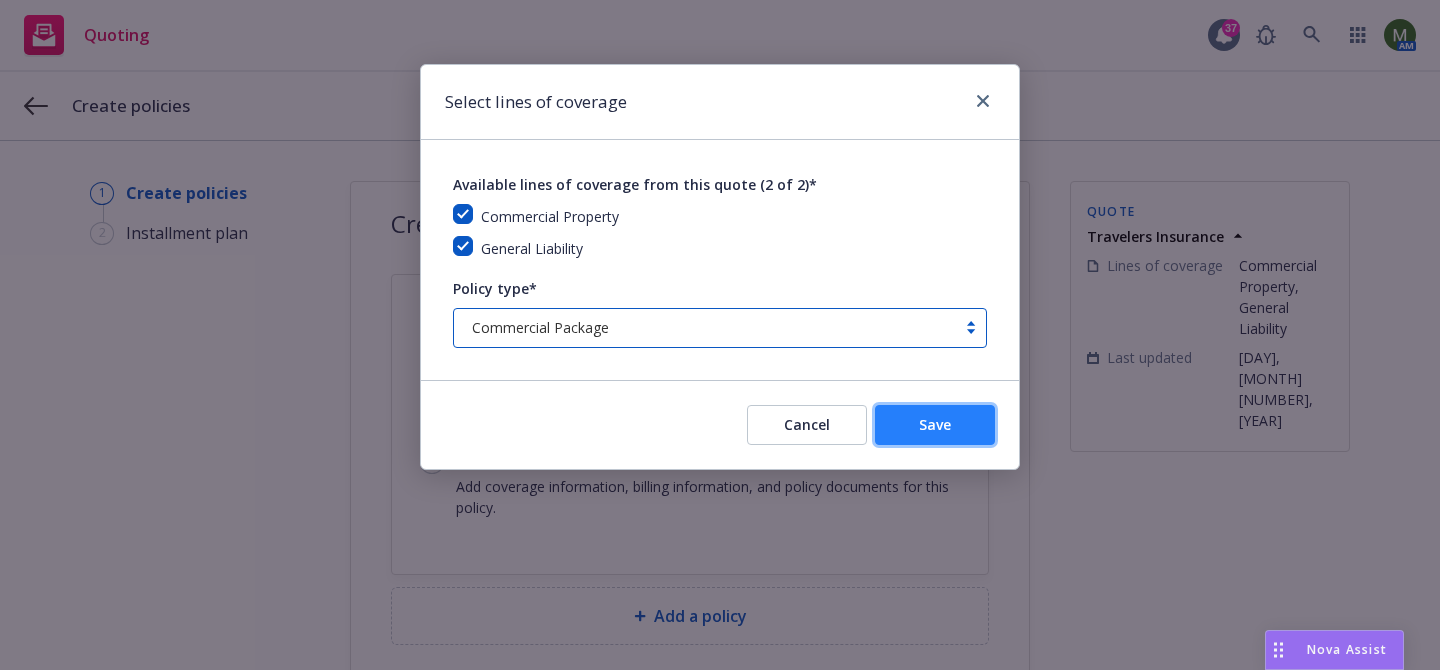 click on "Save" at bounding box center [935, 425] 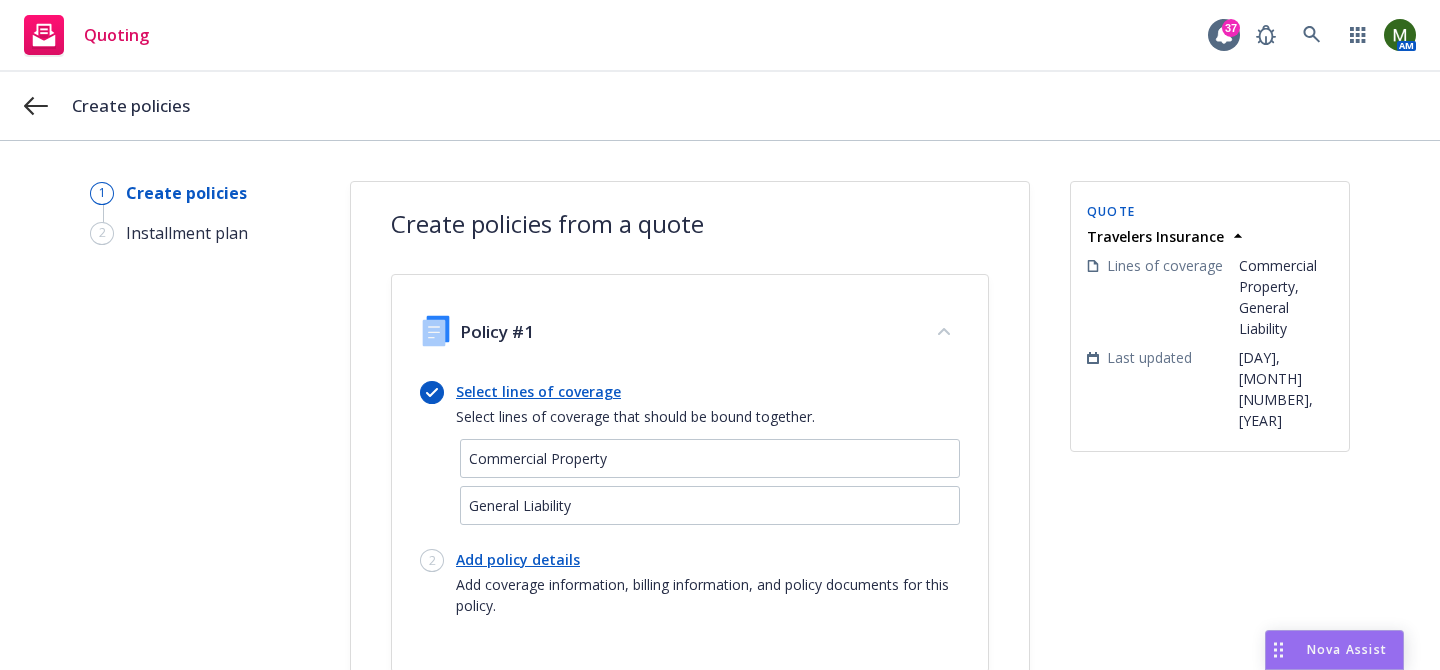 click on "Add policy details" at bounding box center [708, 559] 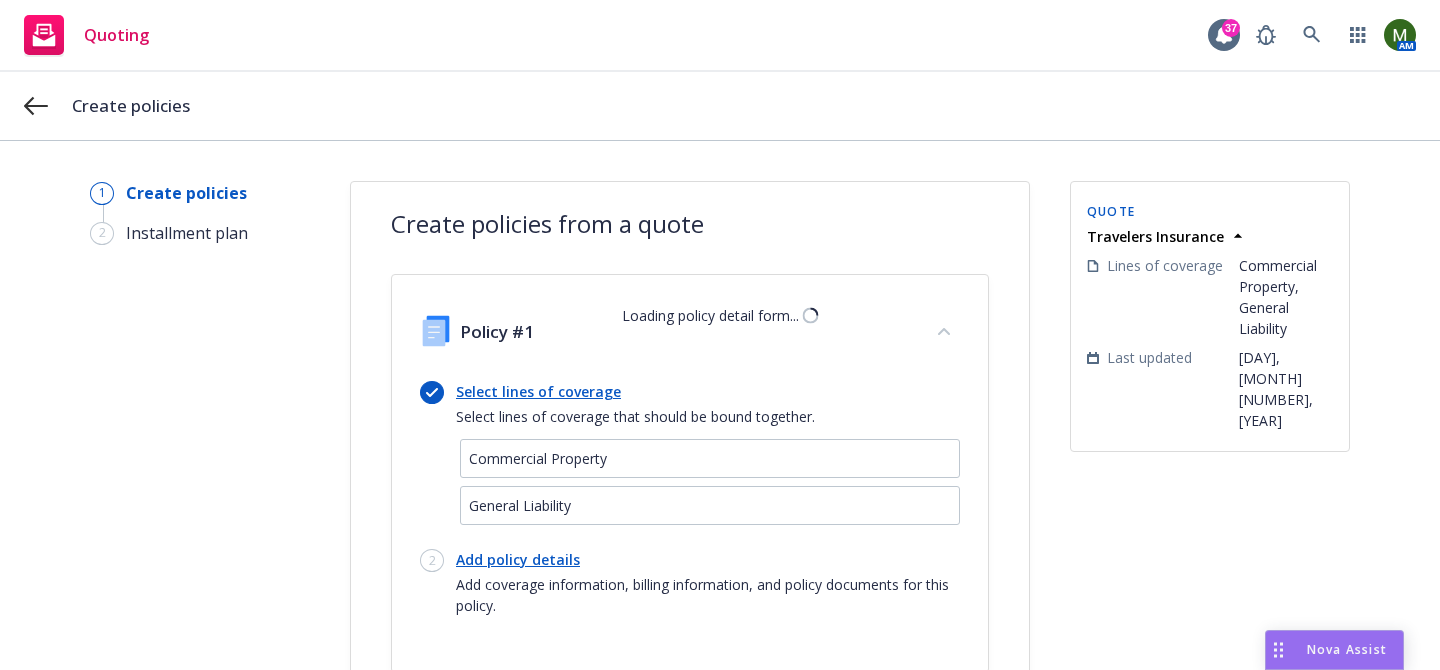 select on "12" 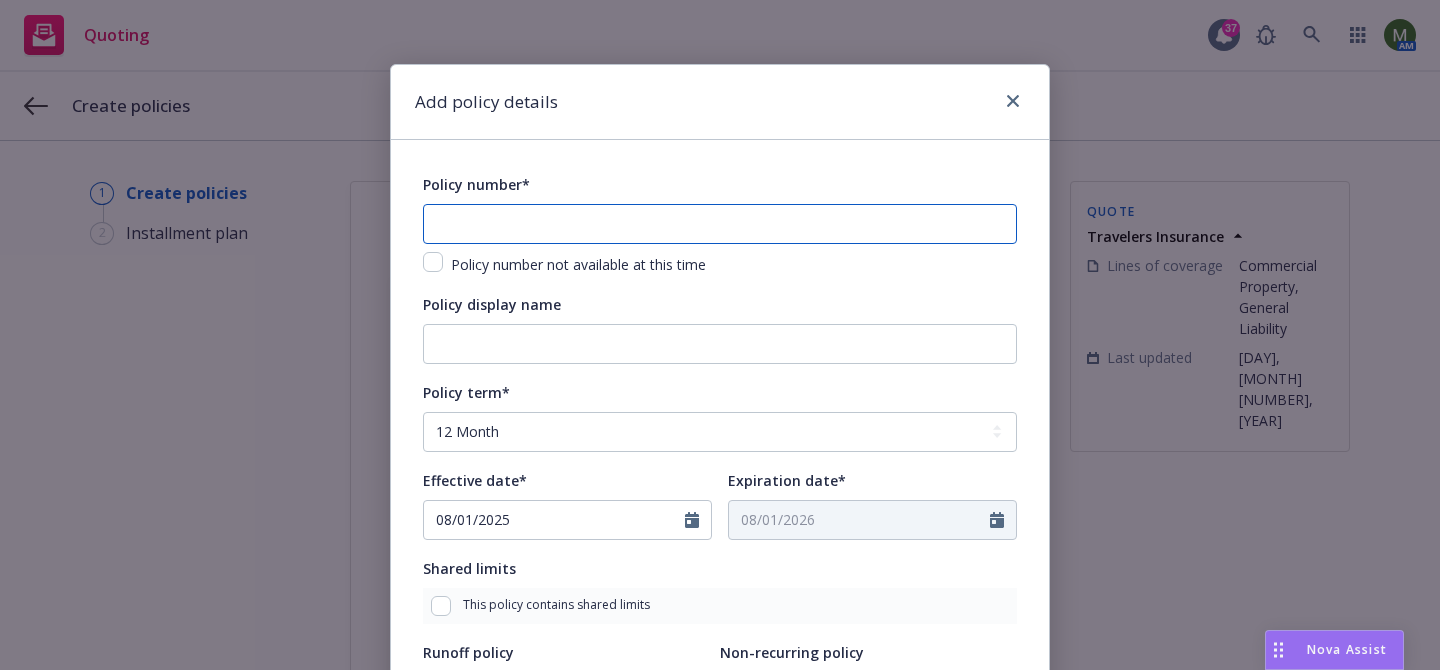 click at bounding box center (720, 224) 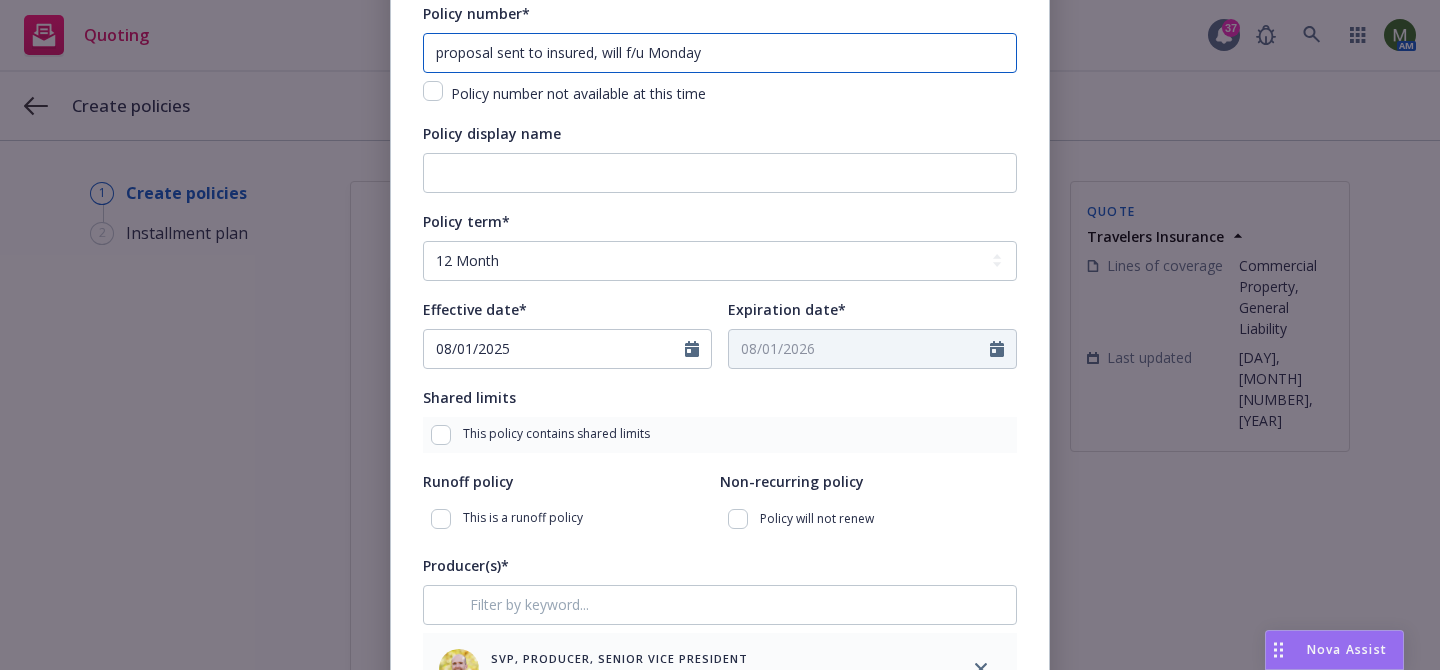 scroll, scrollTop: 0, scrollLeft: 0, axis: both 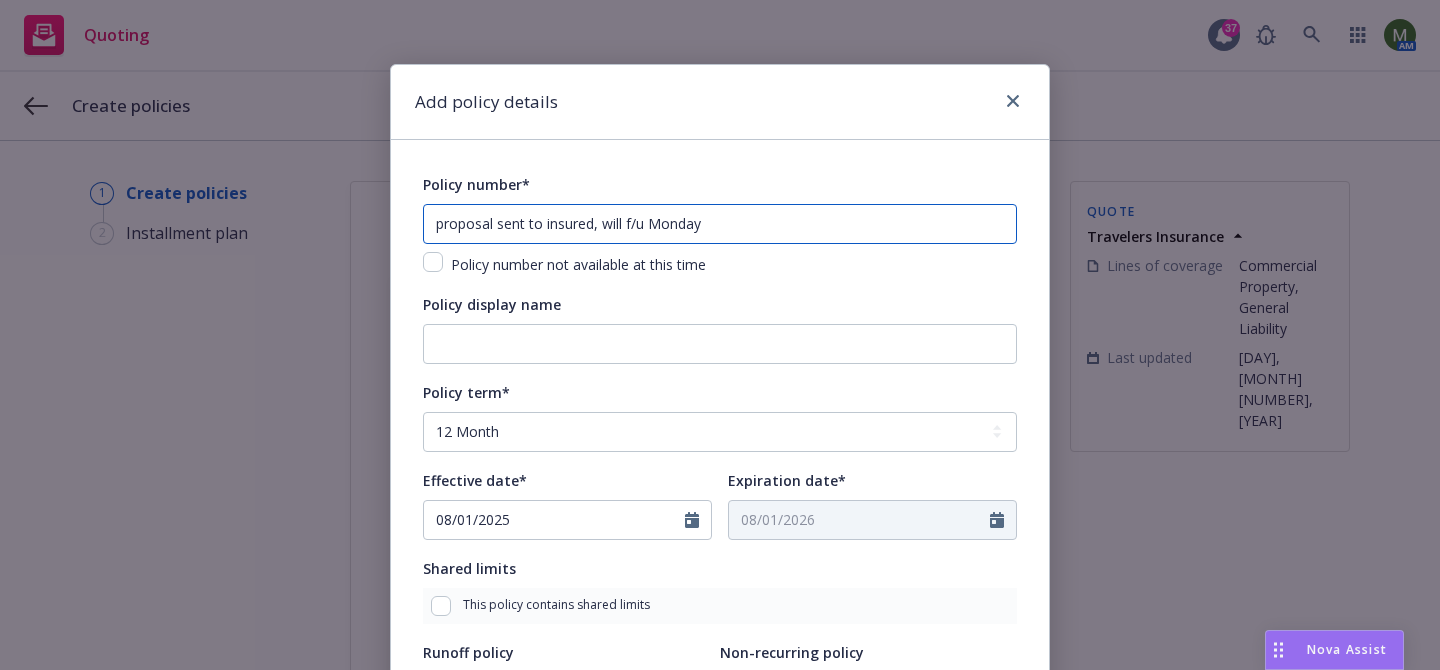 click on "proposal sent to insured, will f/u Monday" at bounding box center [720, 224] 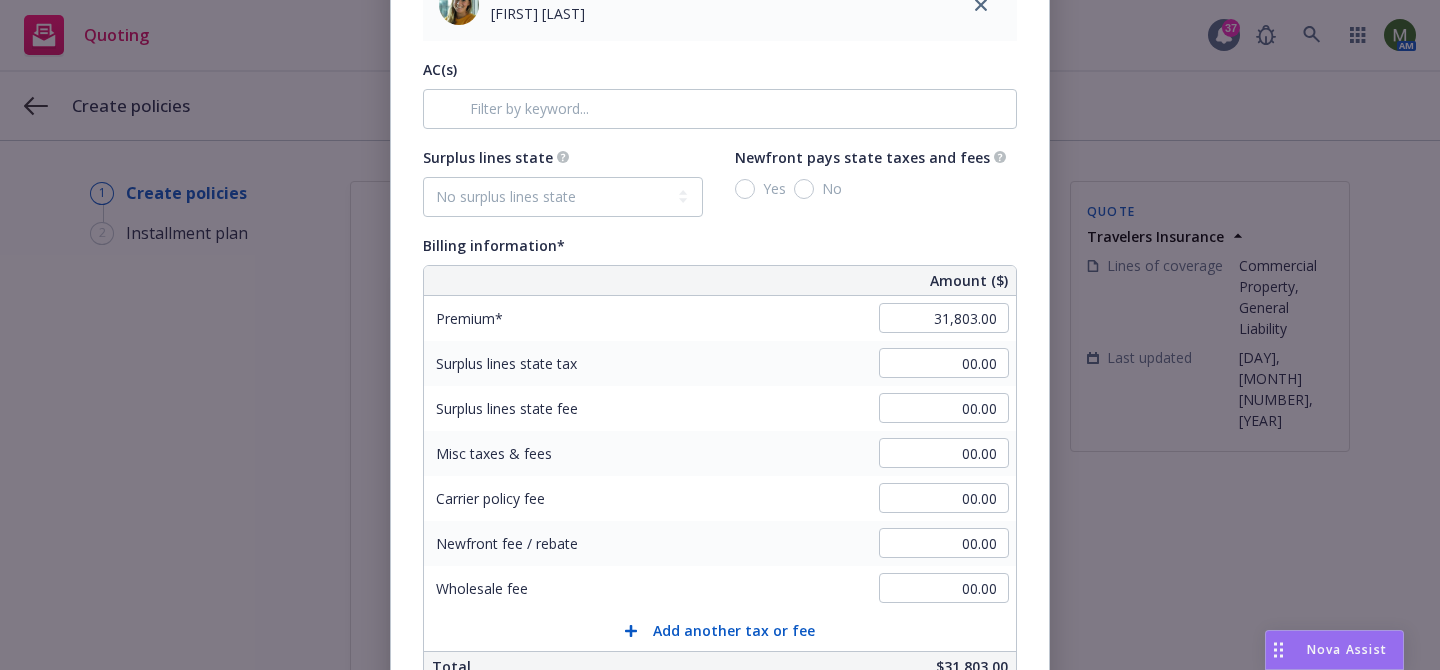 scroll, scrollTop: 2219, scrollLeft: 0, axis: vertical 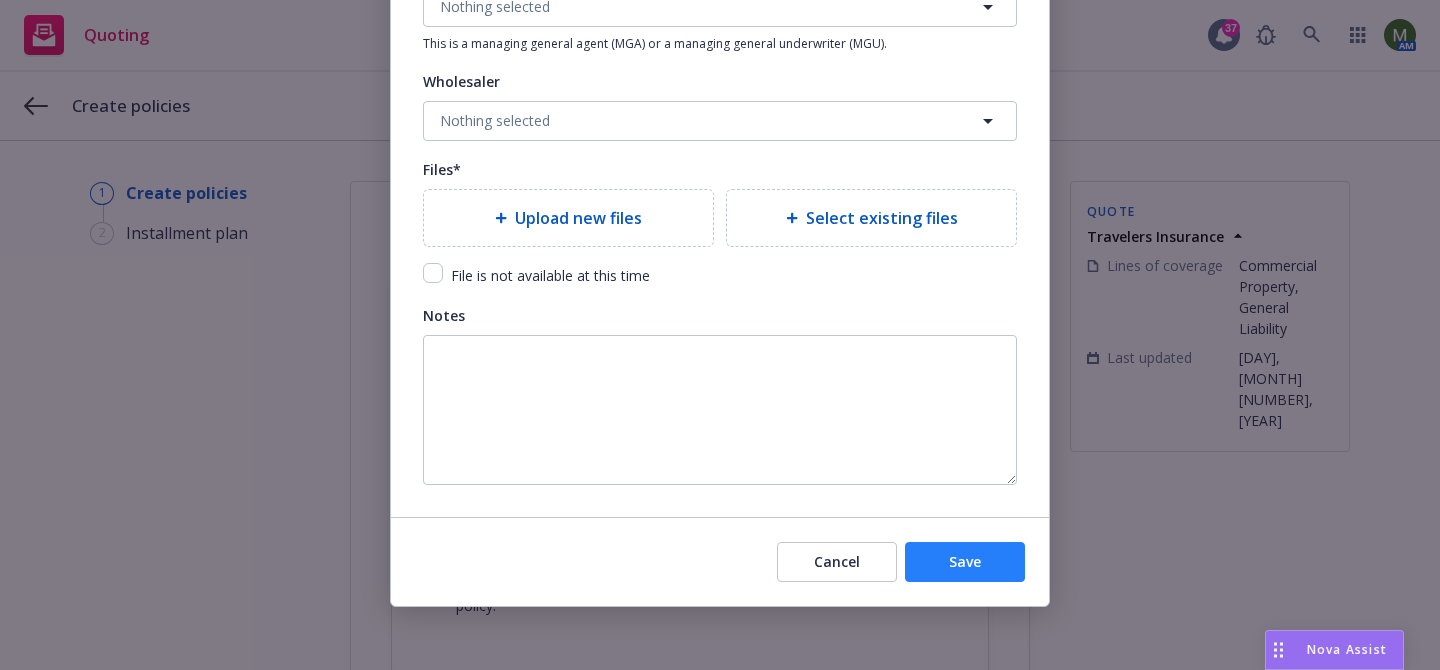type on "Y-630-6W060780-TIL-25" 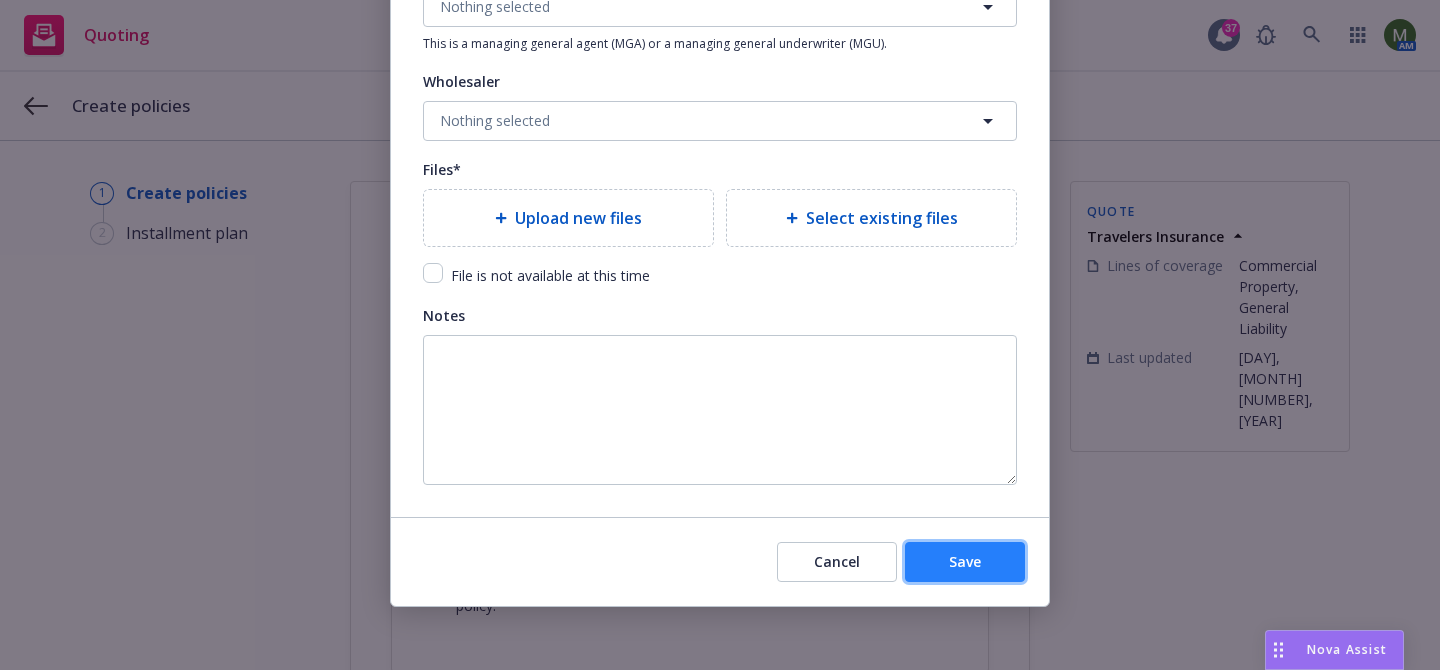 click on "Save" at bounding box center (965, 562) 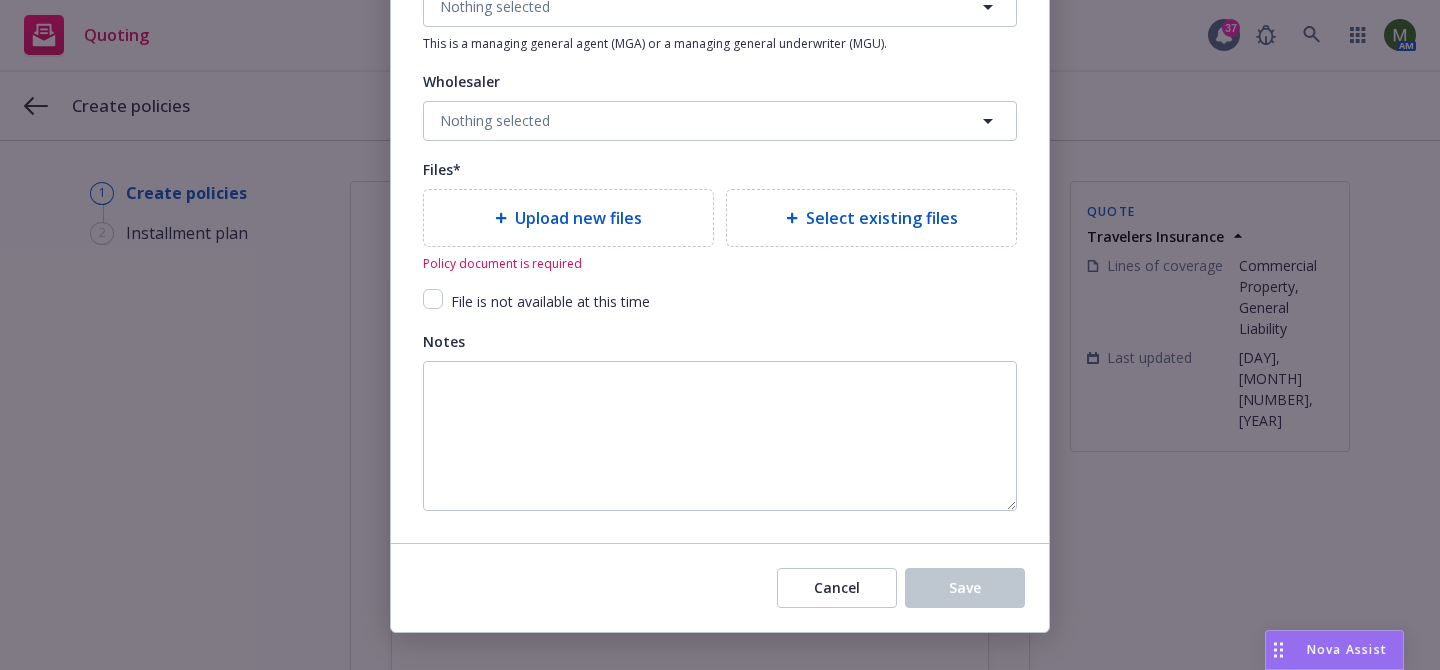 click on "File is not available at this time" at bounding box center (550, 301) 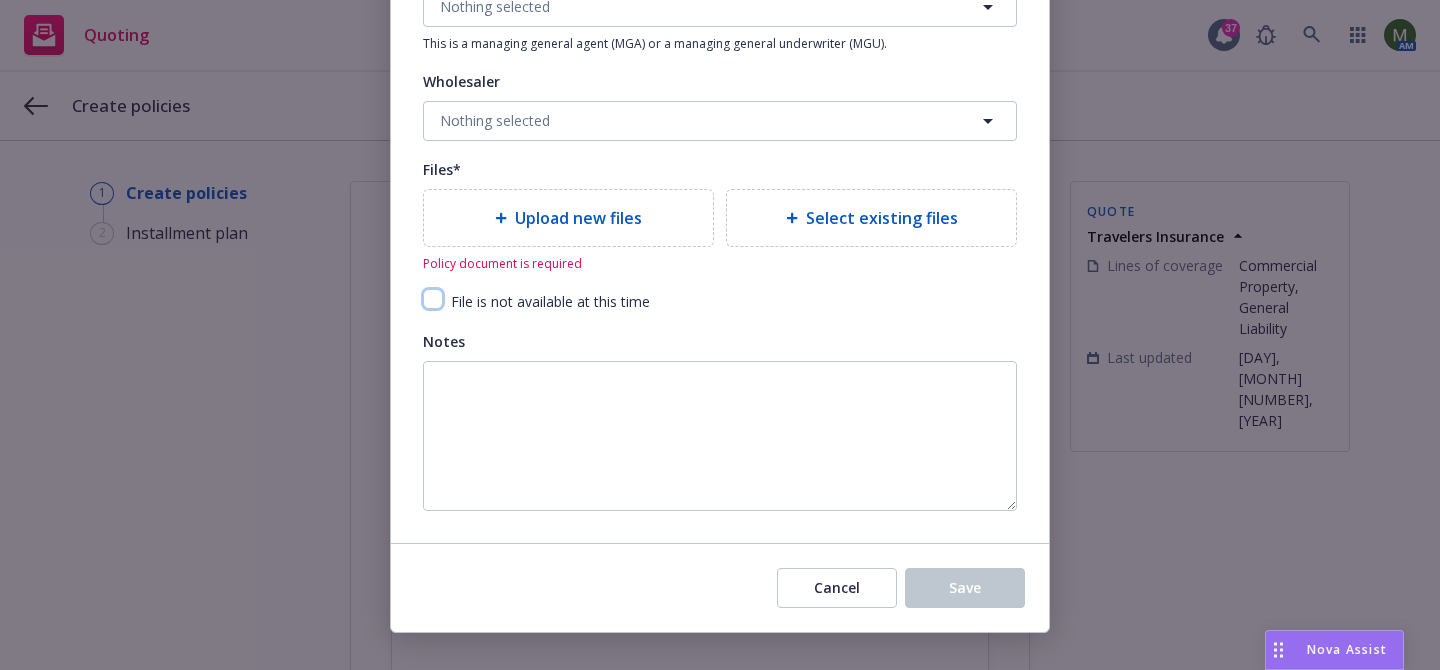 click at bounding box center [433, 299] 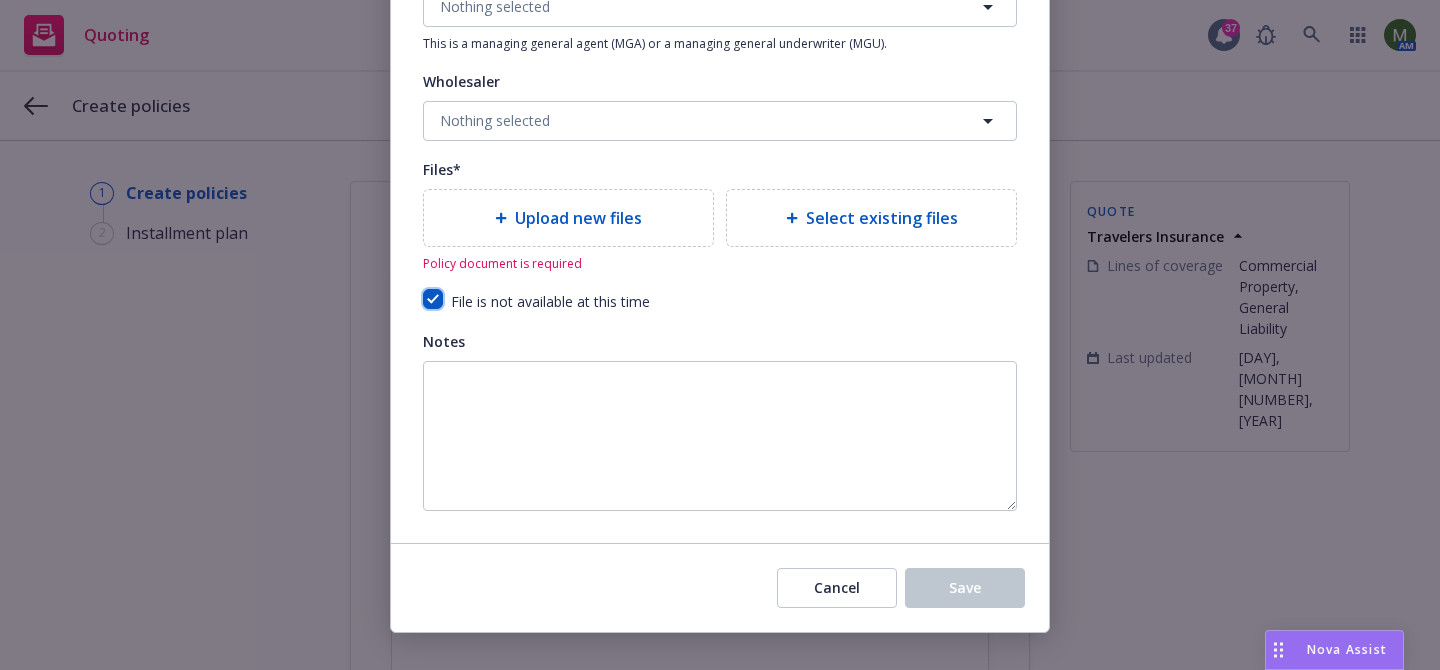 checkbox on "true" 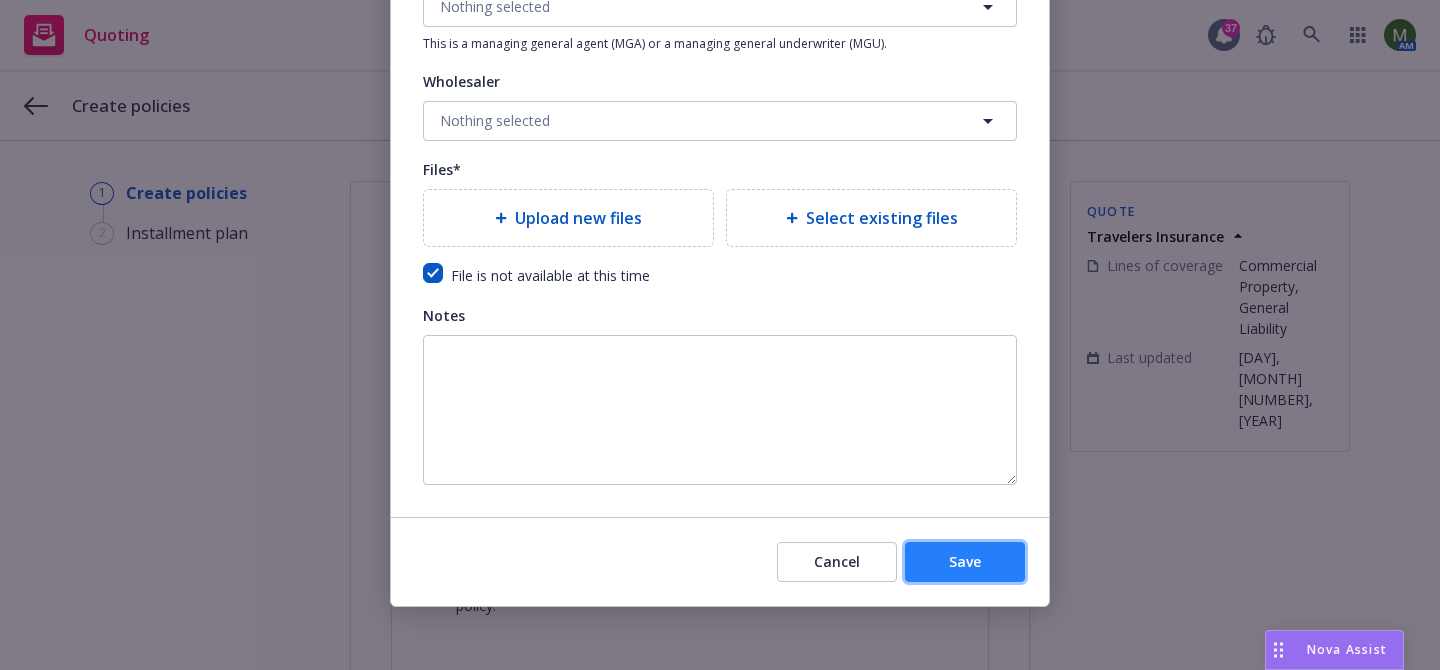 click on "Save" at bounding box center (965, 562) 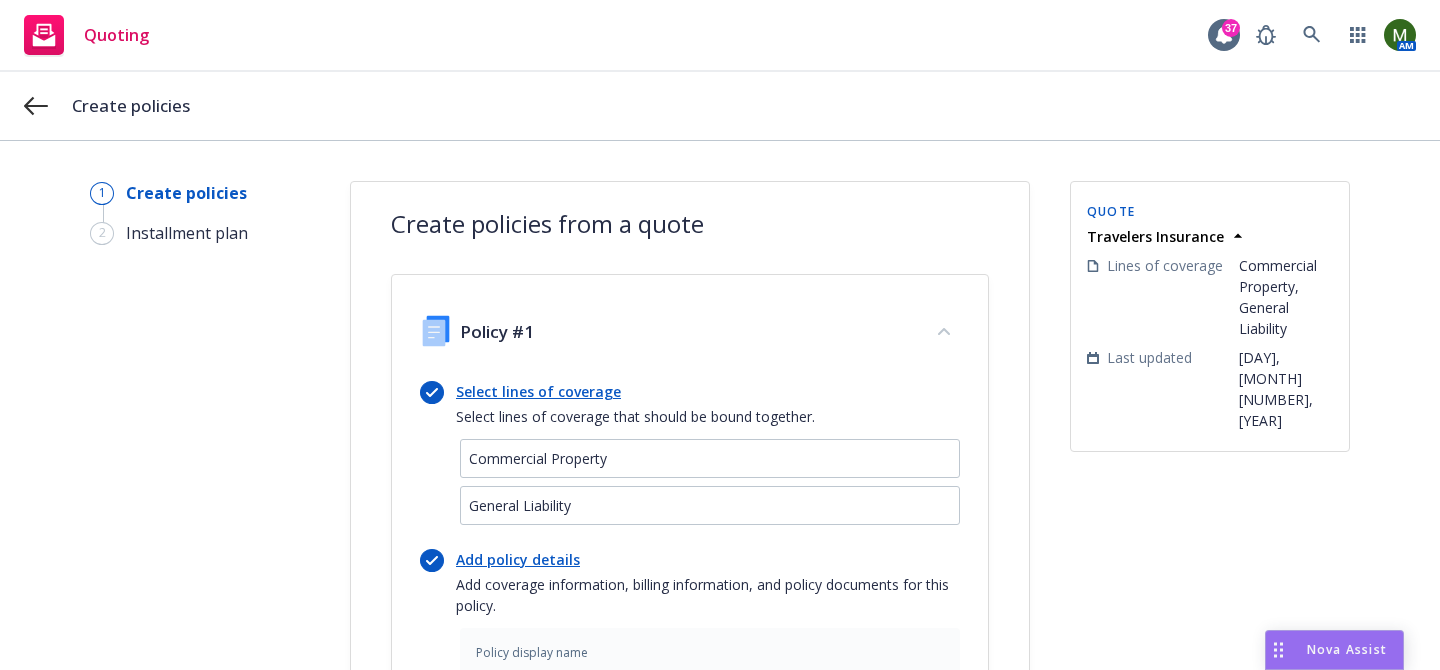 scroll, scrollTop: 762, scrollLeft: 0, axis: vertical 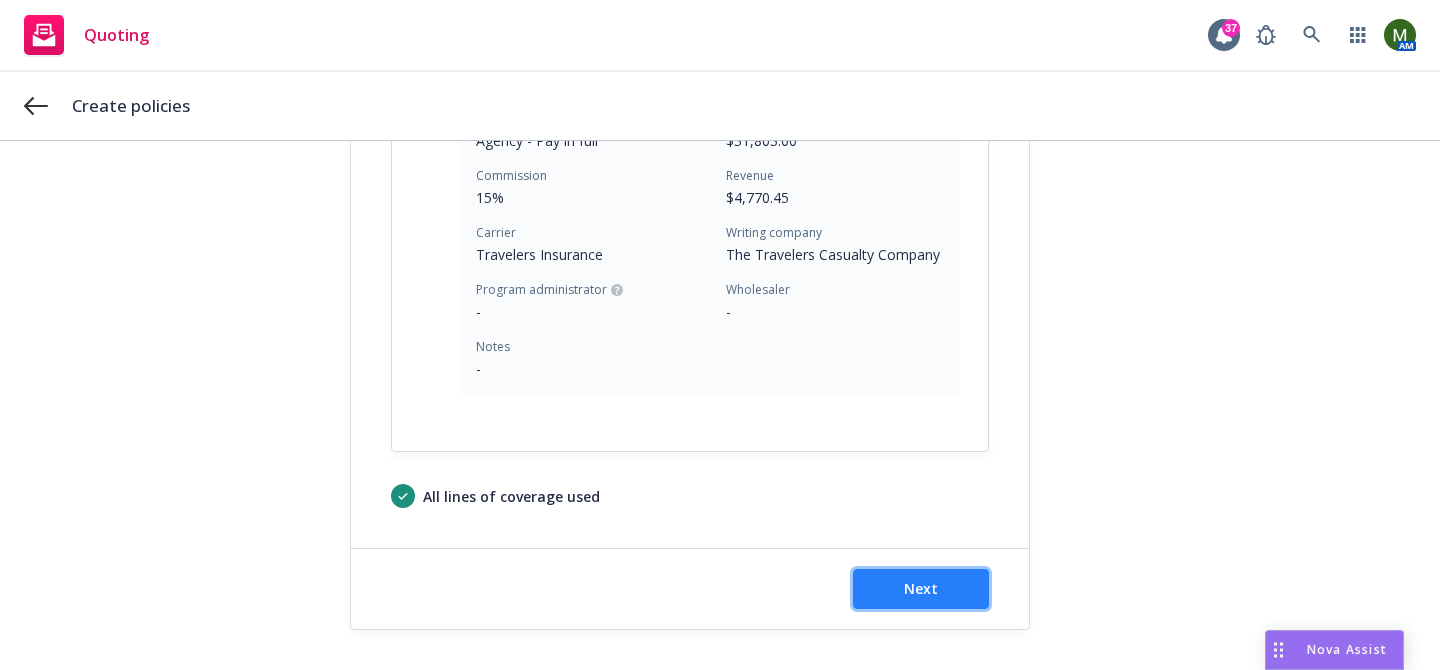 click on "Next" at bounding box center (921, 588) 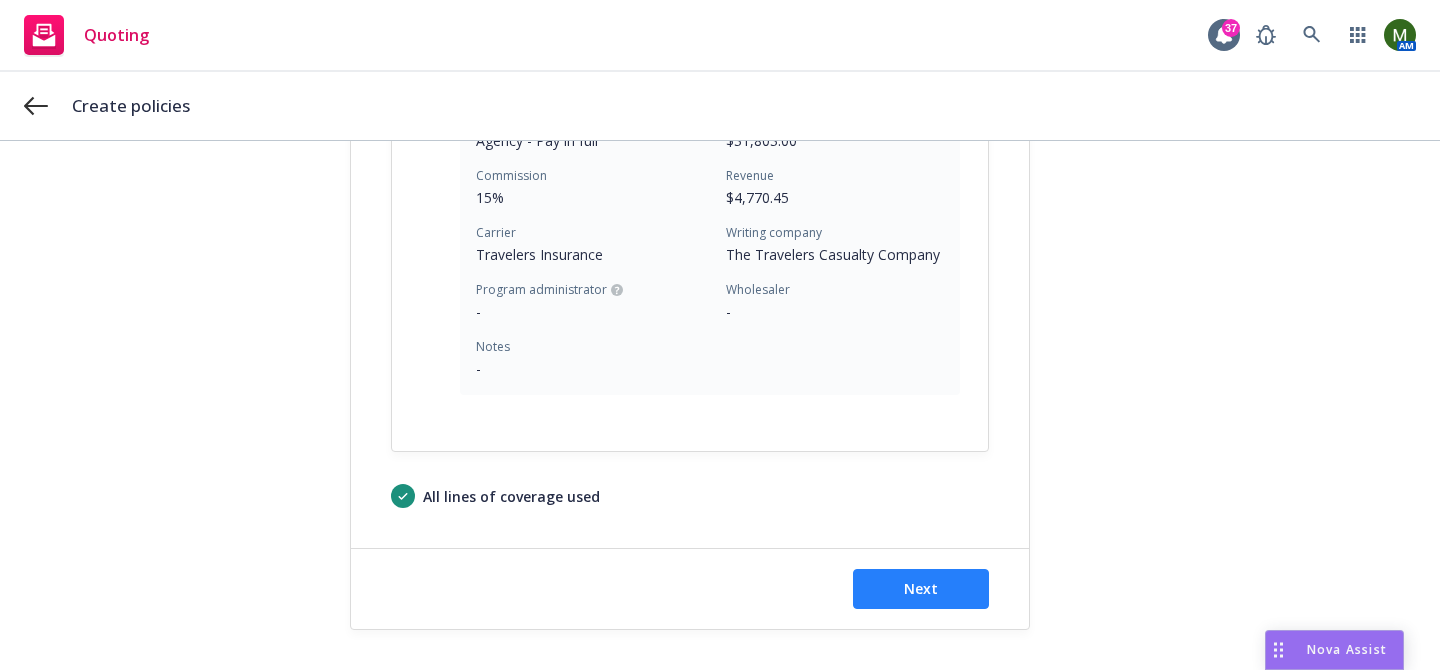 scroll, scrollTop: 0, scrollLeft: 0, axis: both 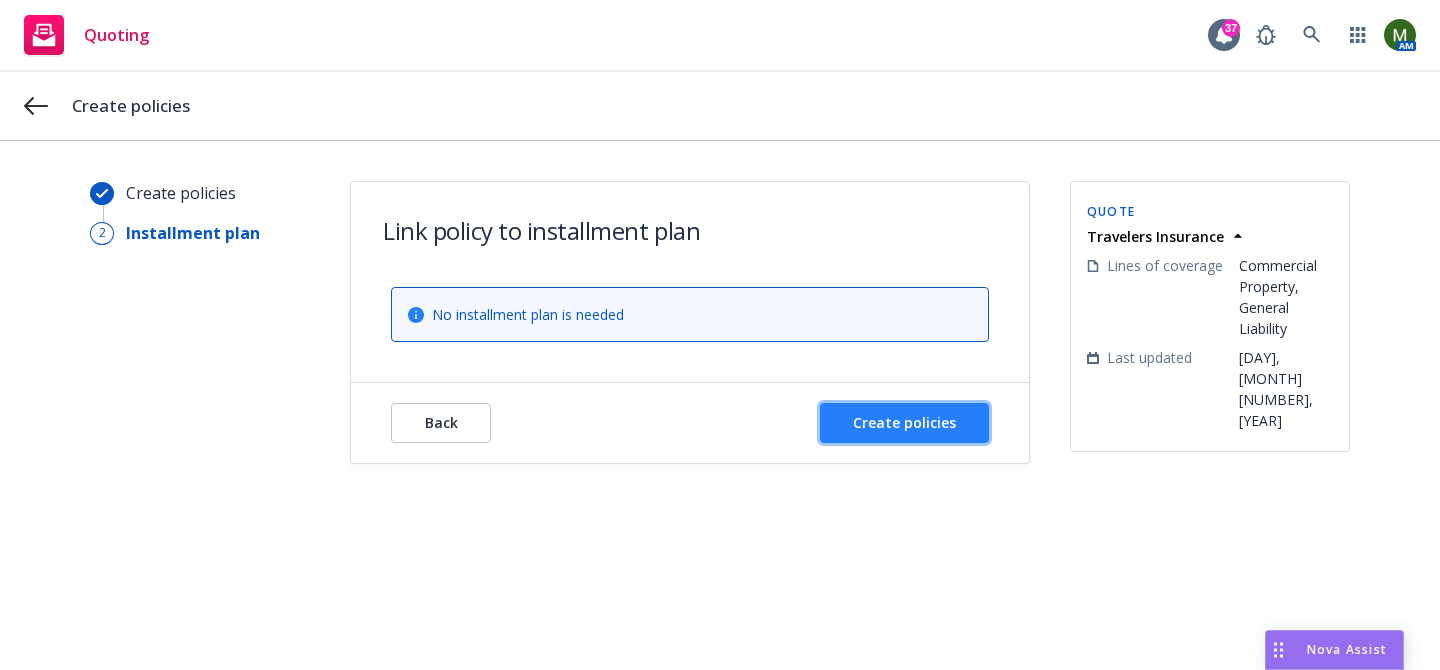 click on "Create policies" at bounding box center [904, 422] 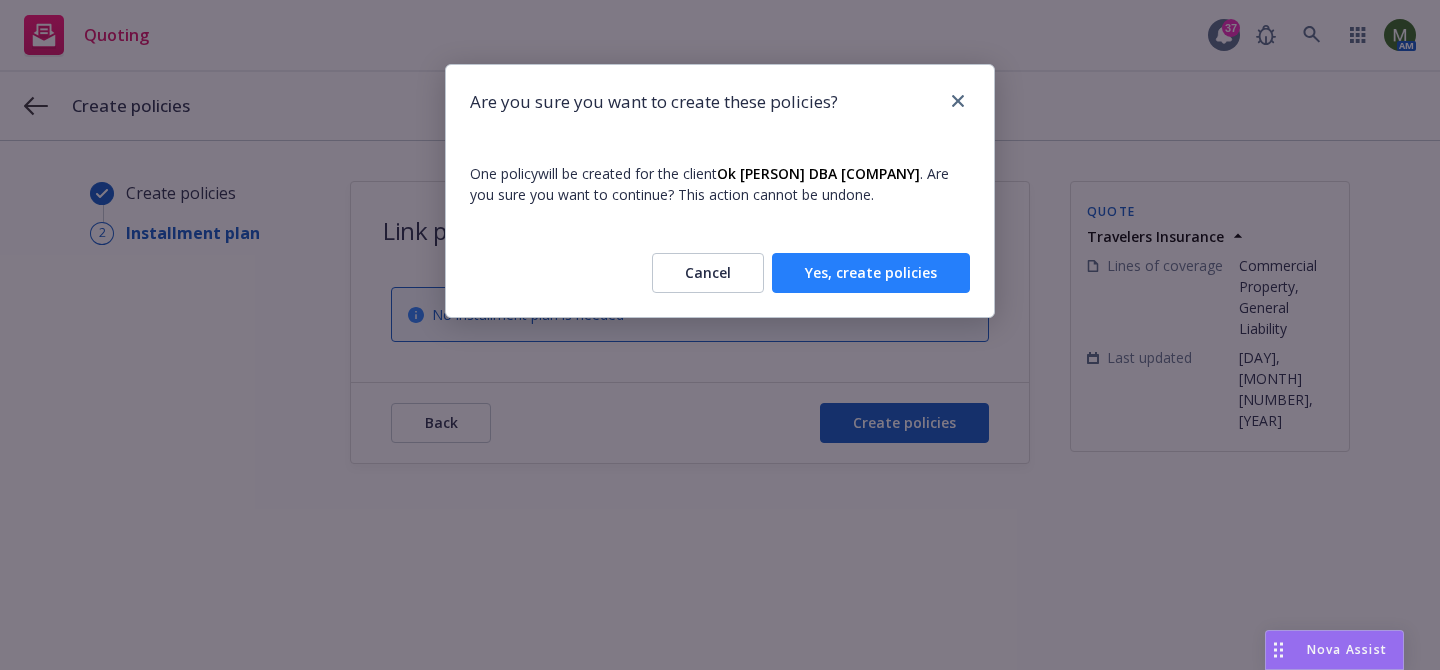 click on "Yes, create policies" at bounding box center (871, 273) 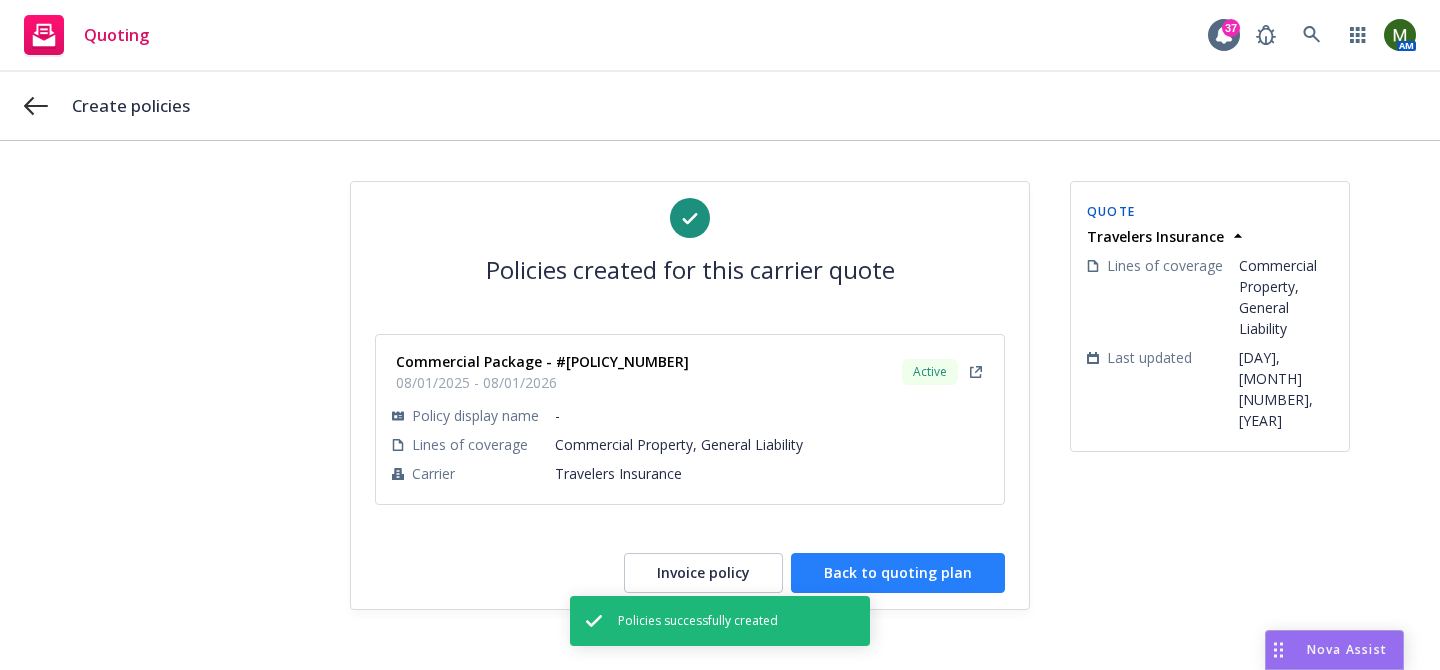click on "Back to quoting plan" at bounding box center (898, 573) 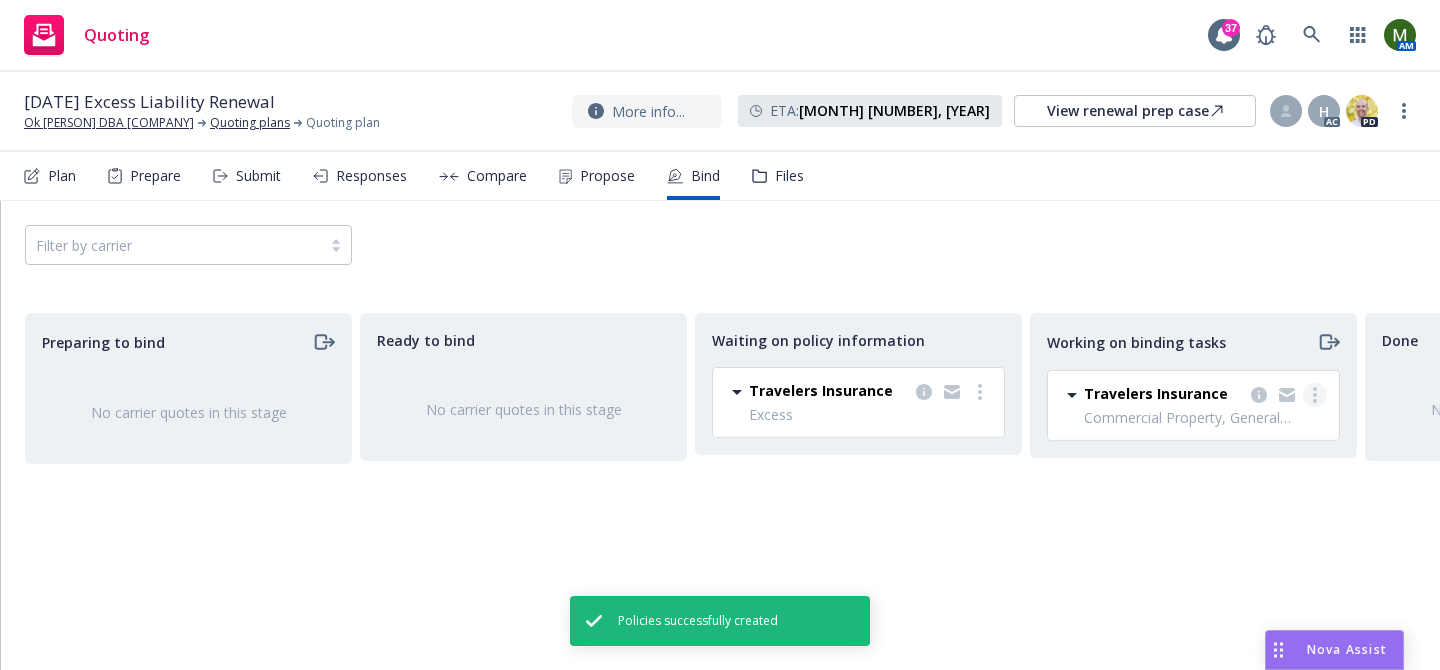 click at bounding box center (1315, 395) 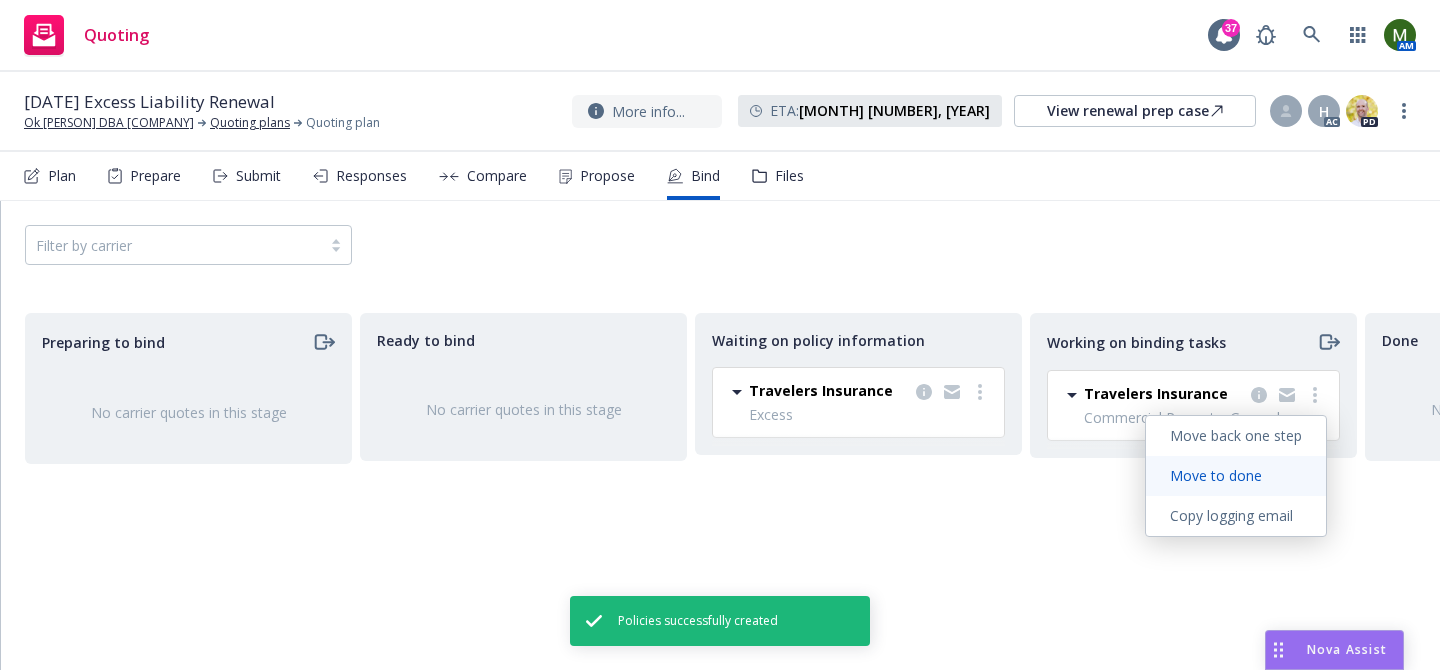 click on "Move to done" at bounding box center [1216, 475] 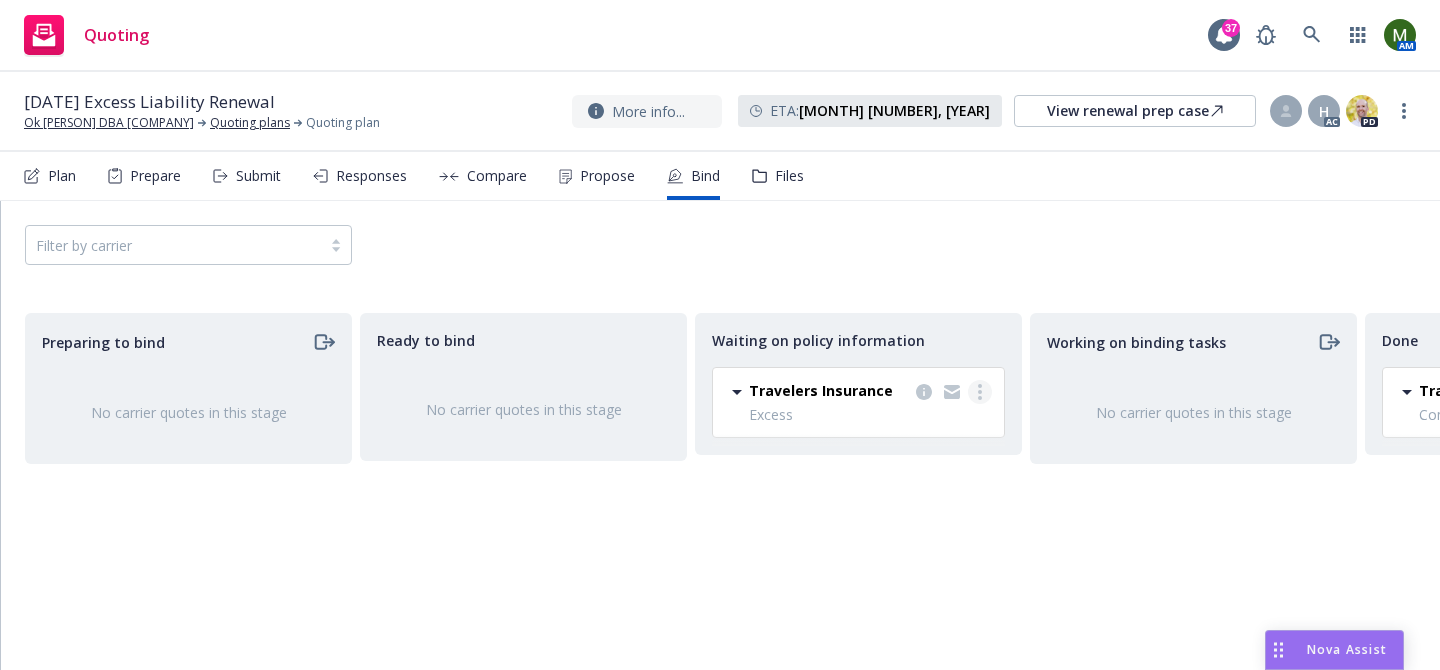 click at bounding box center [980, 392] 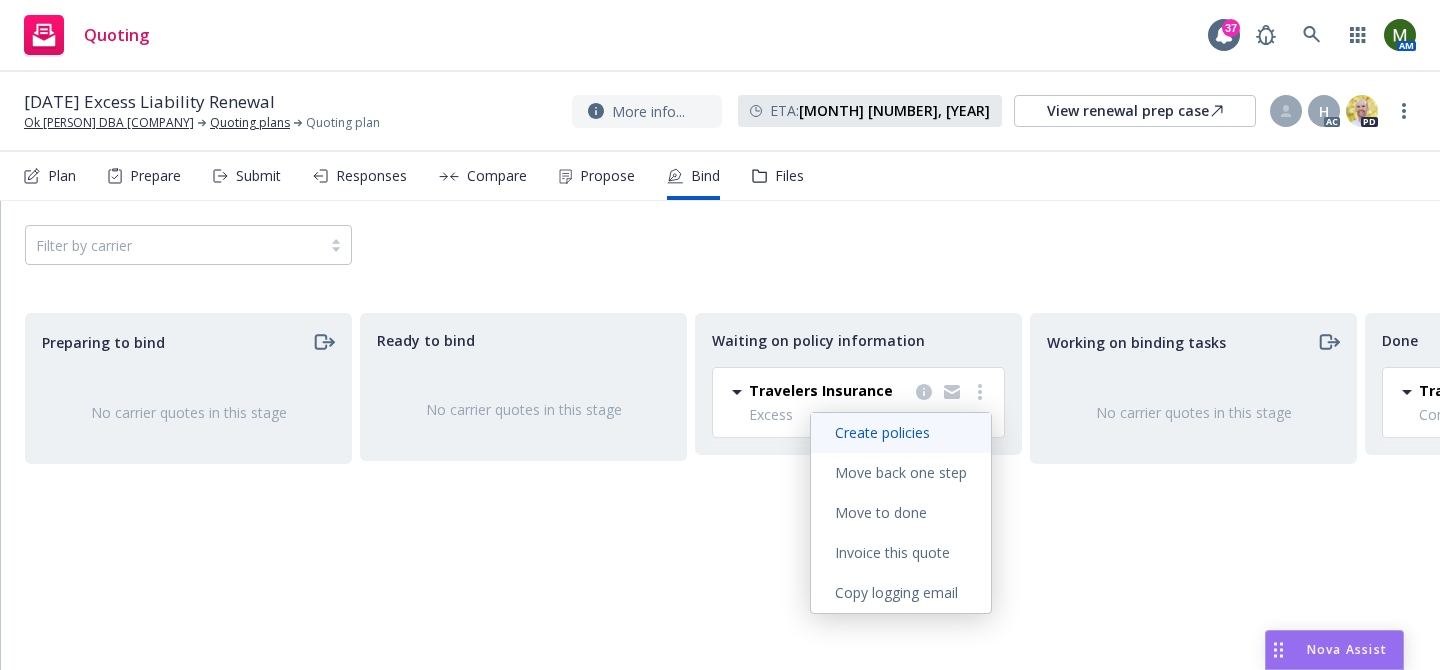click on "Create policies" at bounding box center (882, 432) 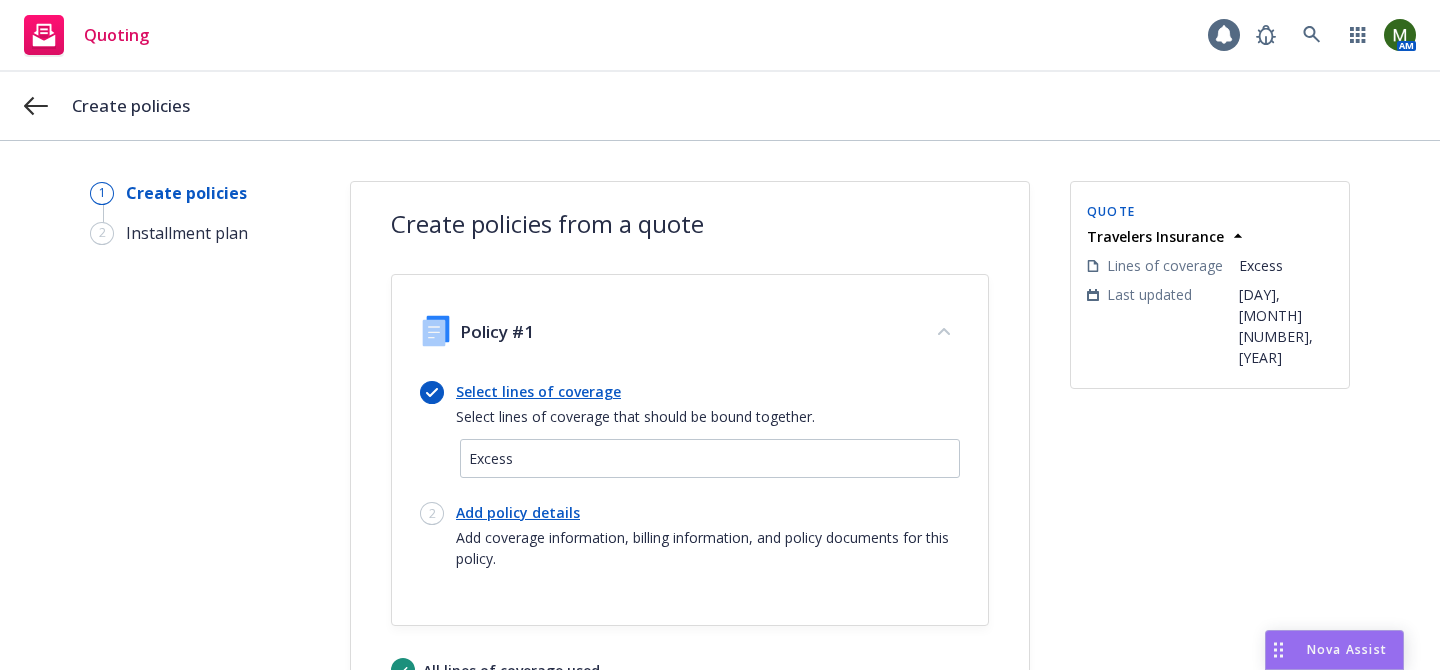 click on "Add policy details" at bounding box center [708, 512] 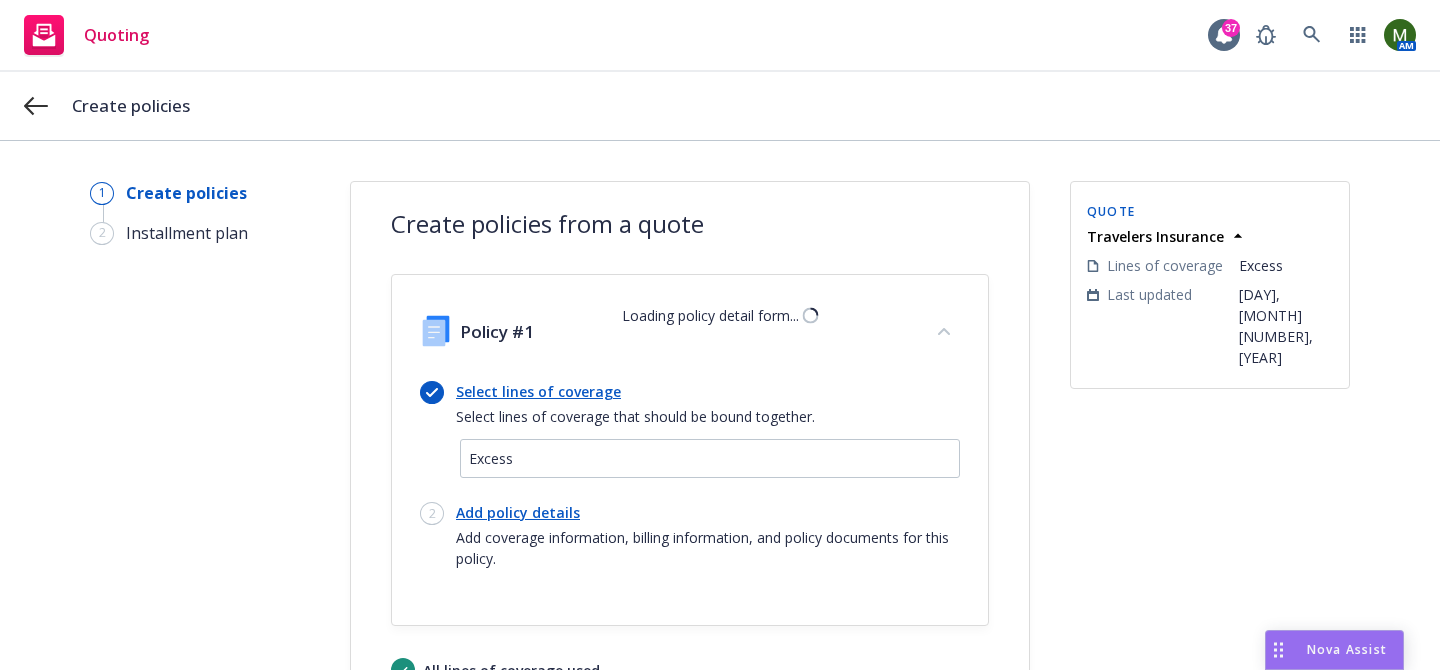 select on "12" 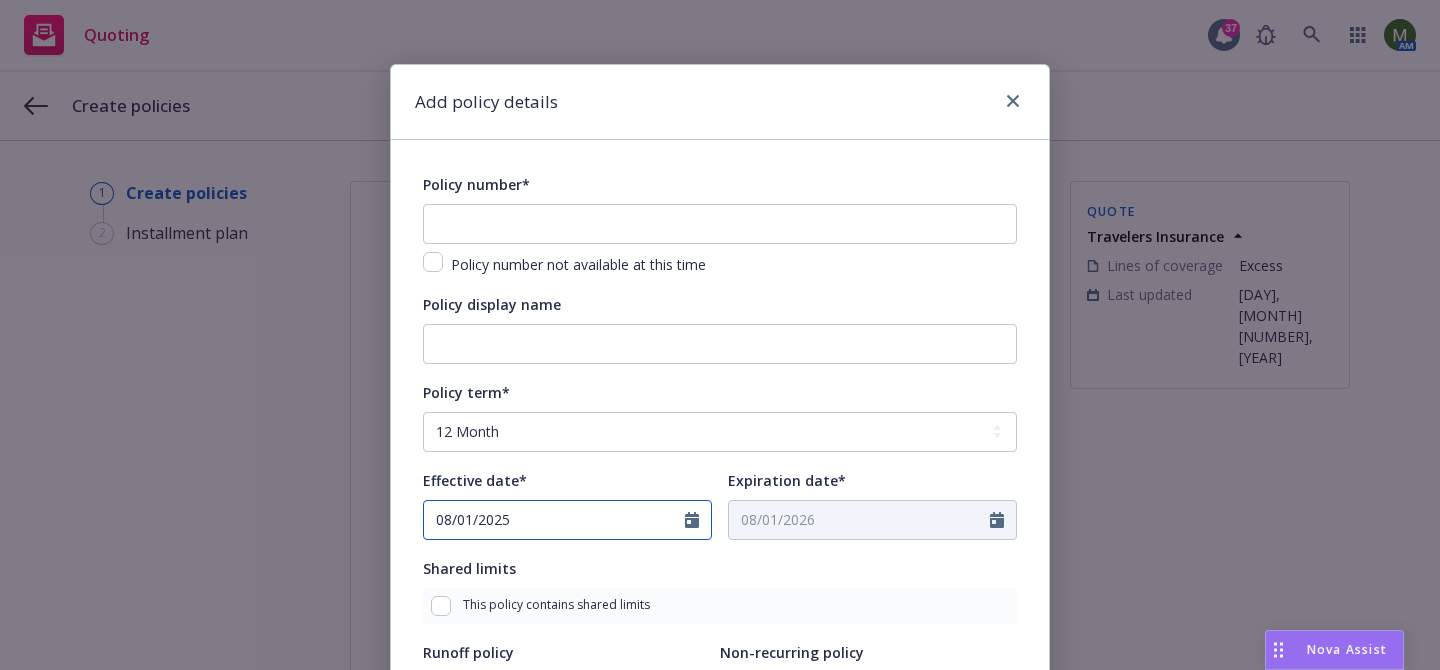 click on "08/01/2025" at bounding box center [554, 520] 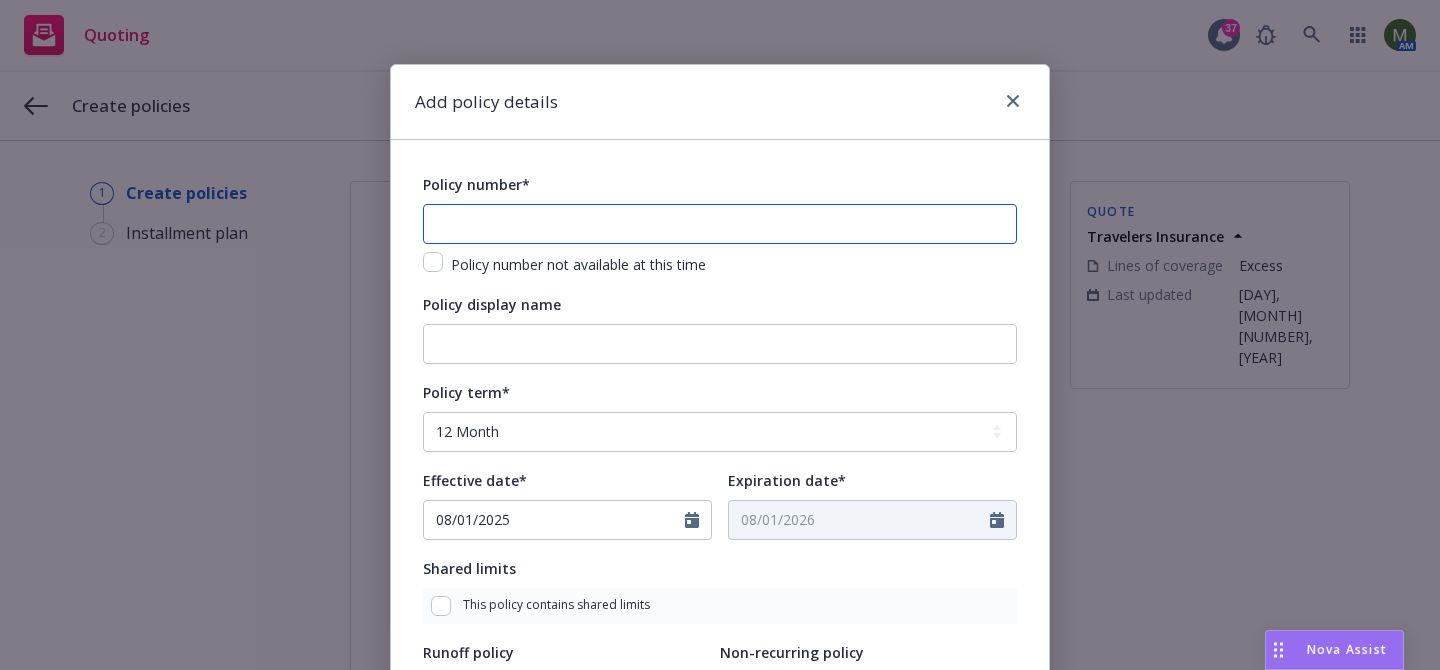 click at bounding box center [720, 224] 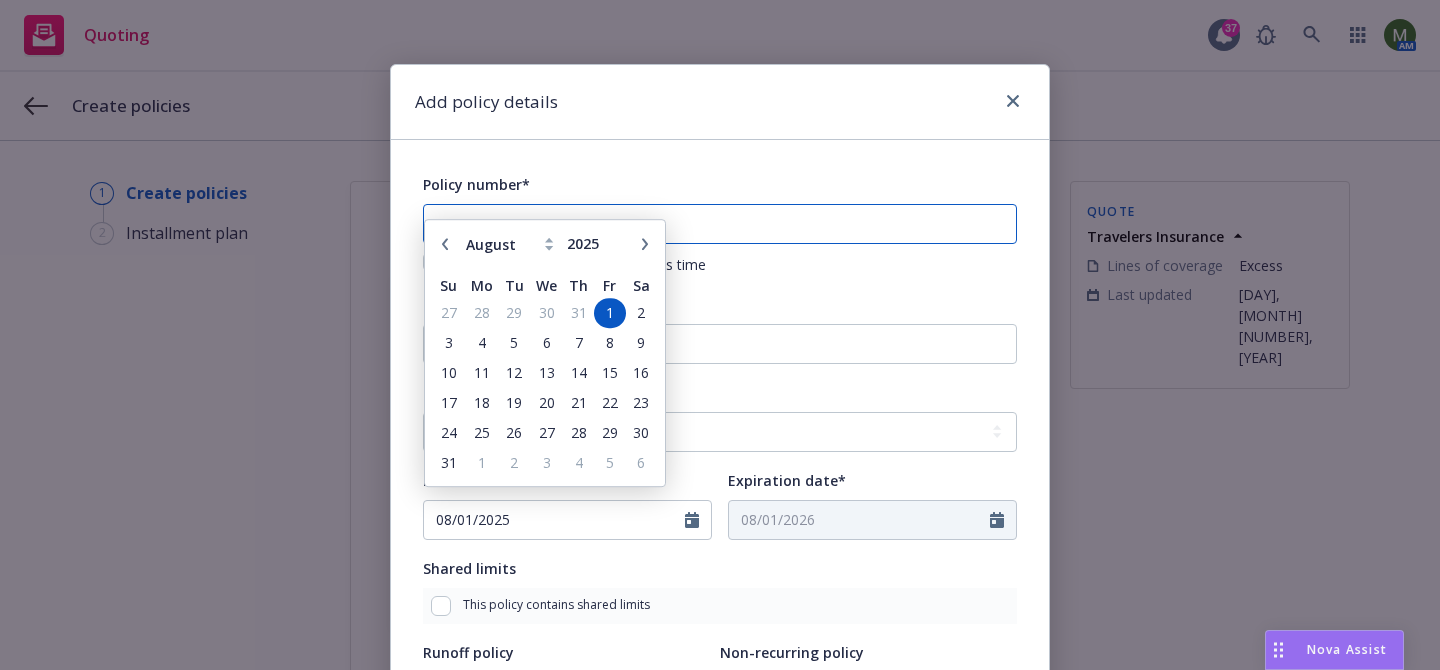 paste on "EX-6W062109-25-14" 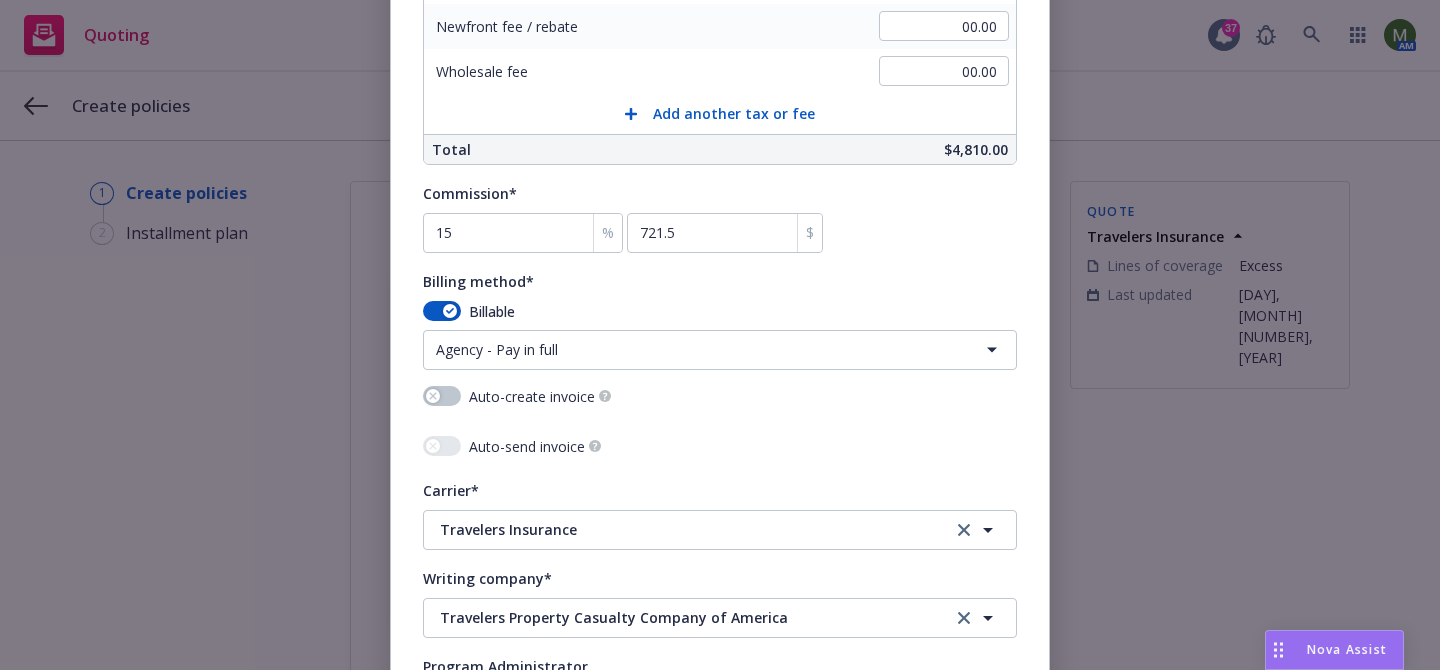scroll, scrollTop: 1993, scrollLeft: 0, axis: vertical 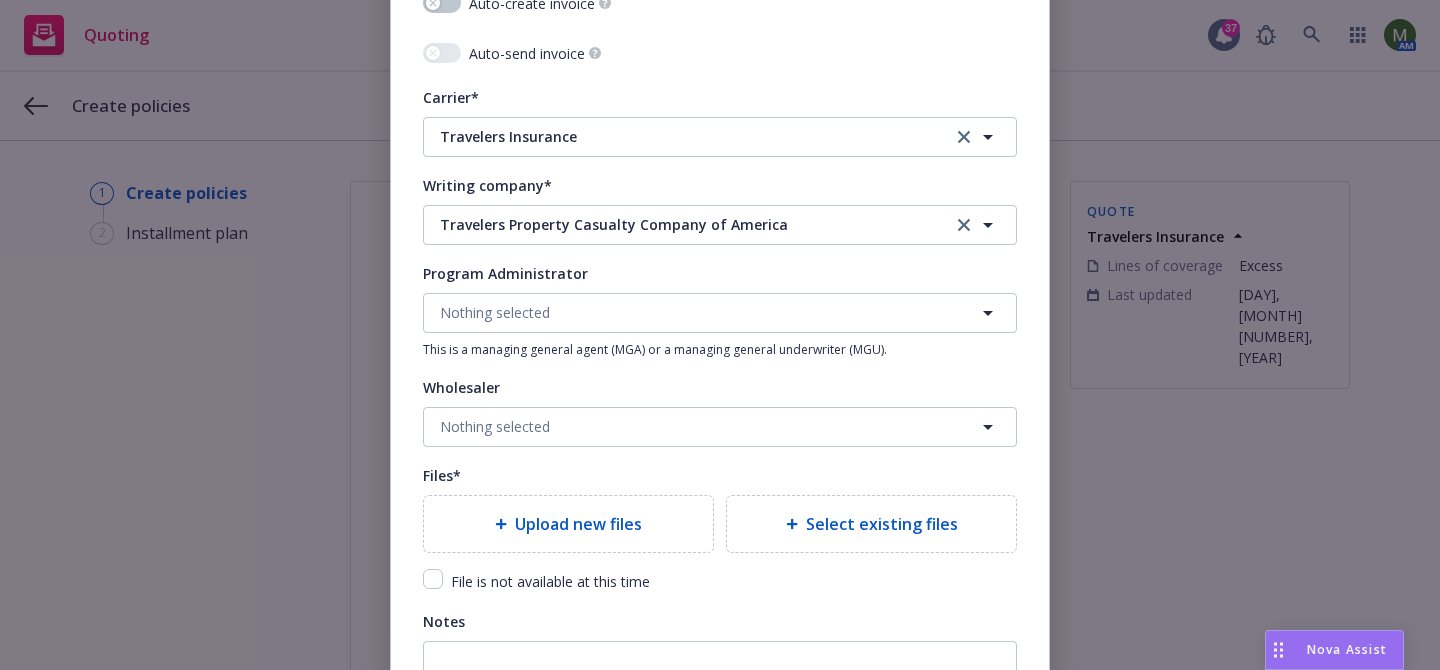 type on "EX-6W062109-25-14" 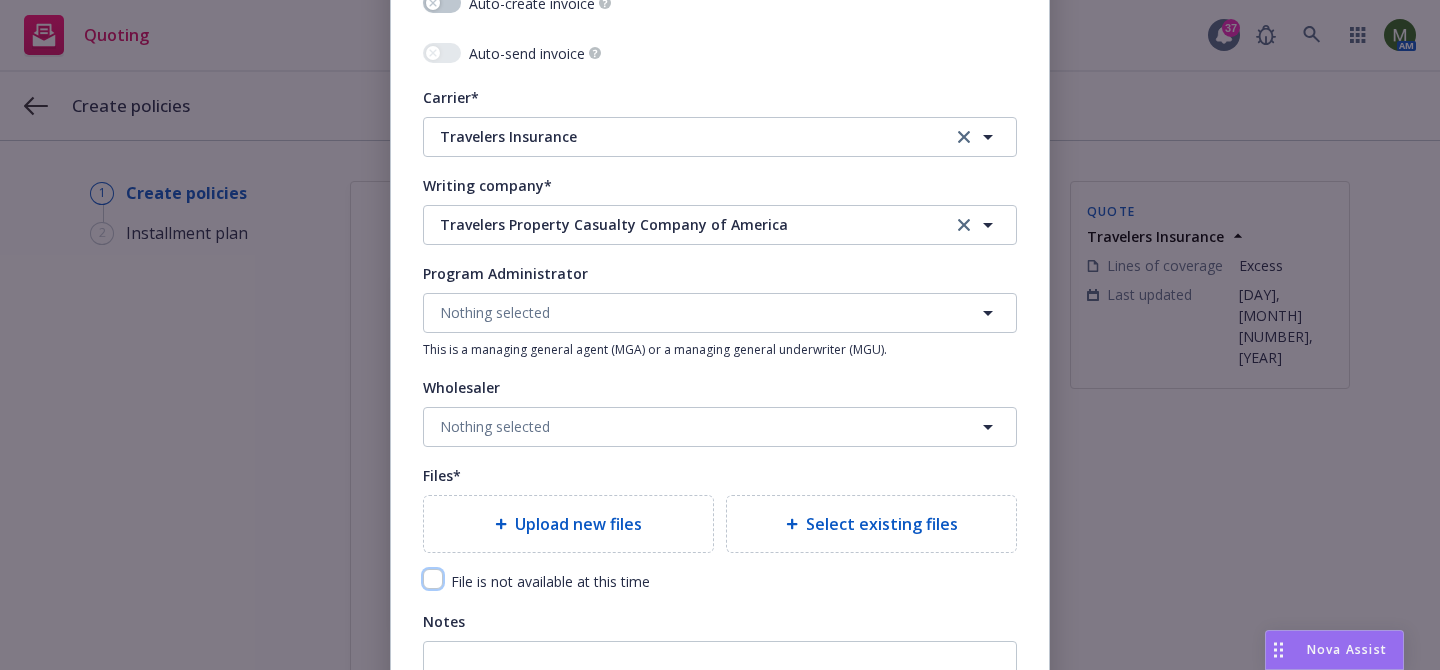 click at bounding box center (433, 579) 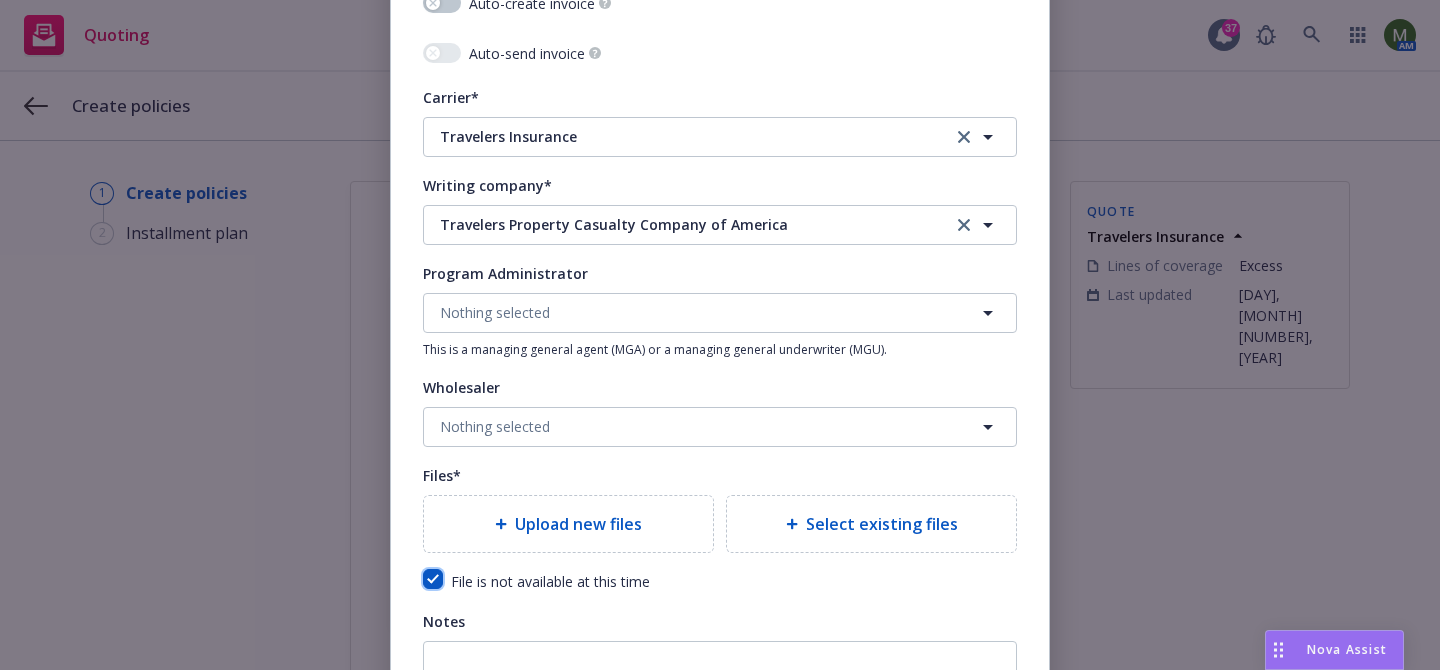 checkbox on "true" 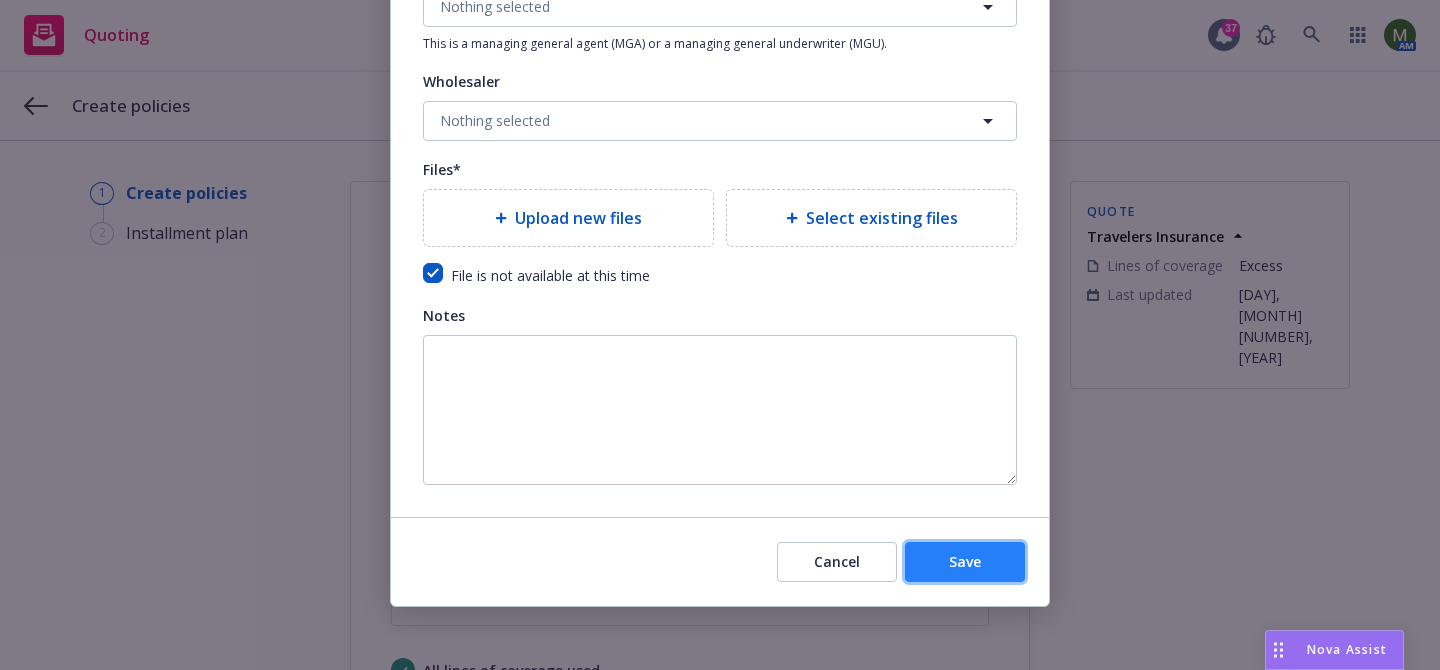 click on "Save" at bounding box center [965, 562] 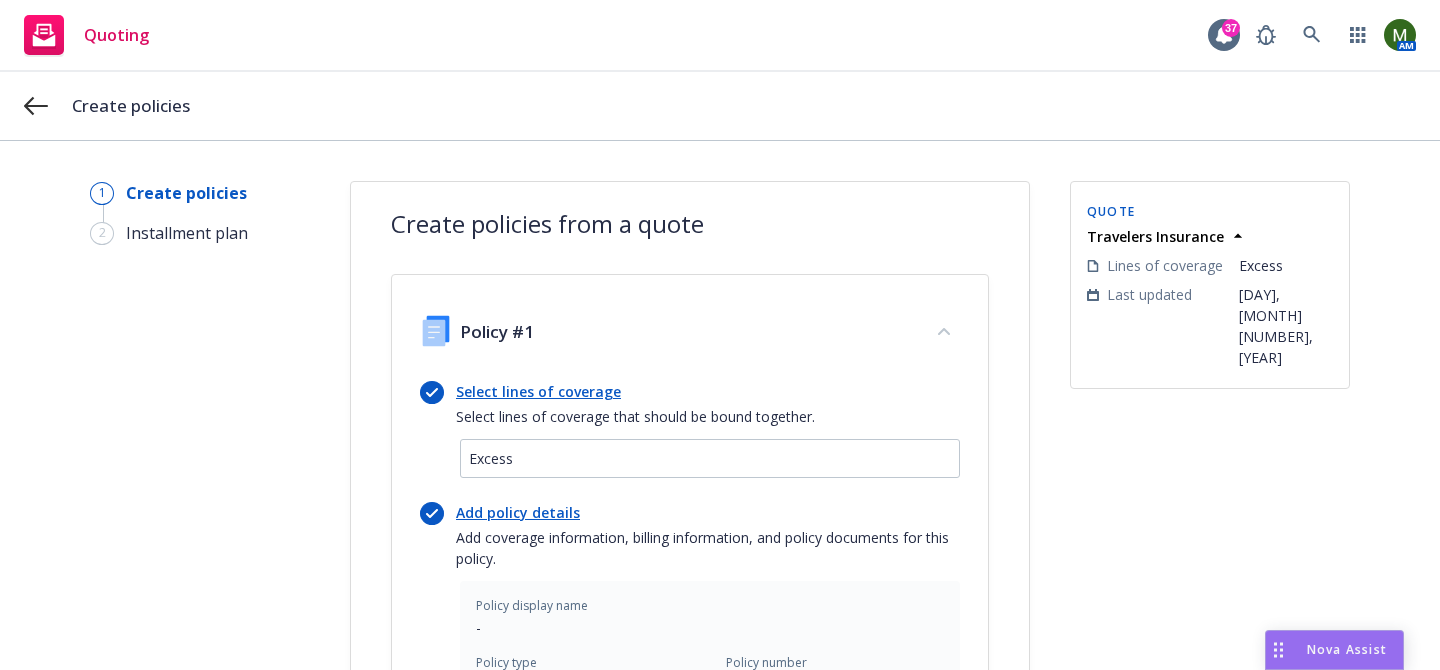 scroll, scrollTop: 736, scrollLeft: 0, axis: vertical 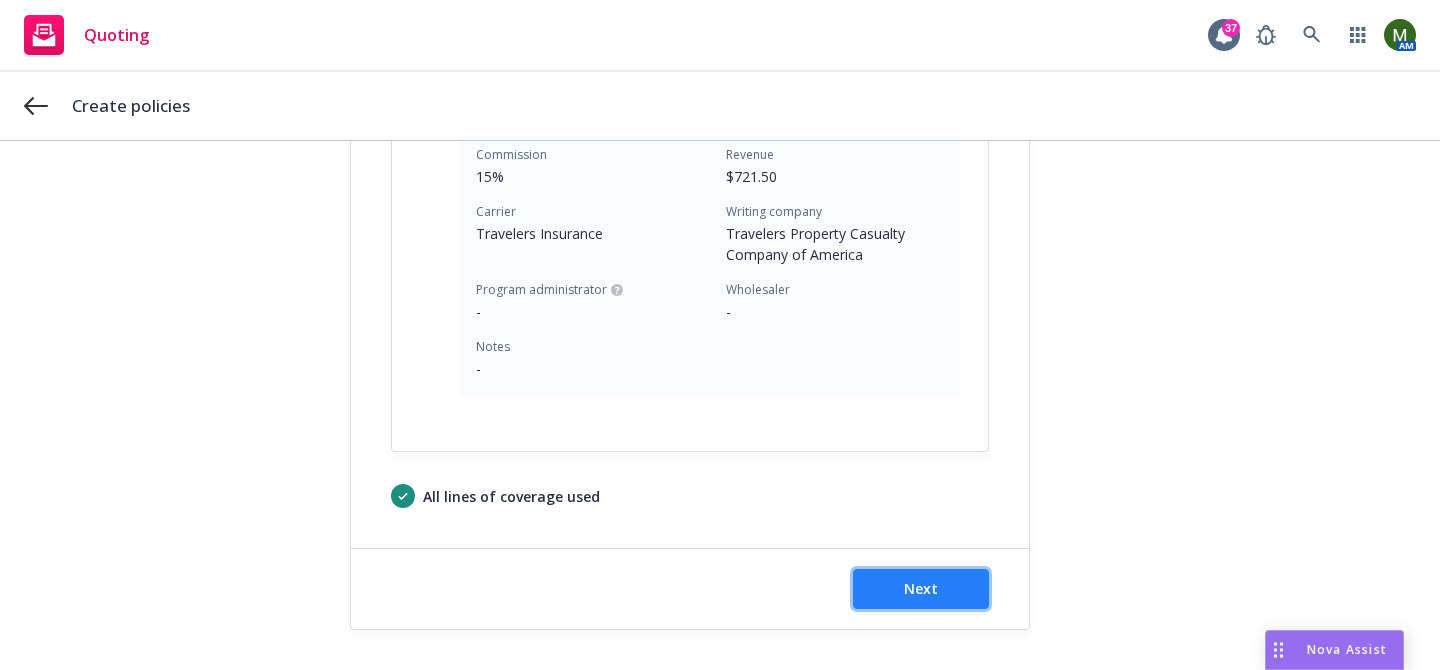 click on "Next" at bounding box center (921, 589) 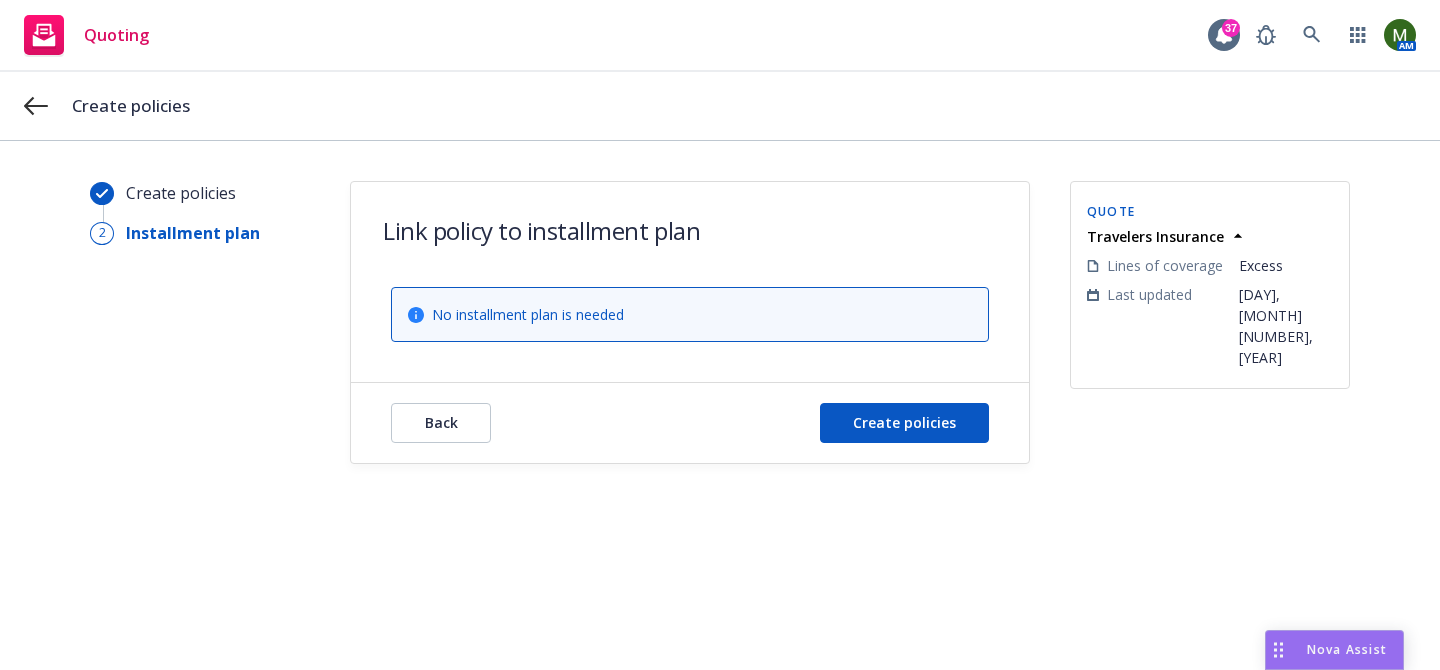 scroll, scrollTop: 0, scrollLeft: 0, axis: both 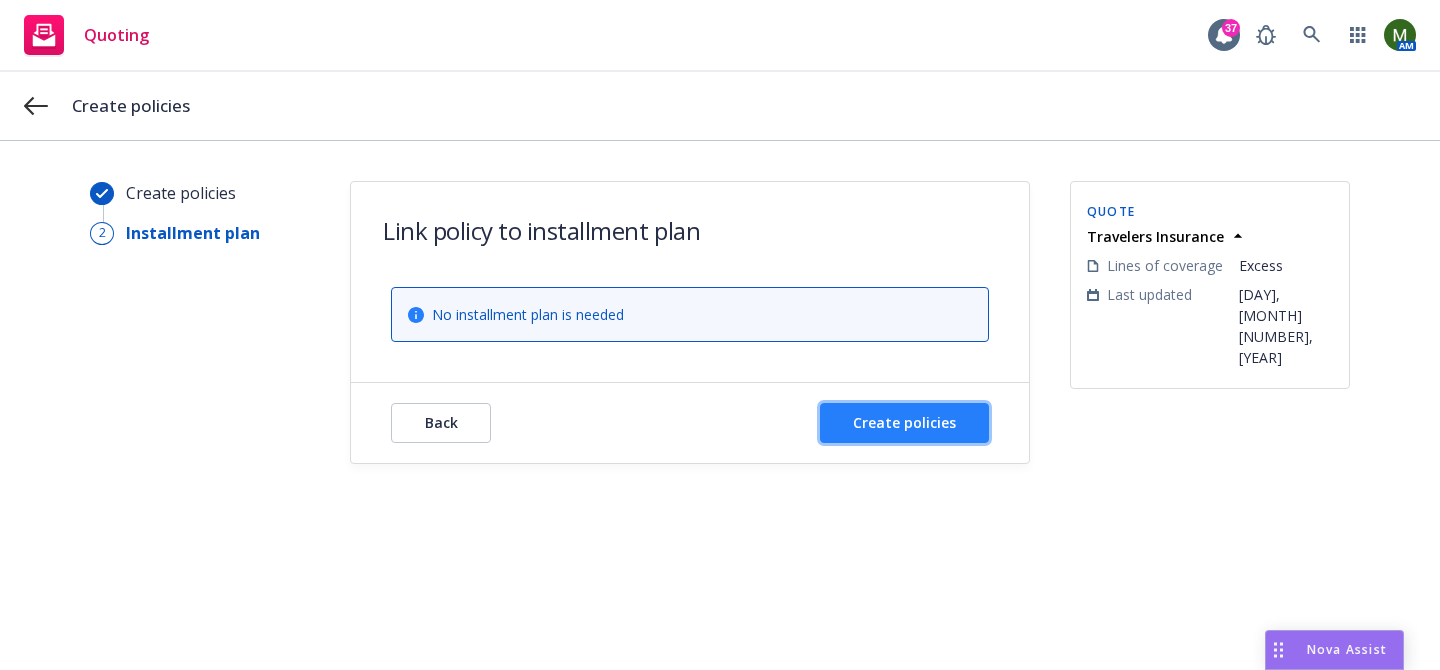 click on "Create policies" at bounding box center (904, 423) 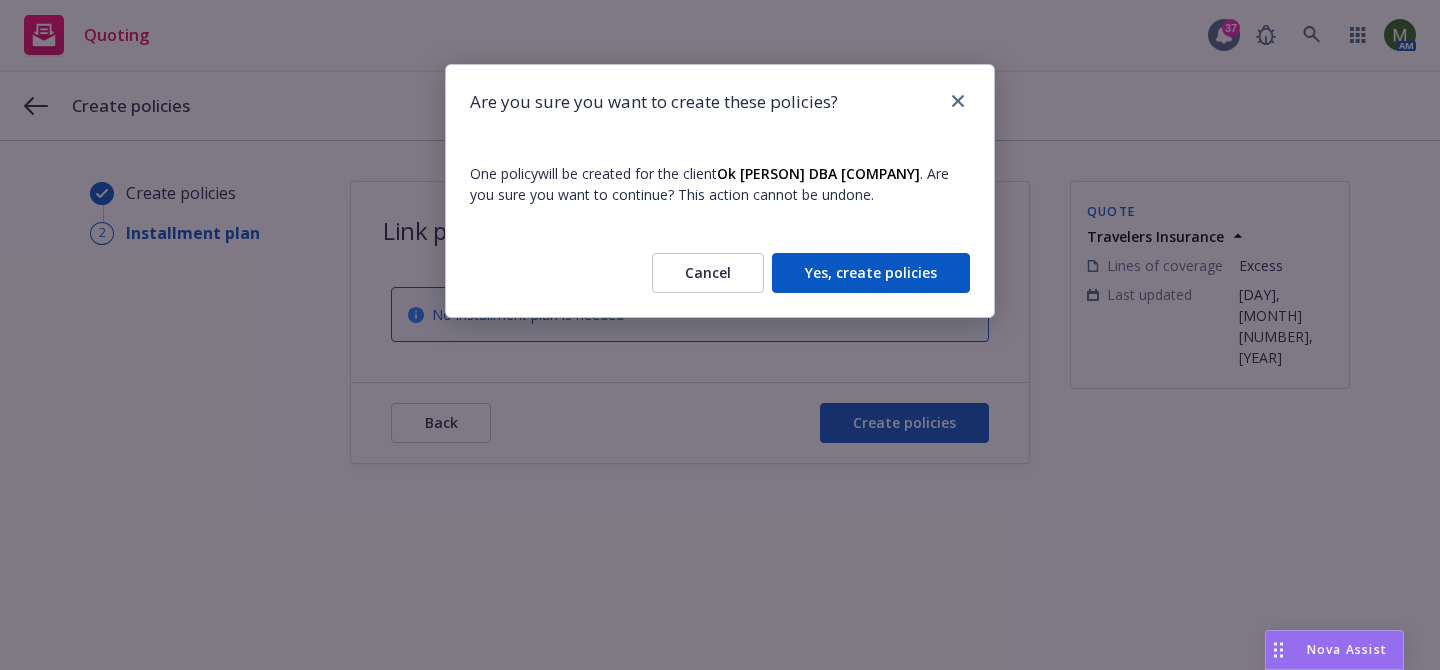 click on "Cancel Yes, create policies" at bounding box center [720, 273] 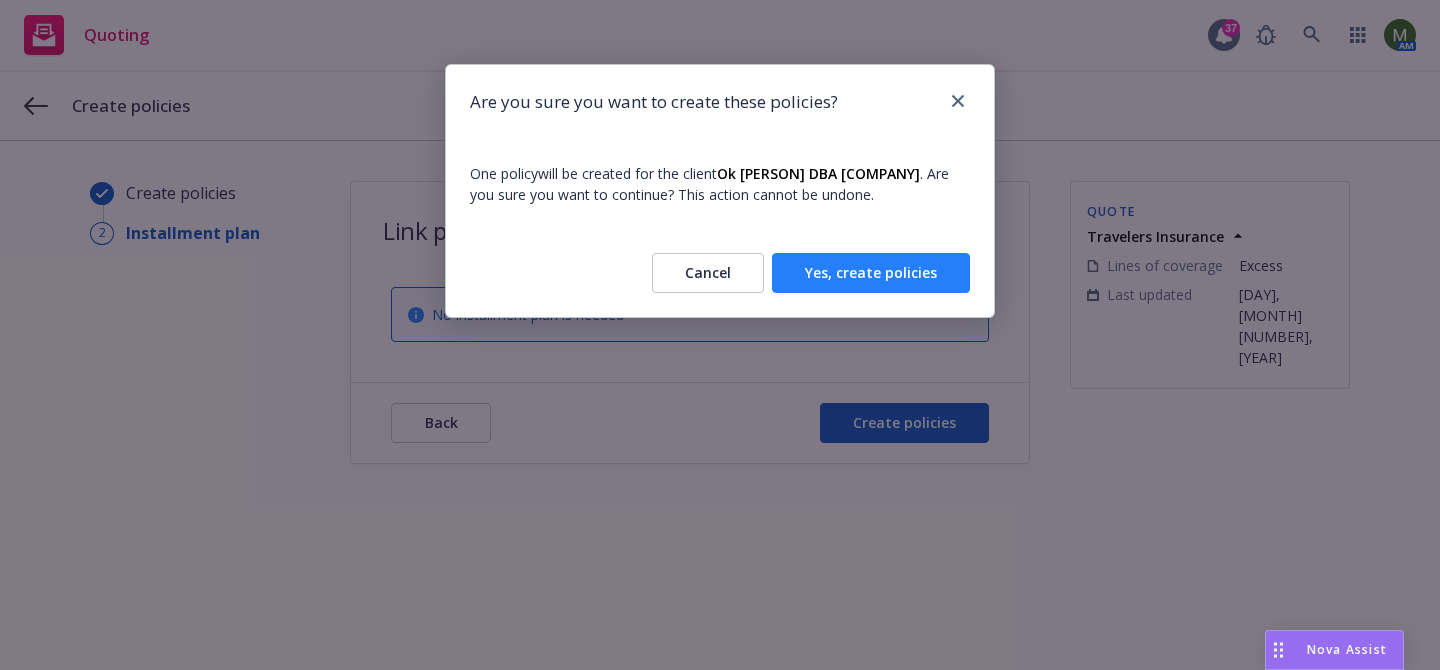 click on "Yes, create policies" at bounding box center [871, 273] 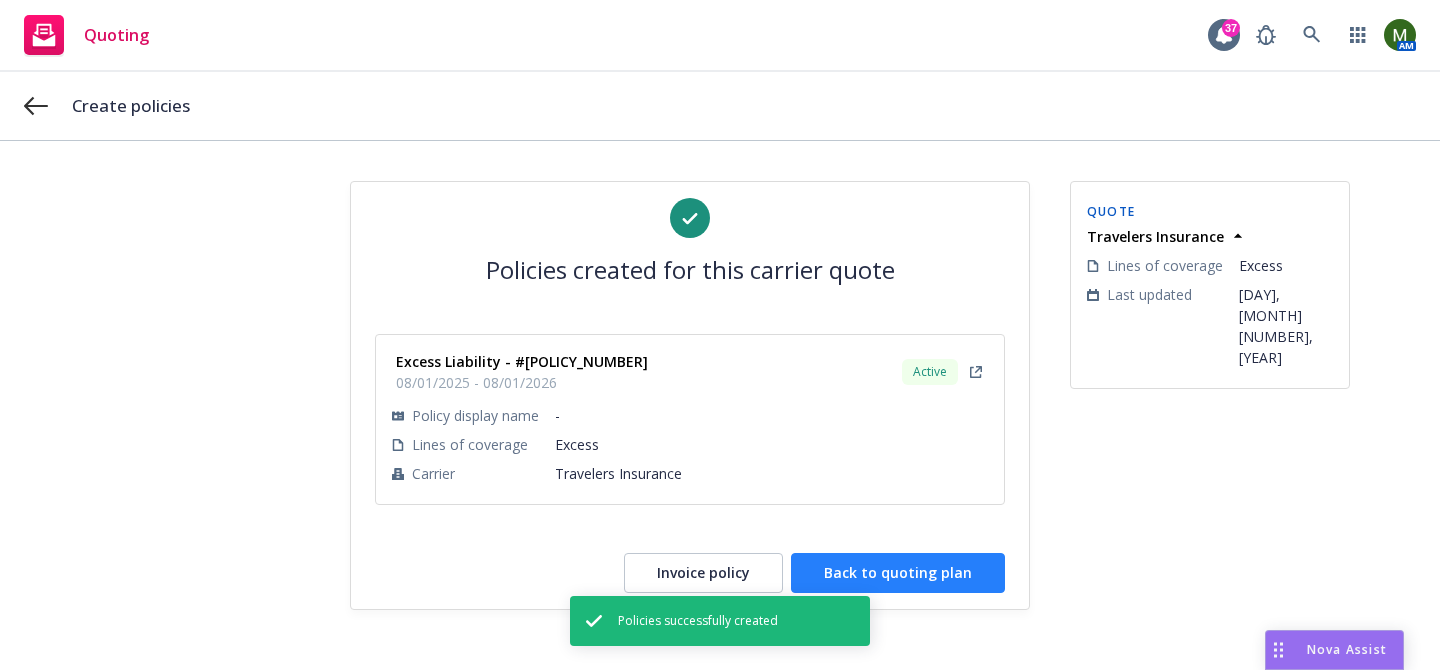 click on "Back to quoting plan" at bounding box center [898, 573] 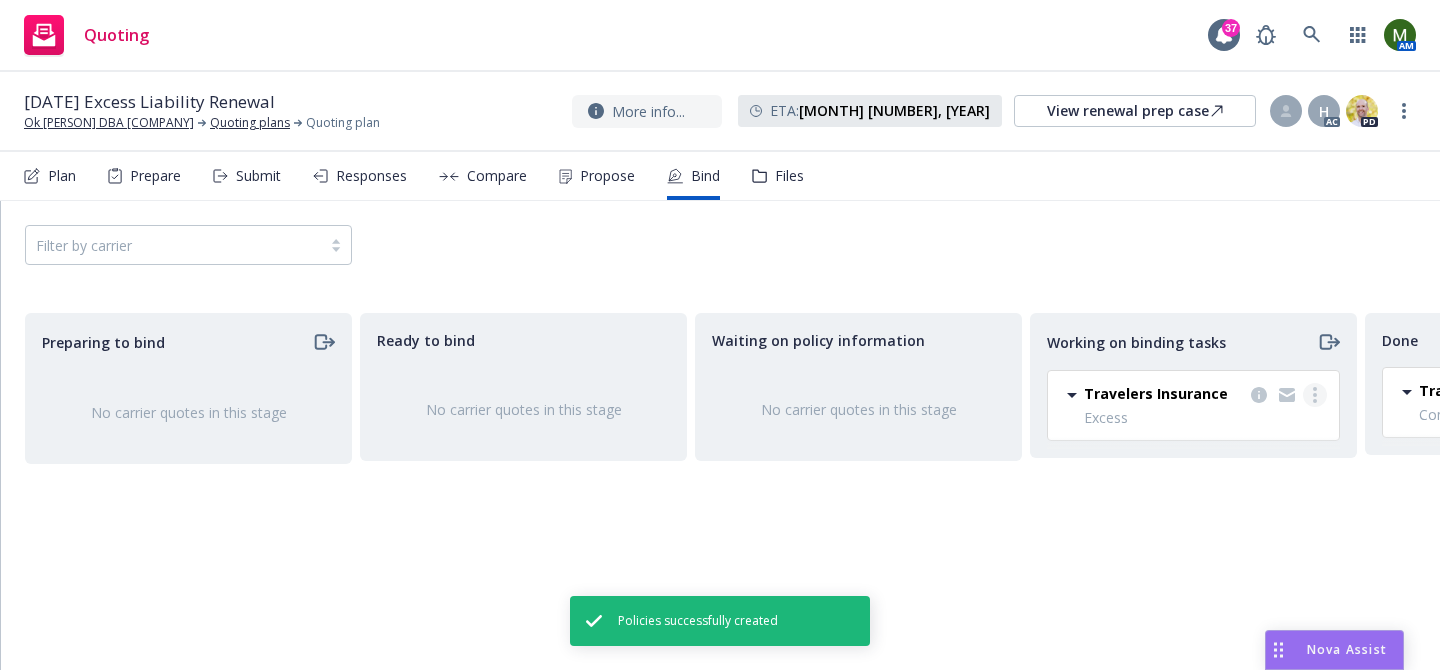 click 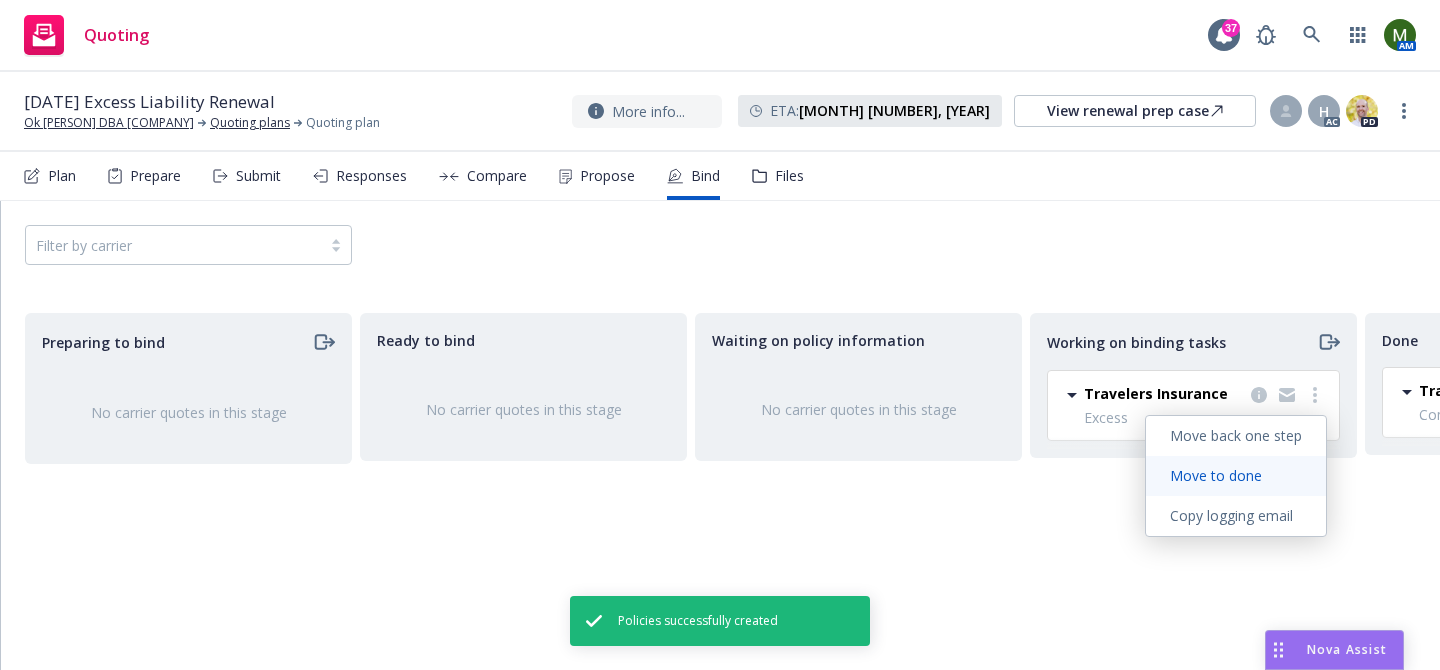 click on "Move to done" at bounding box center [1216, 475] 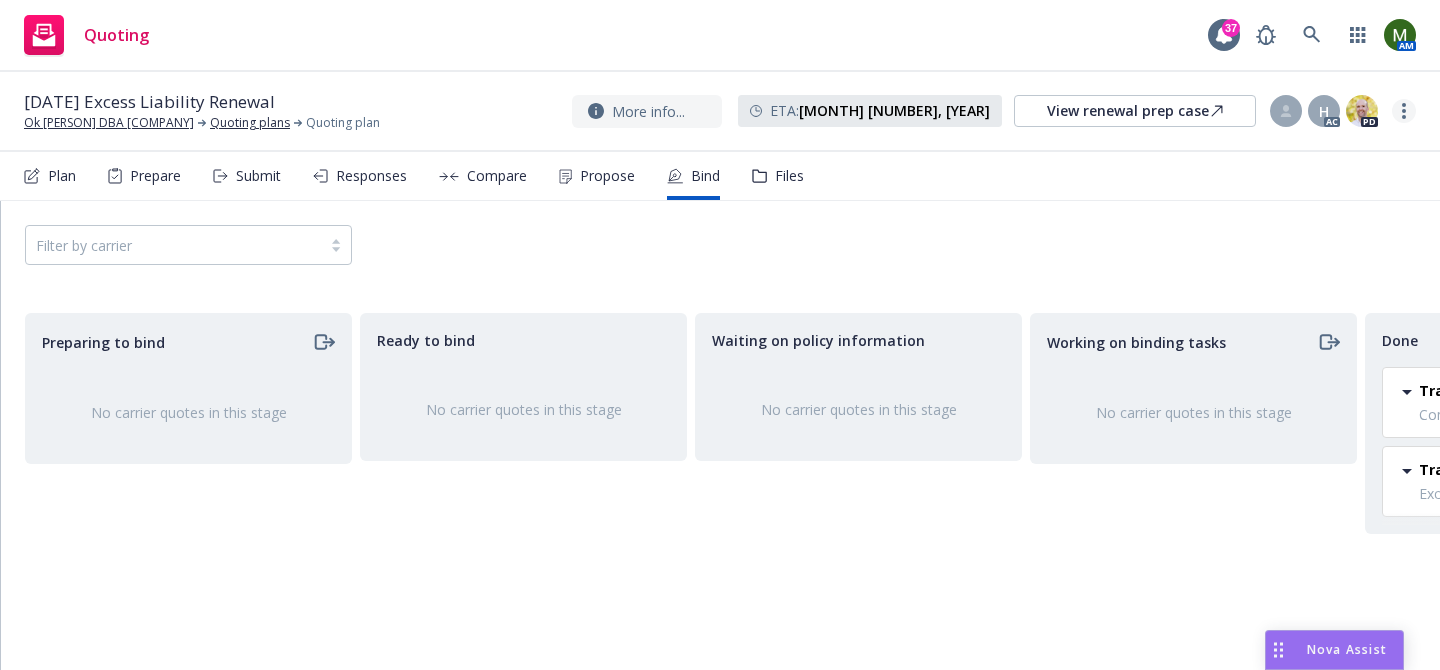 click at bounding box center [1404, 111] 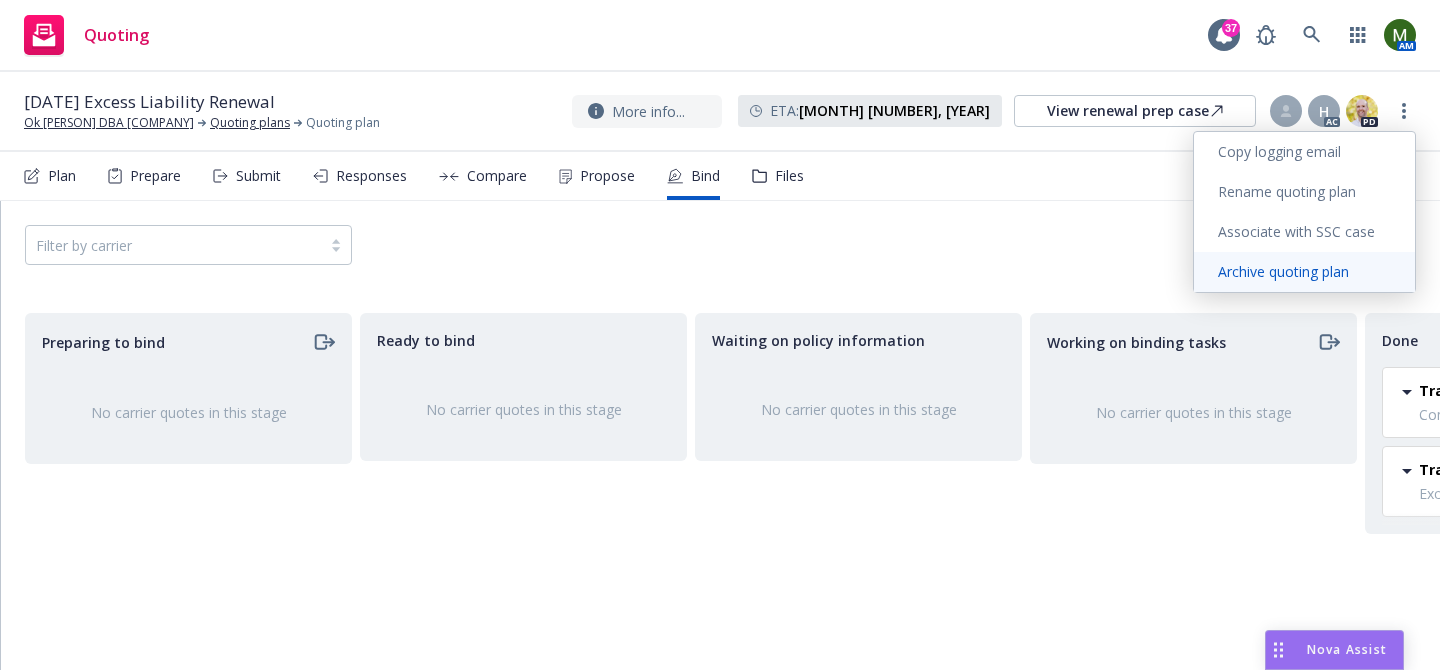 click on "Archive quoting plan" at bounding box center [1304, 272] 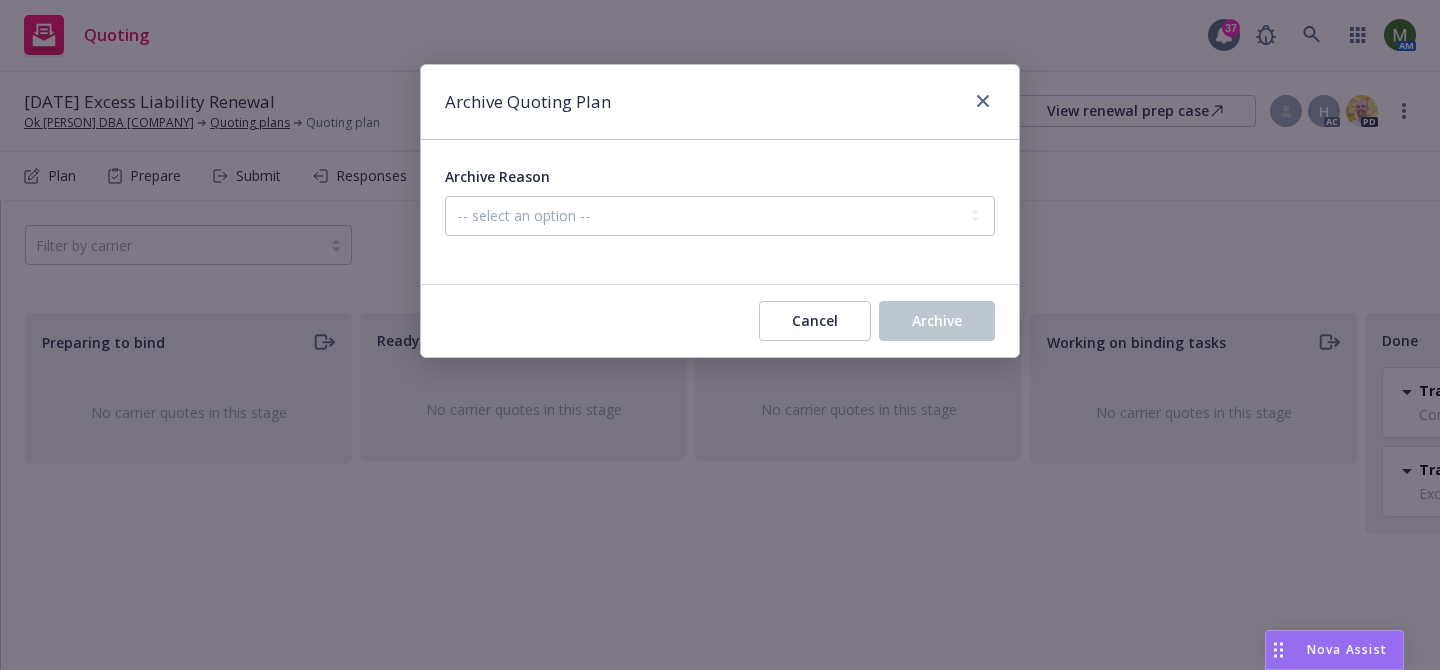 click at bounding box center (720, 248) 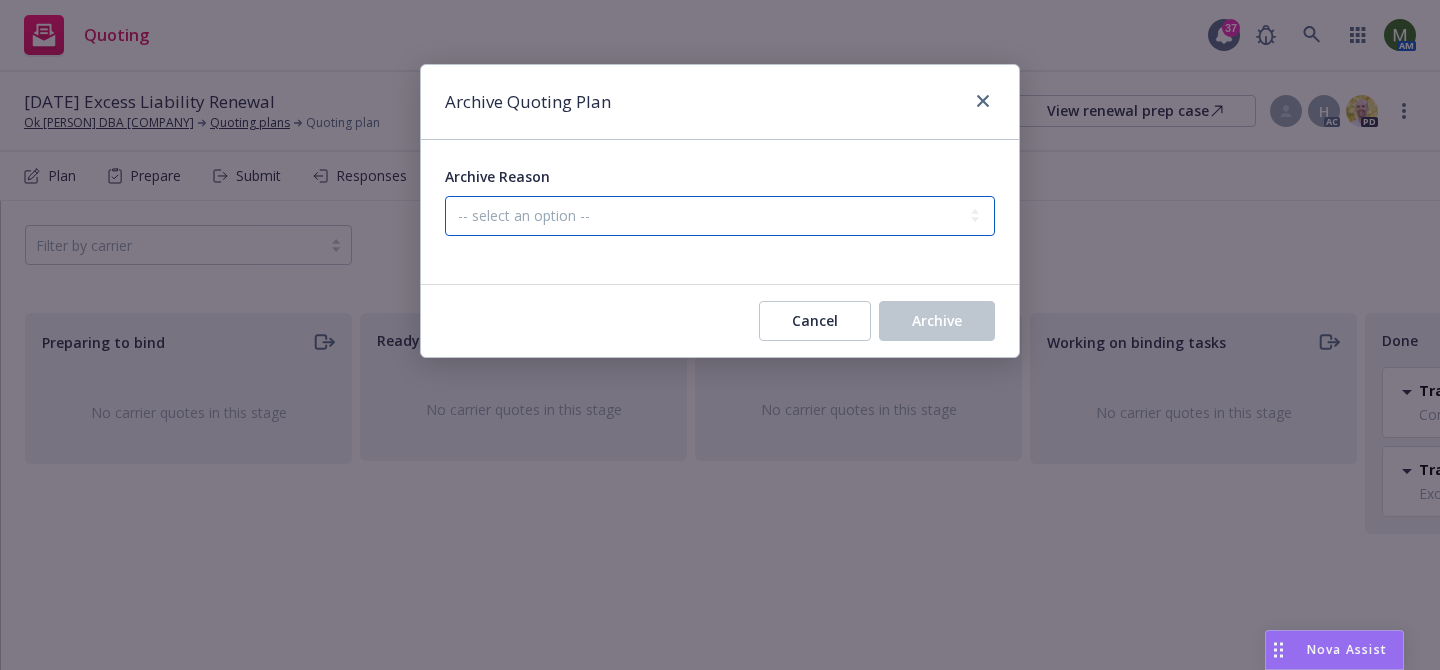 click on "-- select an option -- All policies in this renewal plan are auto-renewed Created by error Customer chose not to renew Duplicate Renewal not needed or account churned Renewal processes completed" at bounding box center [720, 216] 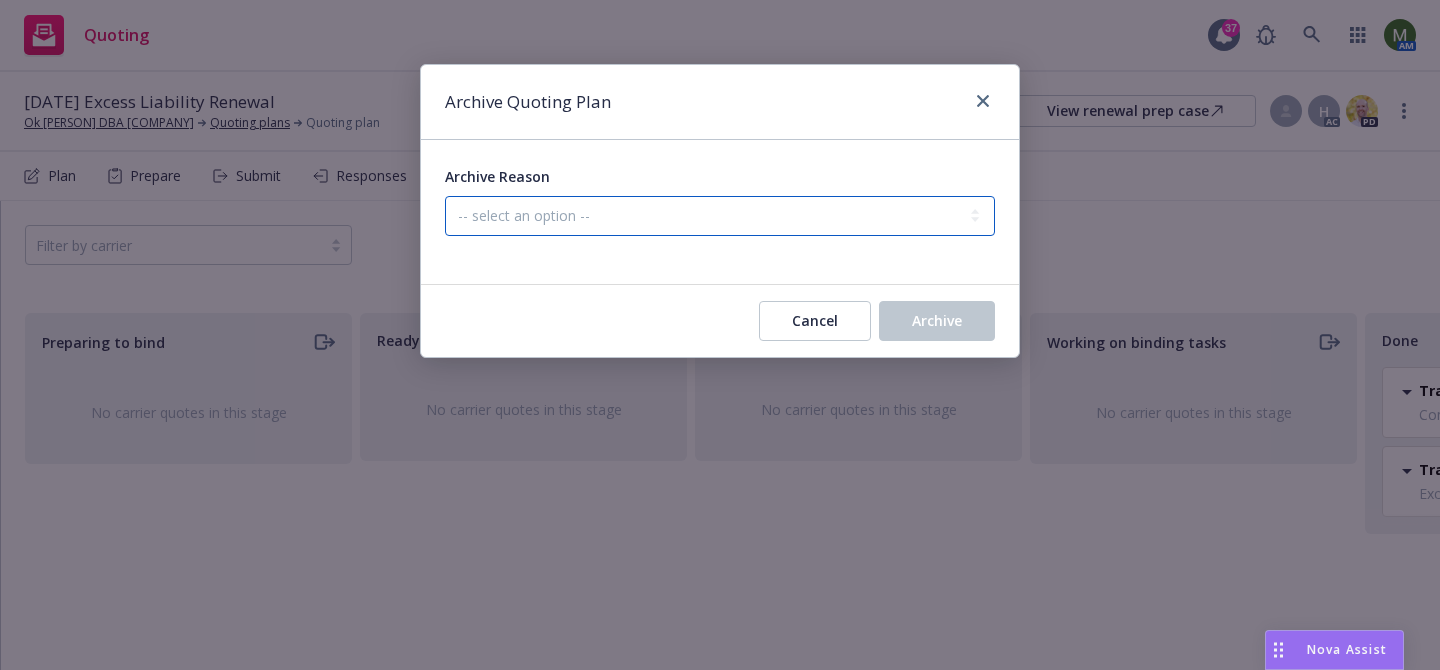 select on "ARCHIVED_RENEWAL_COMPLETED" 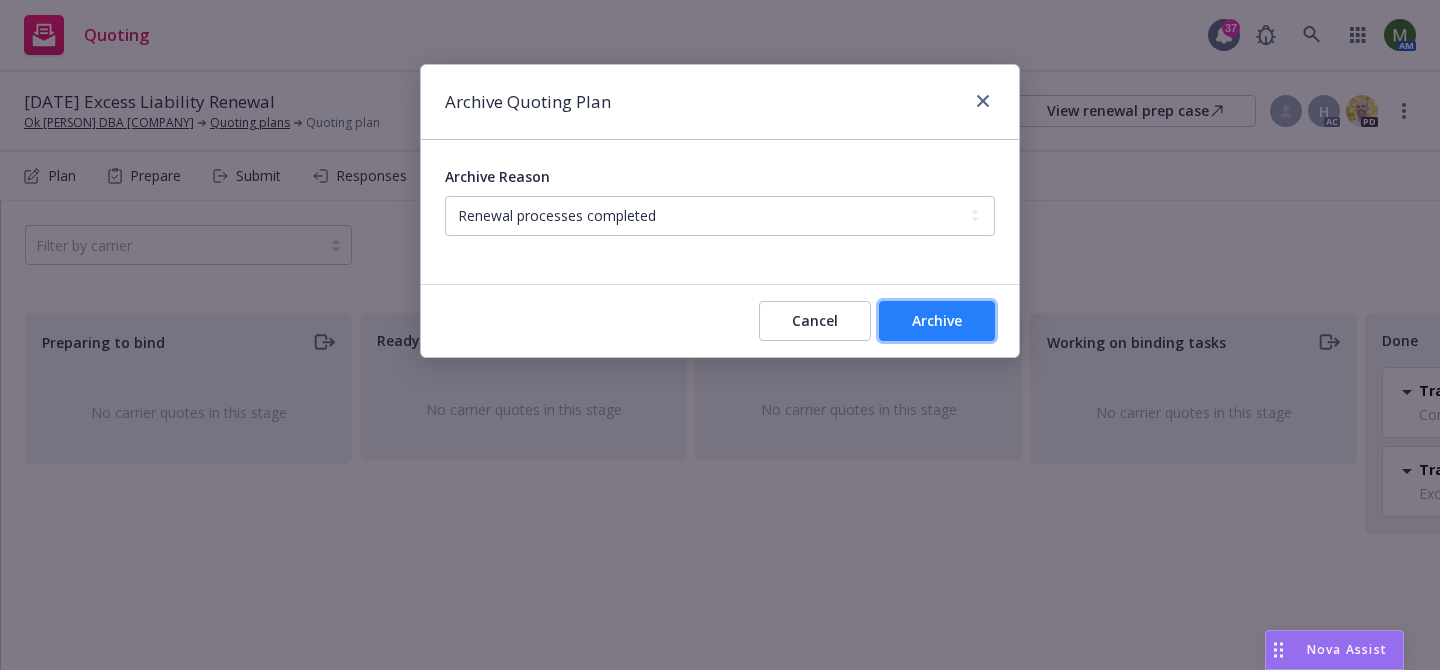 click on "Archive" at bounding box center [937, 320] 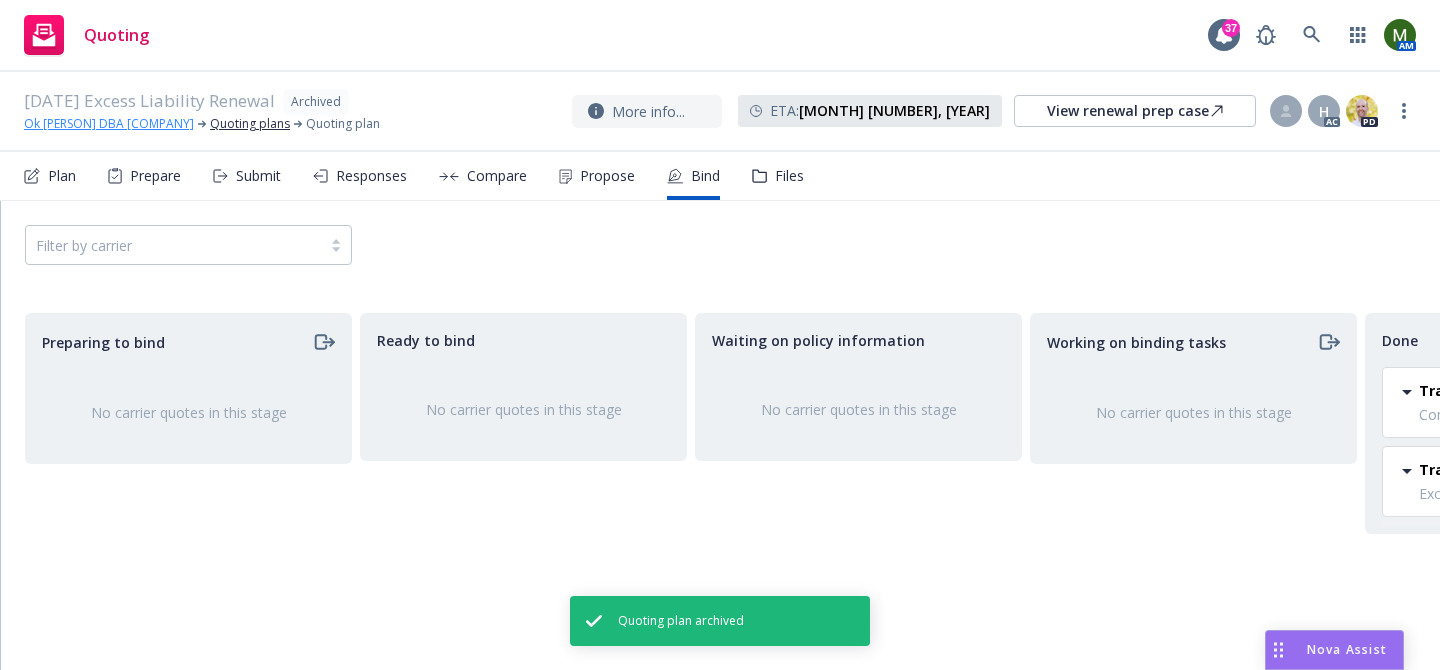 click on "[FIRST] [LAST] DBA [COMPANY]" at bounding box center [109, 124] 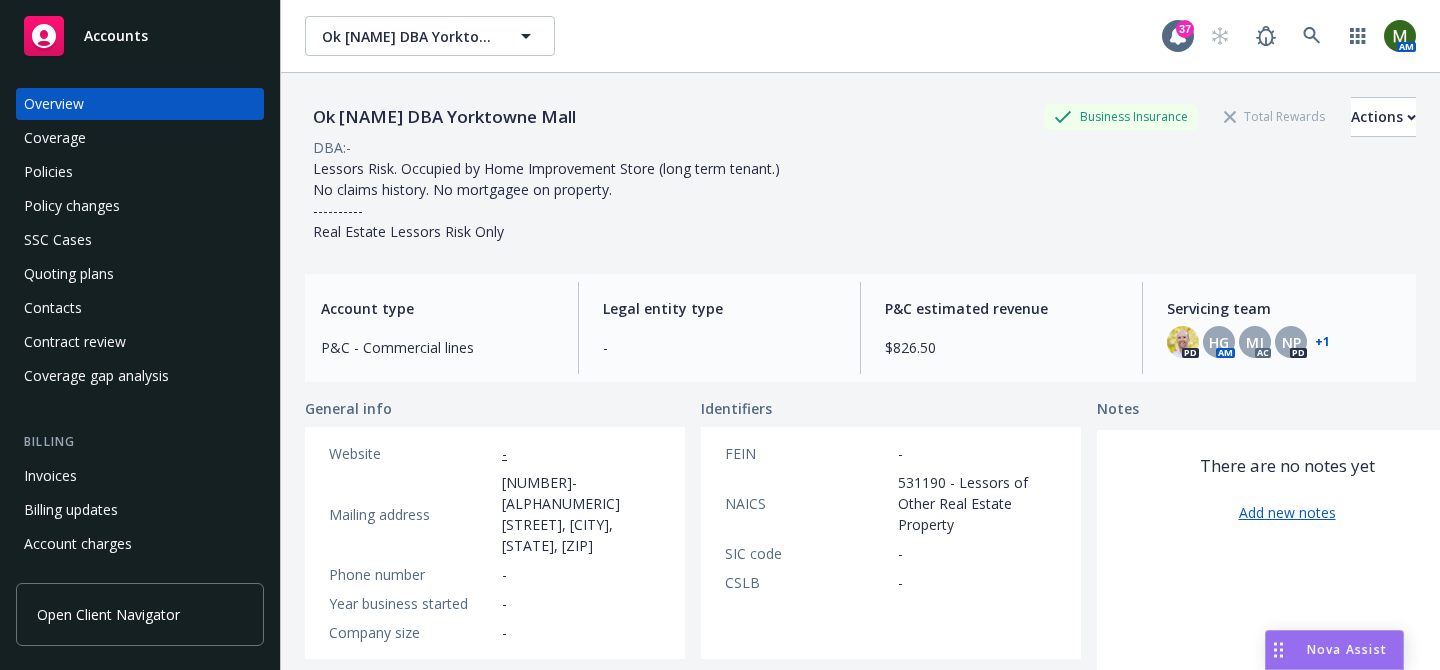 scroll, scrollTop: 0, scrollLeft: 0, axis: both 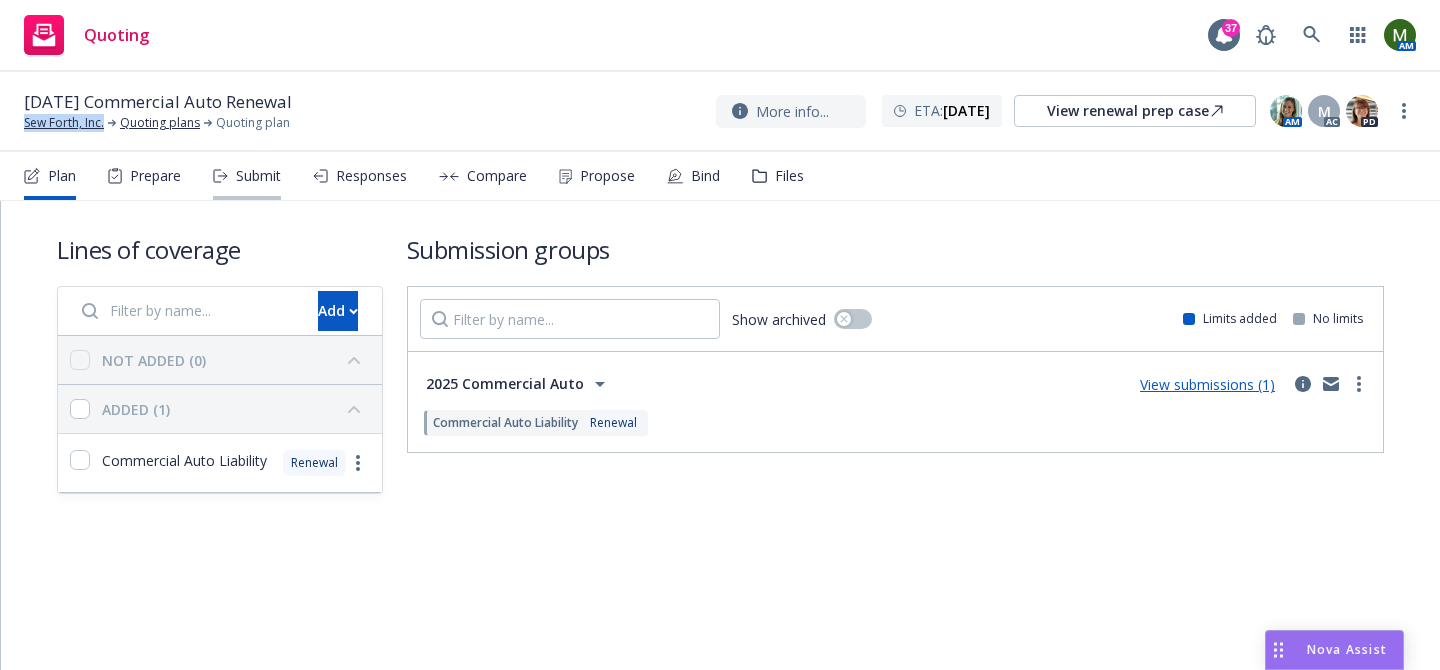 click on "Submit" at bounding box center (258, 176) 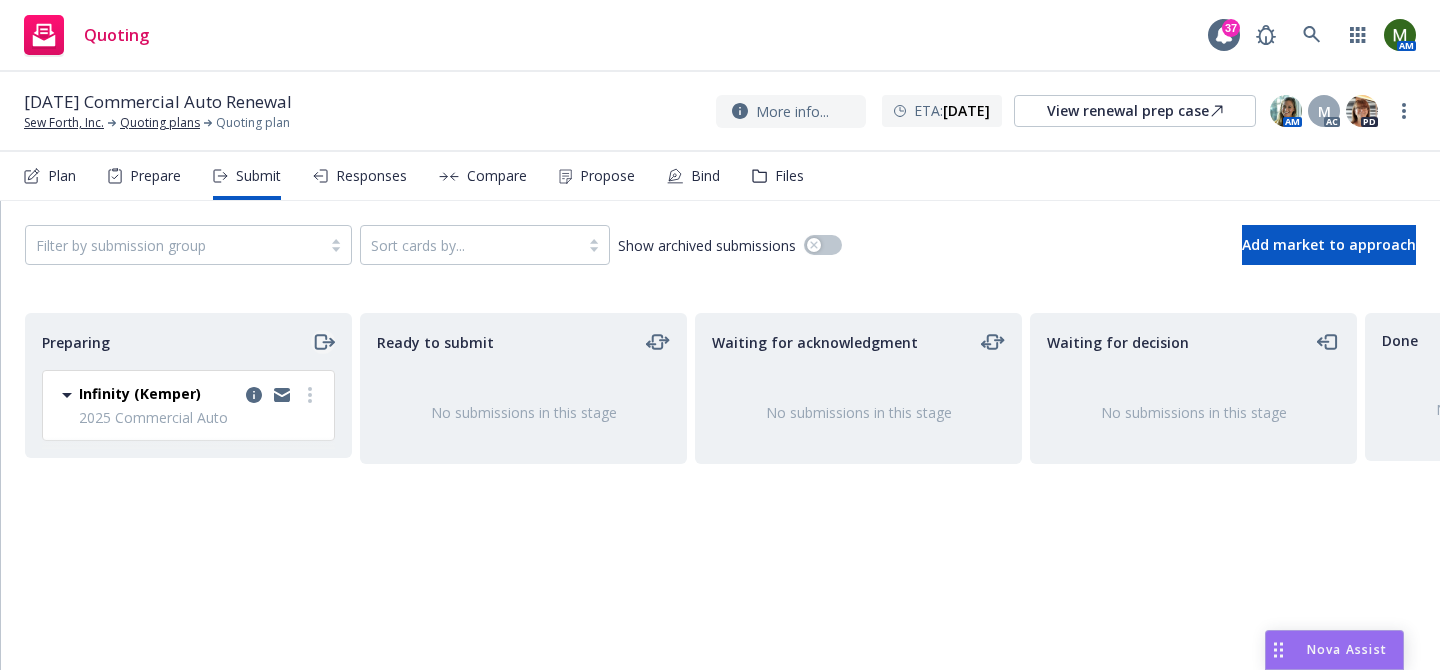 click 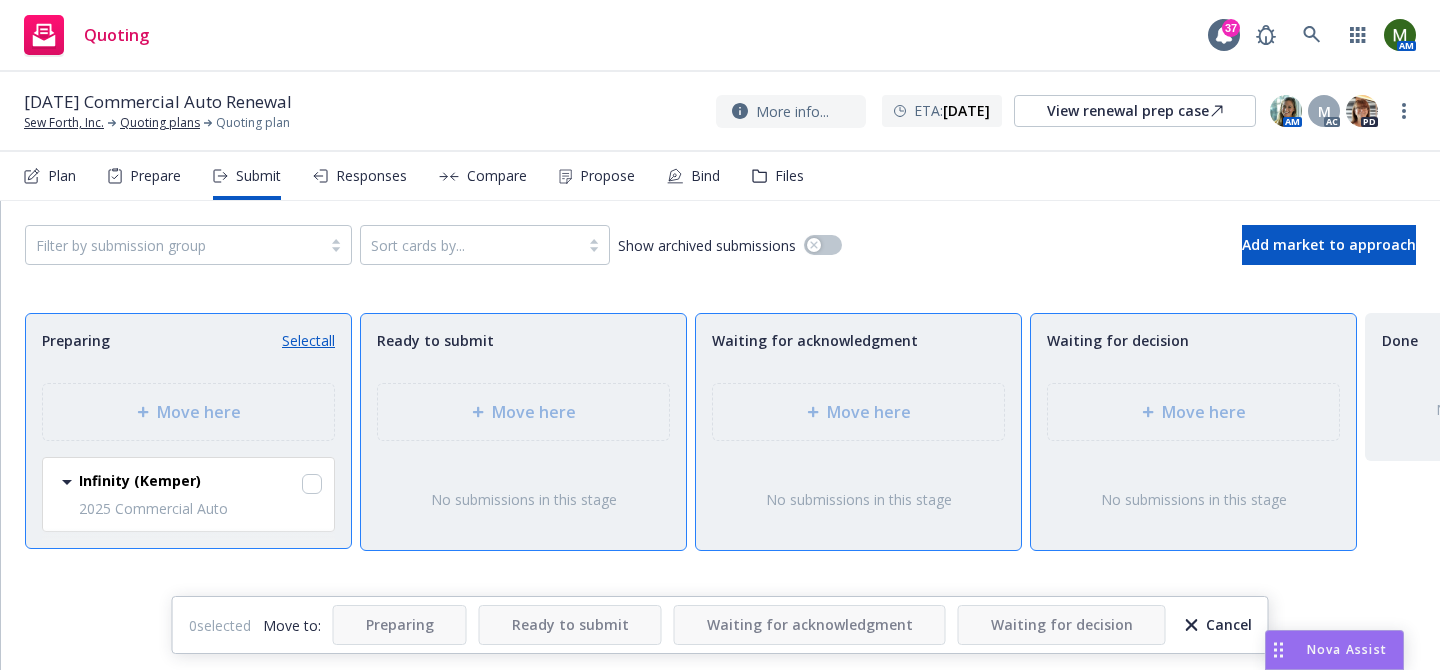 click on "Select  all" at bounding box center (308, 340) 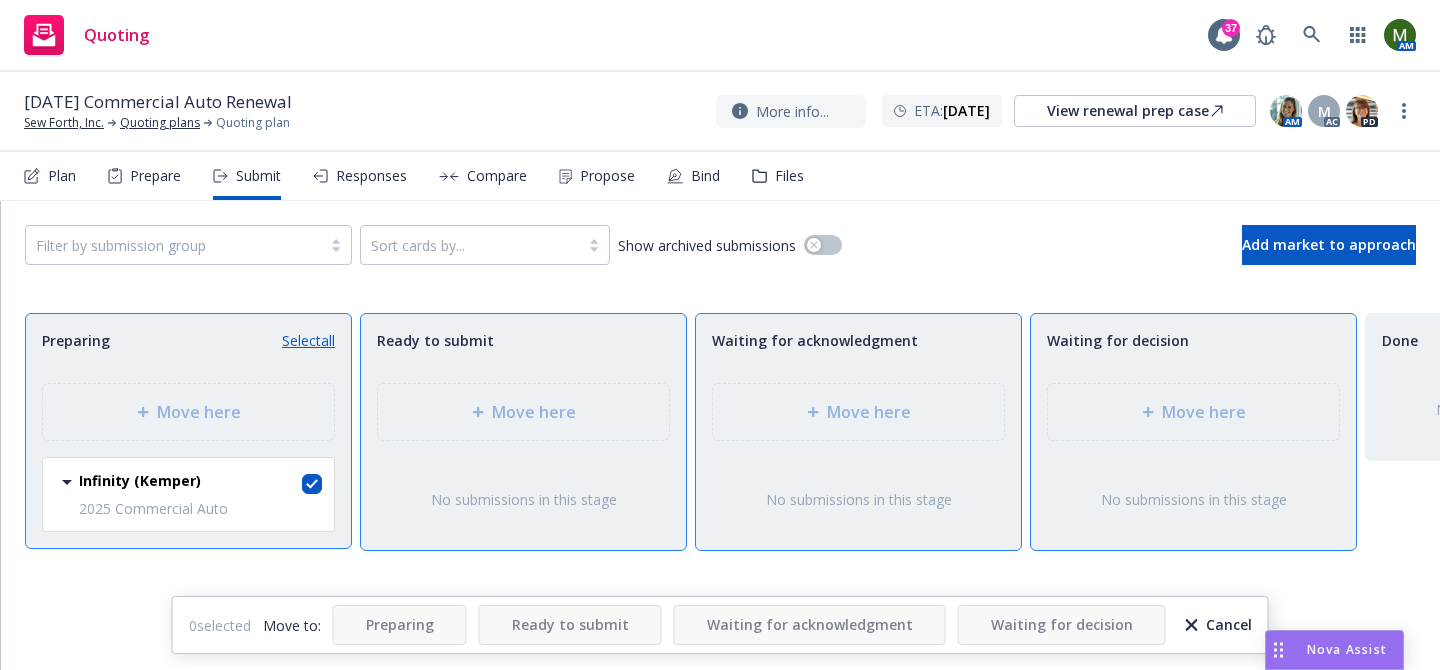 checkbox on "true" 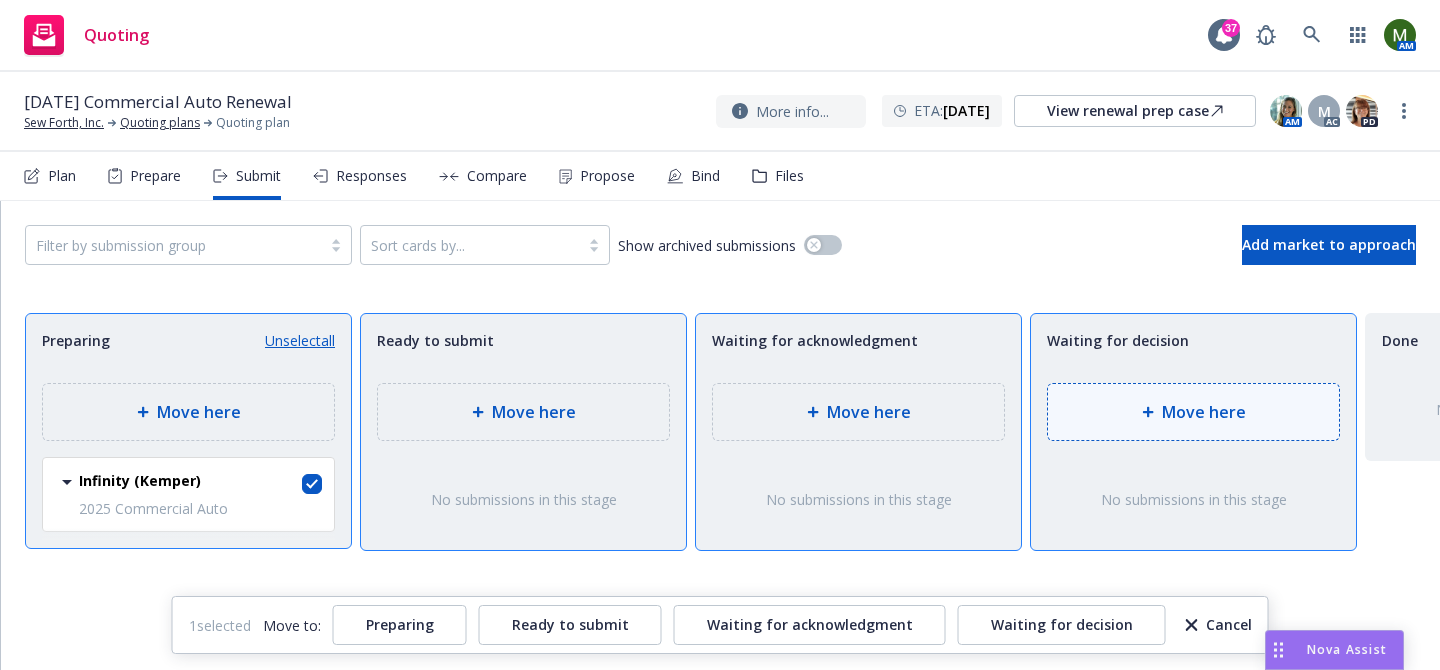 click on "Move here" at bounding box center [1193, 412] 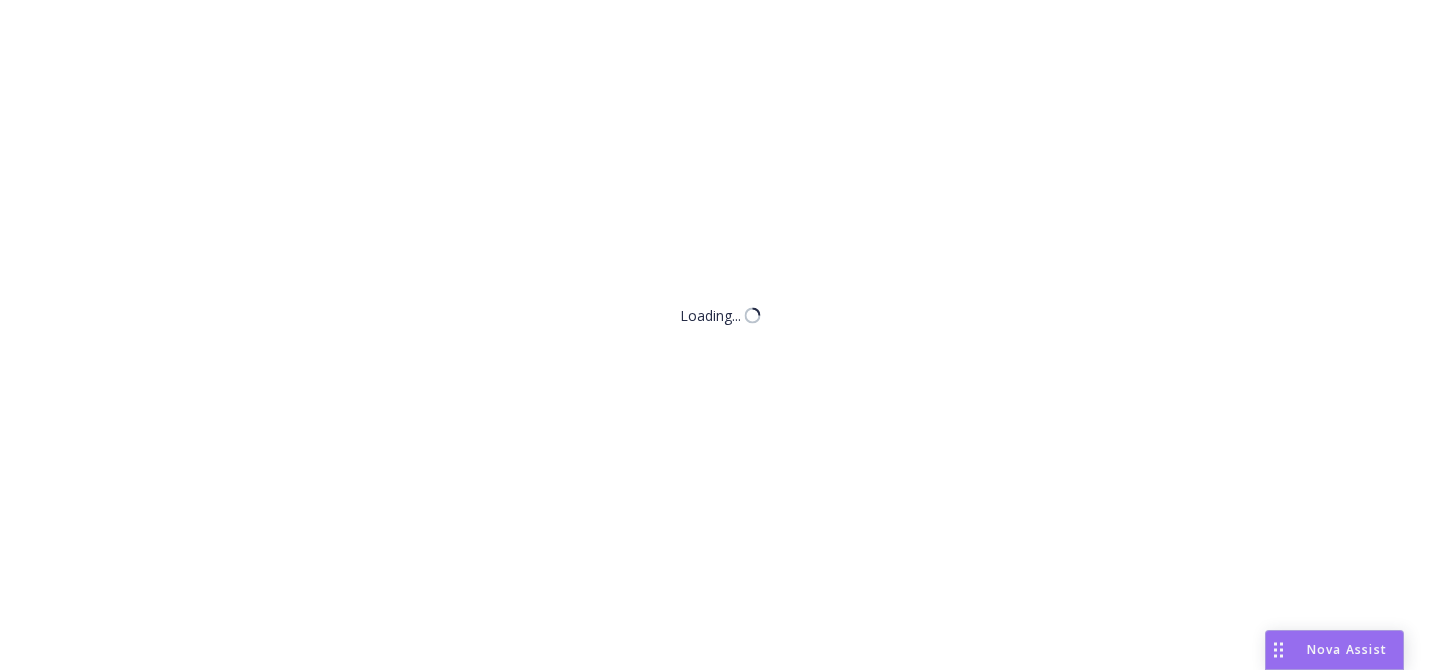 scroll, scrollTop: 0, scrollLeft: 0, axis: both 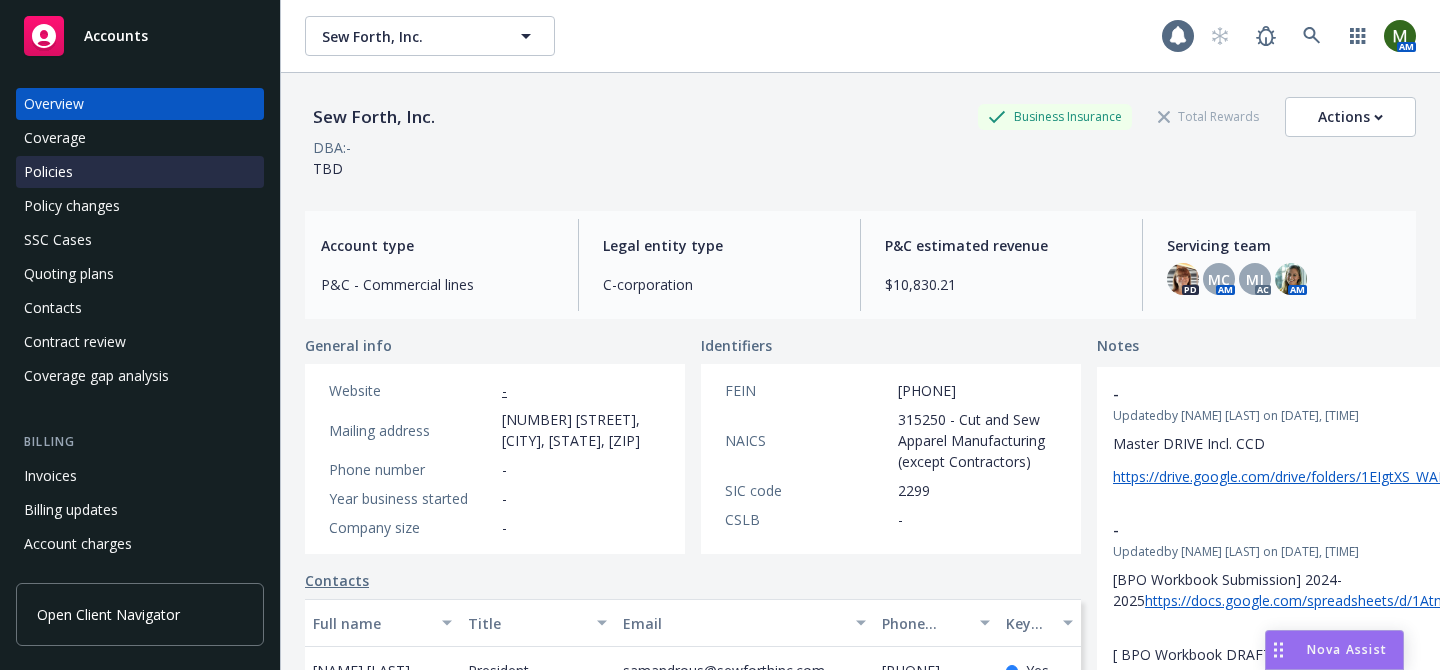 click on "Policies" at bounding box center [48, 172] 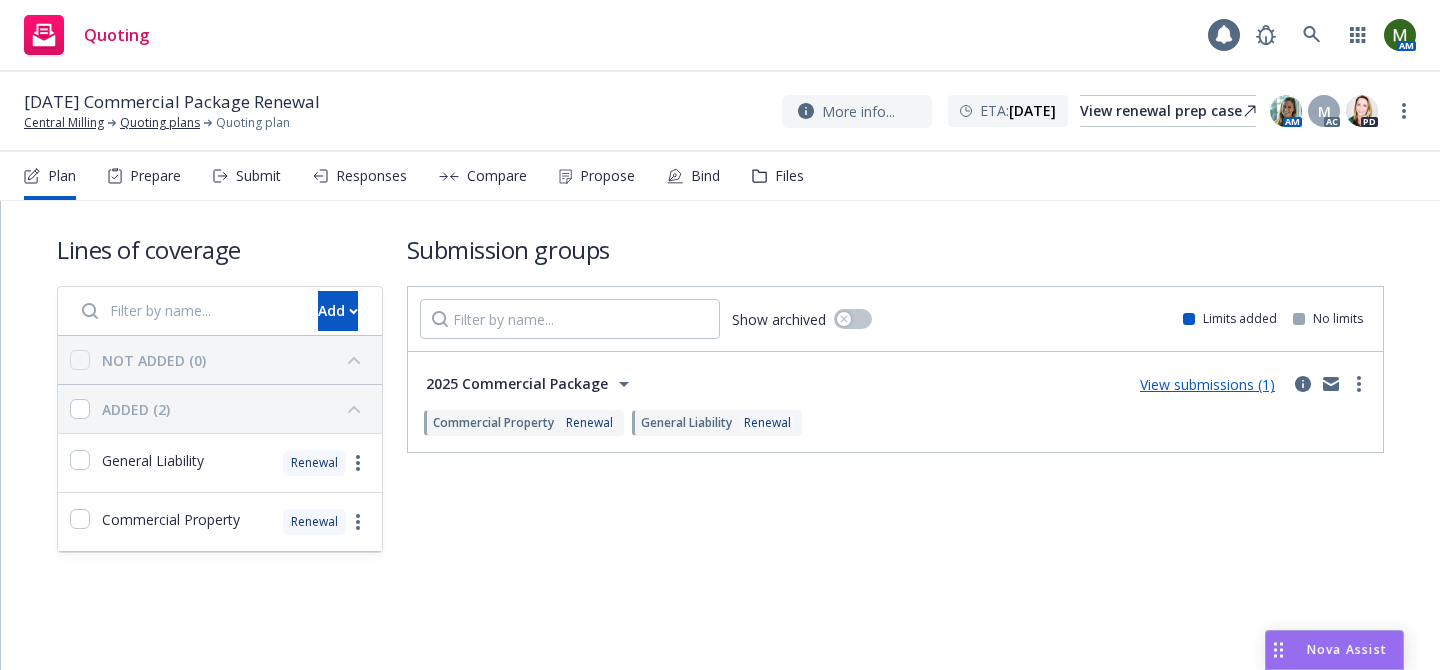 scroll, scrollTop: 0, scrollLeft: 0, axis: both 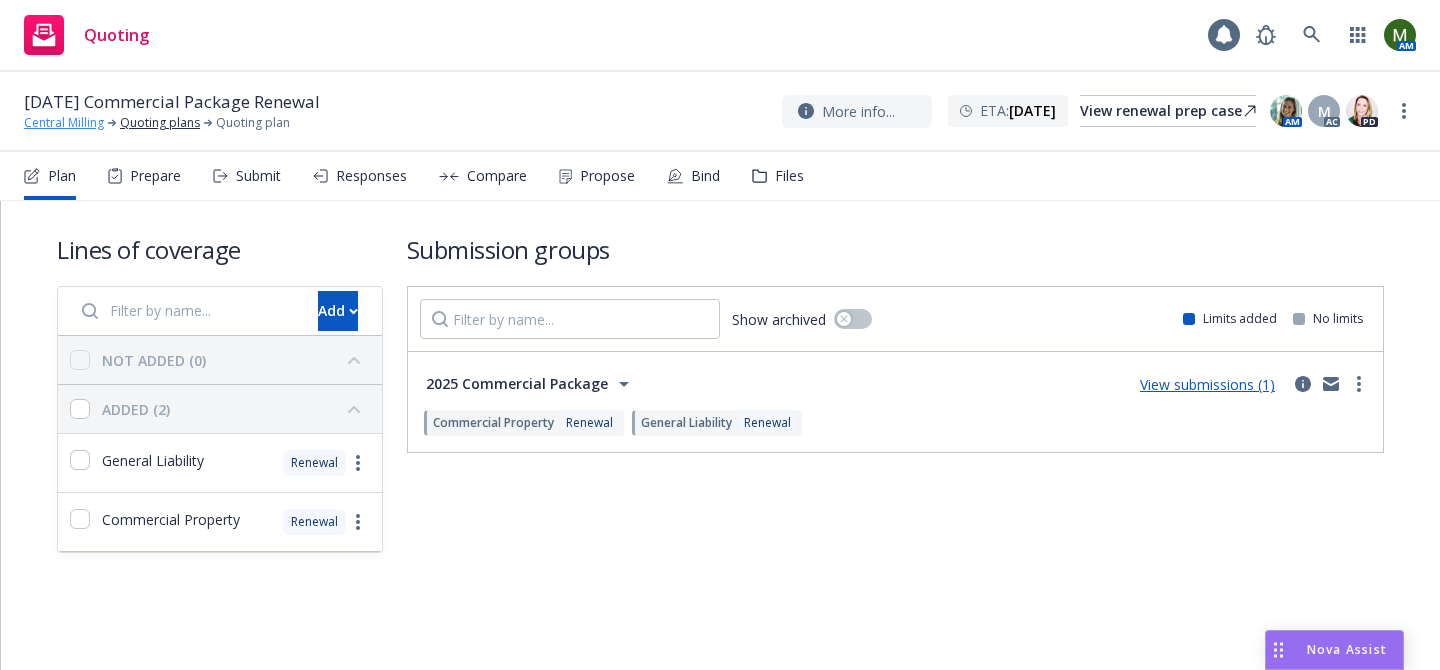 click on "Central Milling" at bounding box center (64, 123) 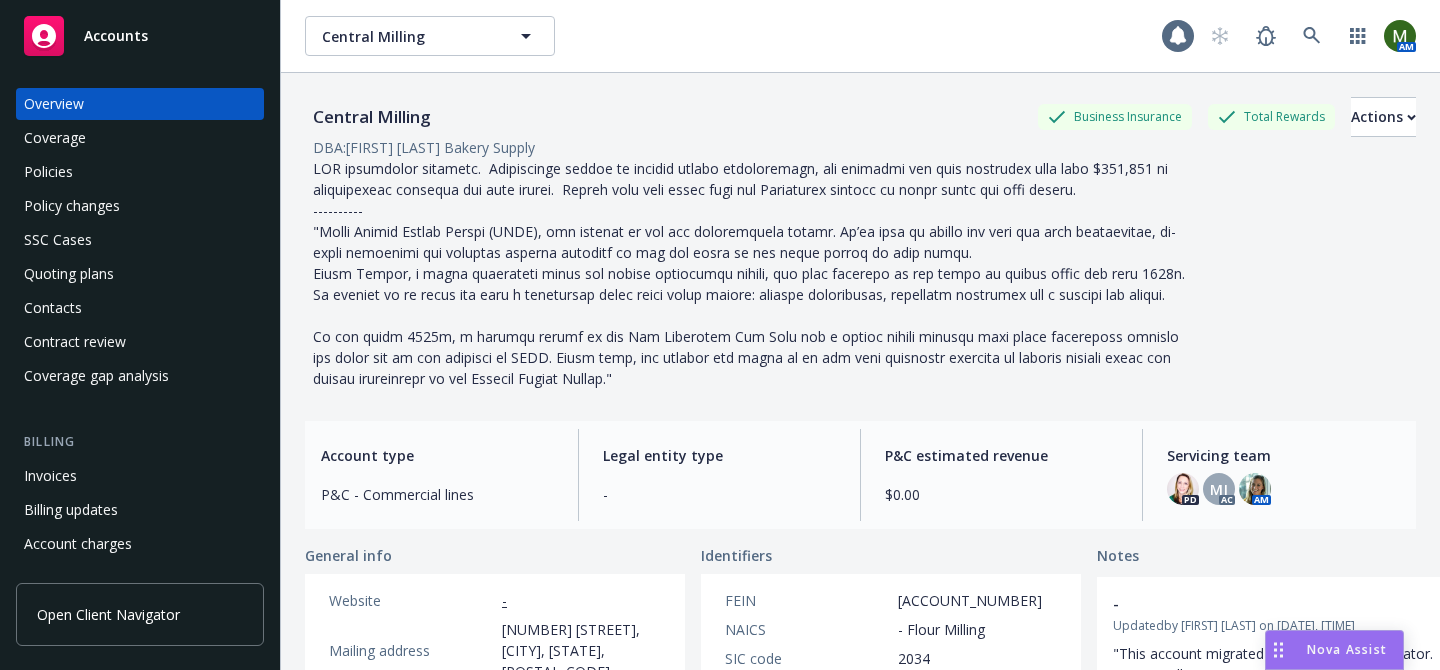 scroll, scrollTop: 0, scrollLeft: 0, axis: both 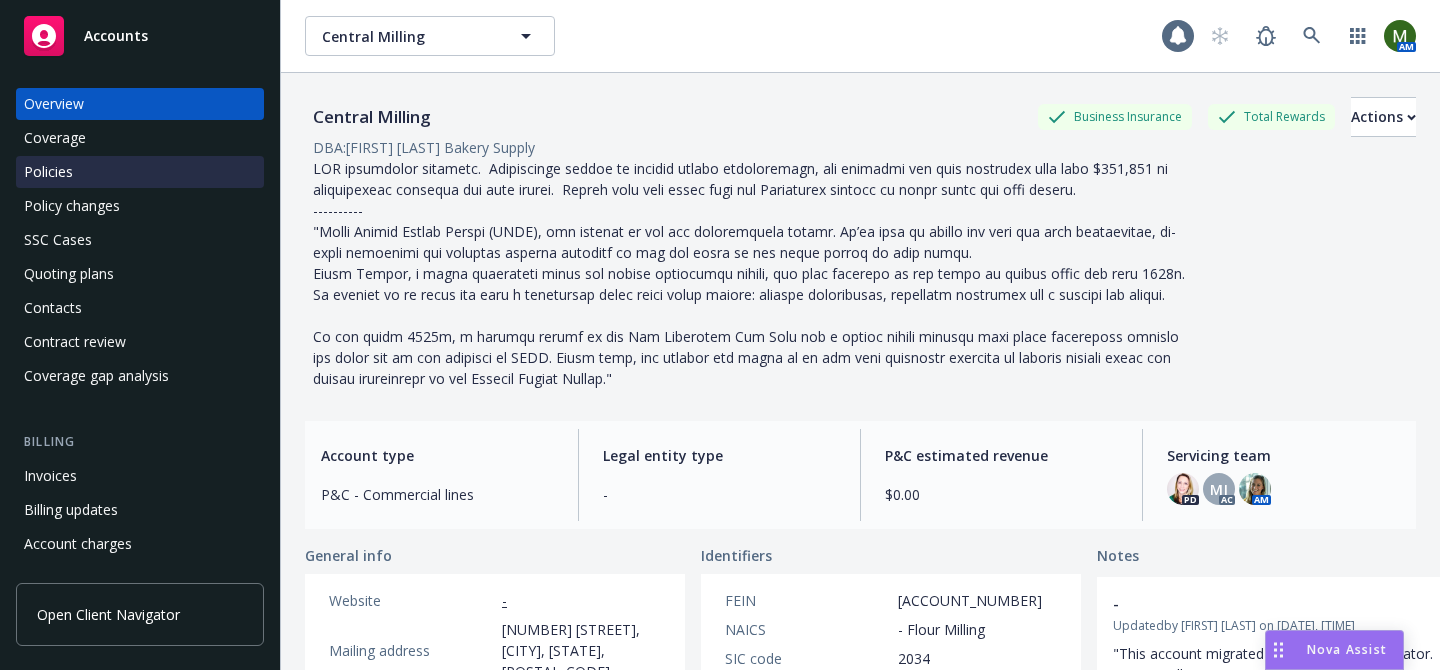 click on "Policies" at bounding box center (48, 172) 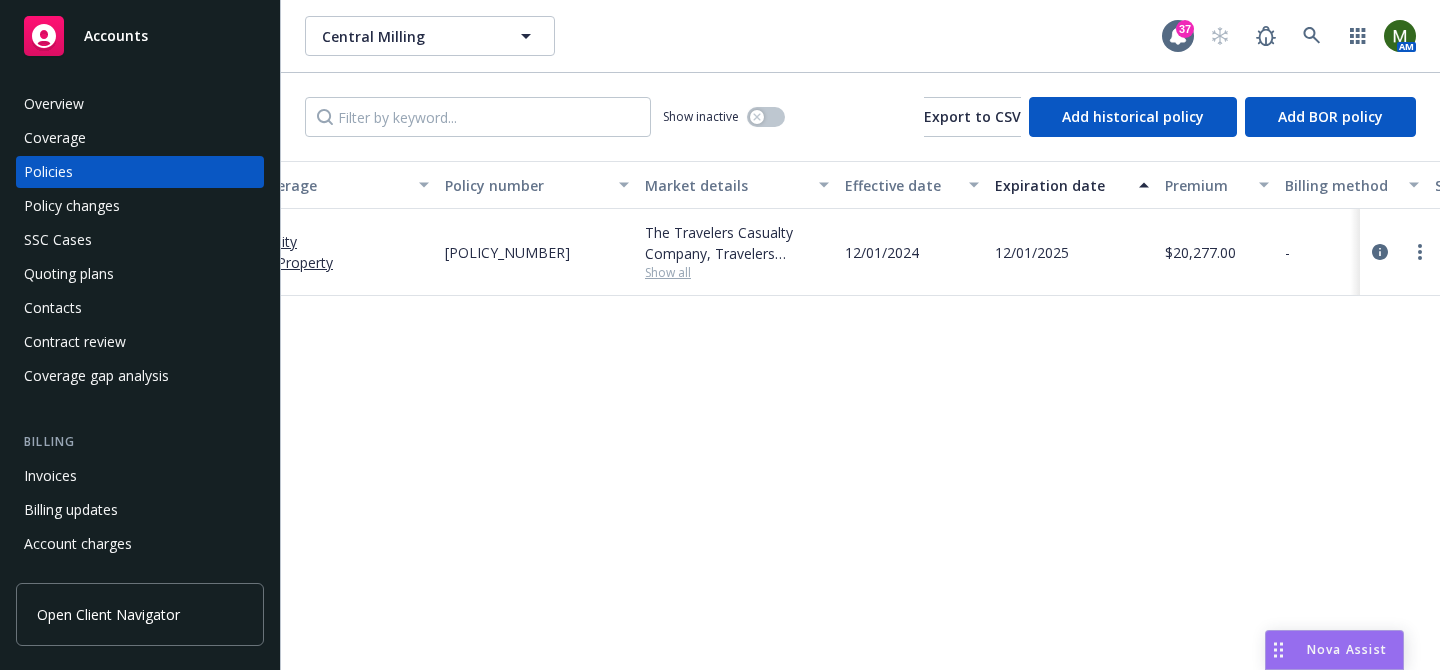scroll, scrollTop: 0, scrollLeft: 0, axis: both 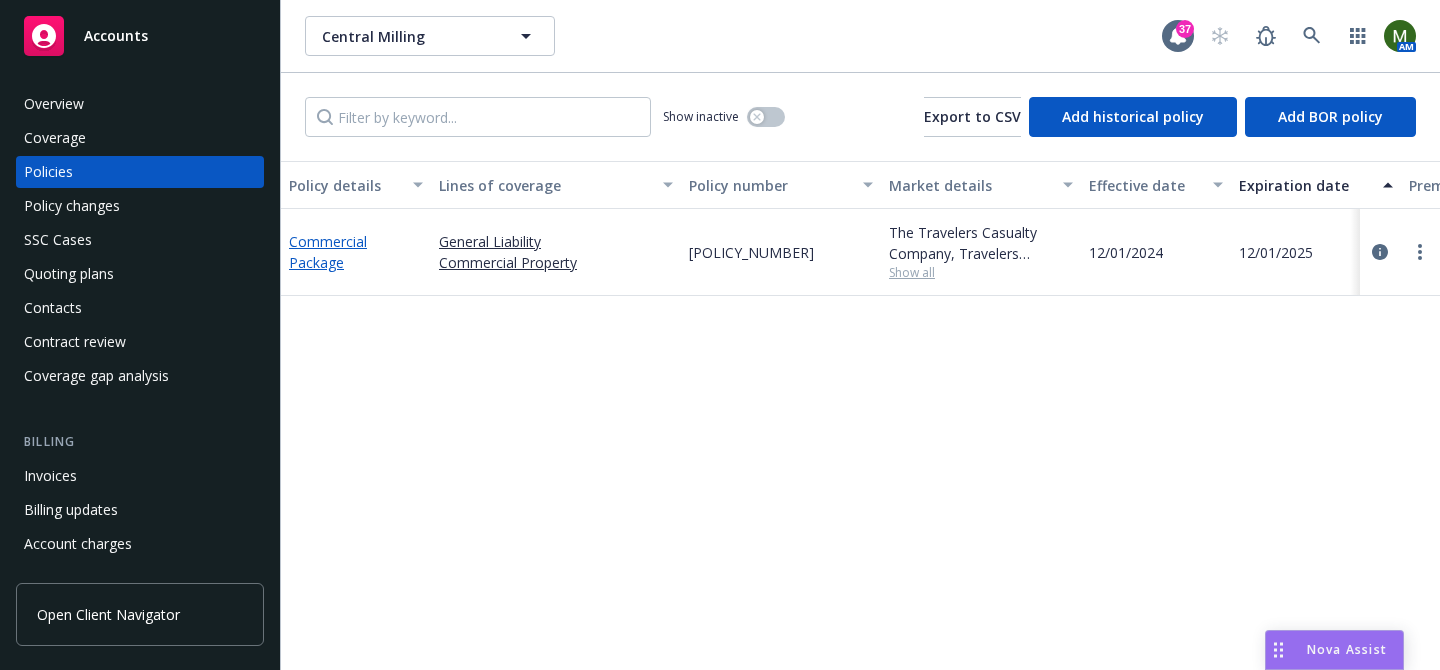 click on "Commercial Package" at bounding box center [328, 252] 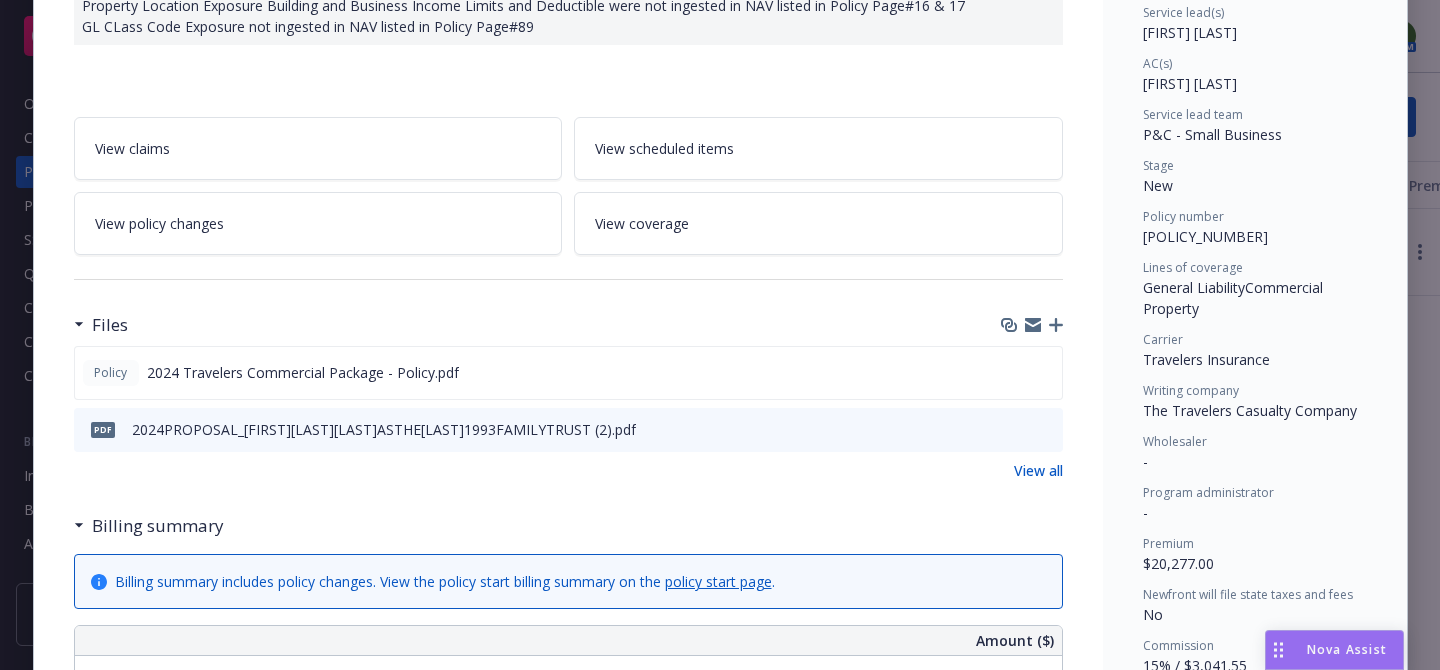 scroll, scrollTop: 317, scrollLeft: 0, axis: vertical 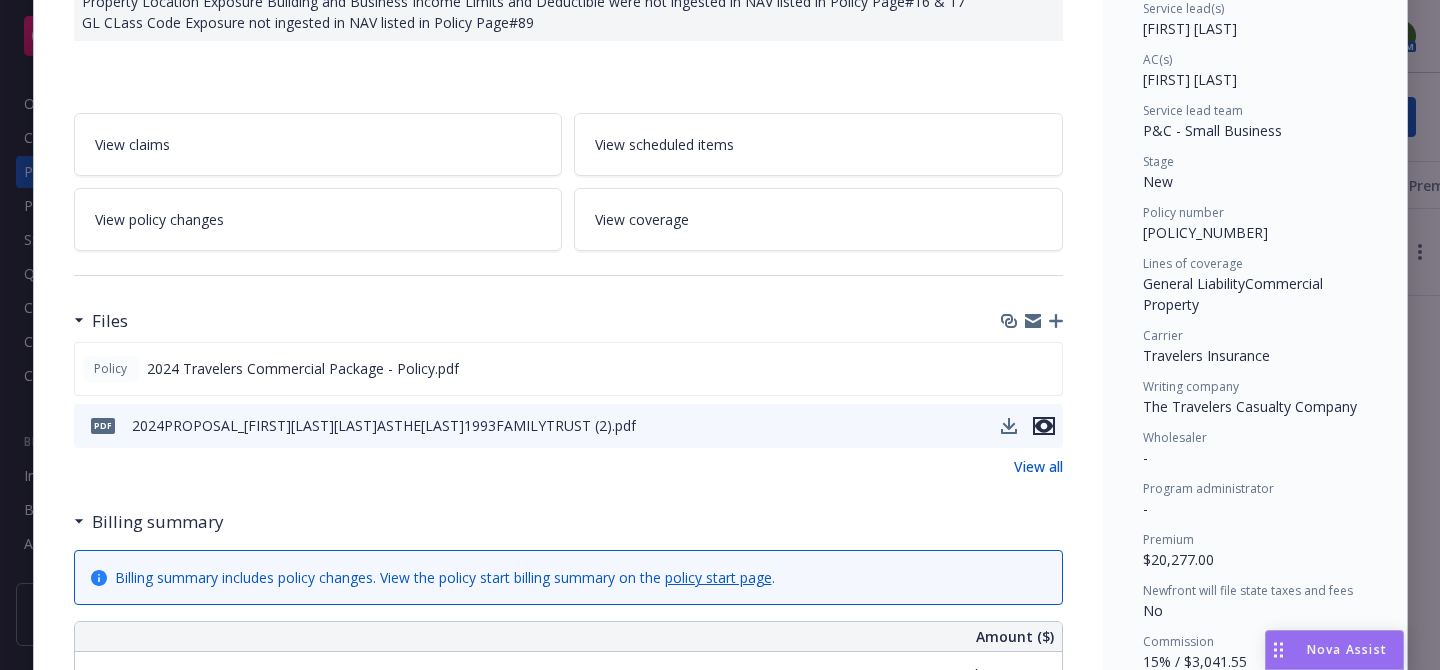 click 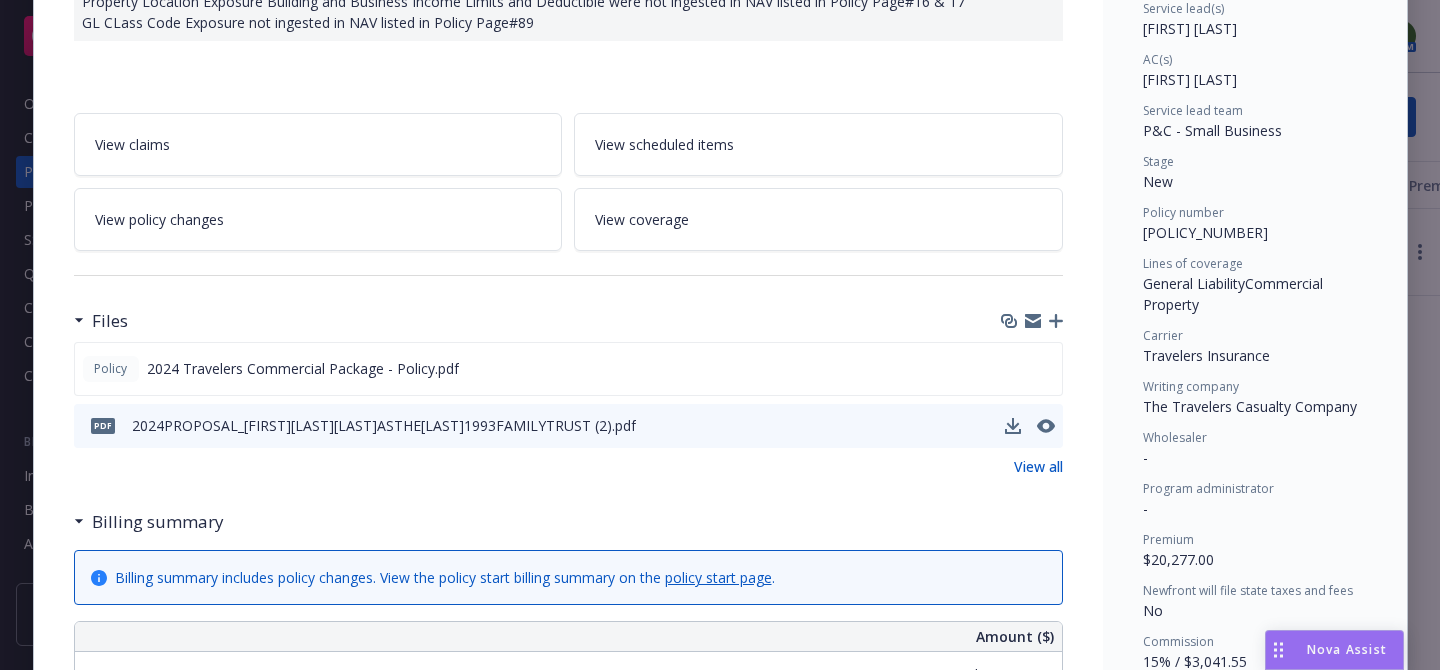 click on "630-9S65884A-TCT-24" at bounding box center (1205, 232) 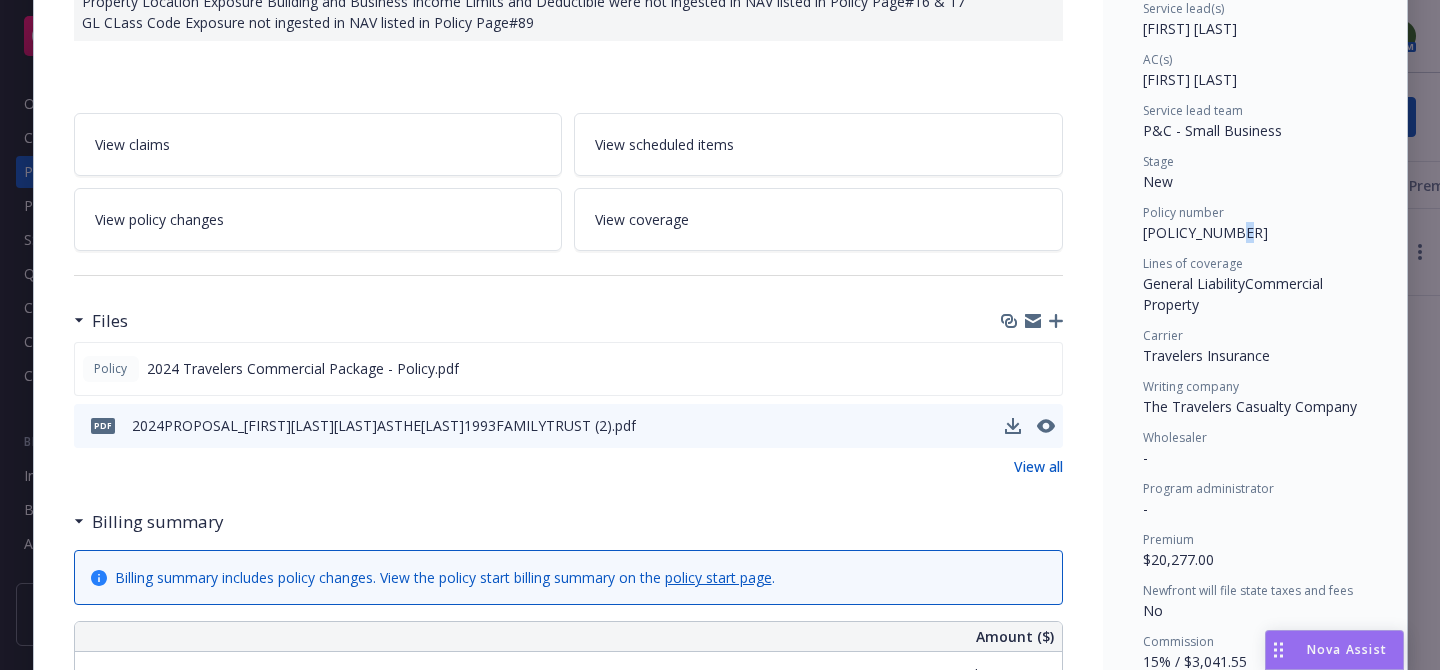 click on "630-9S65884A-TCT-24" at bounding box center (1205, 232) 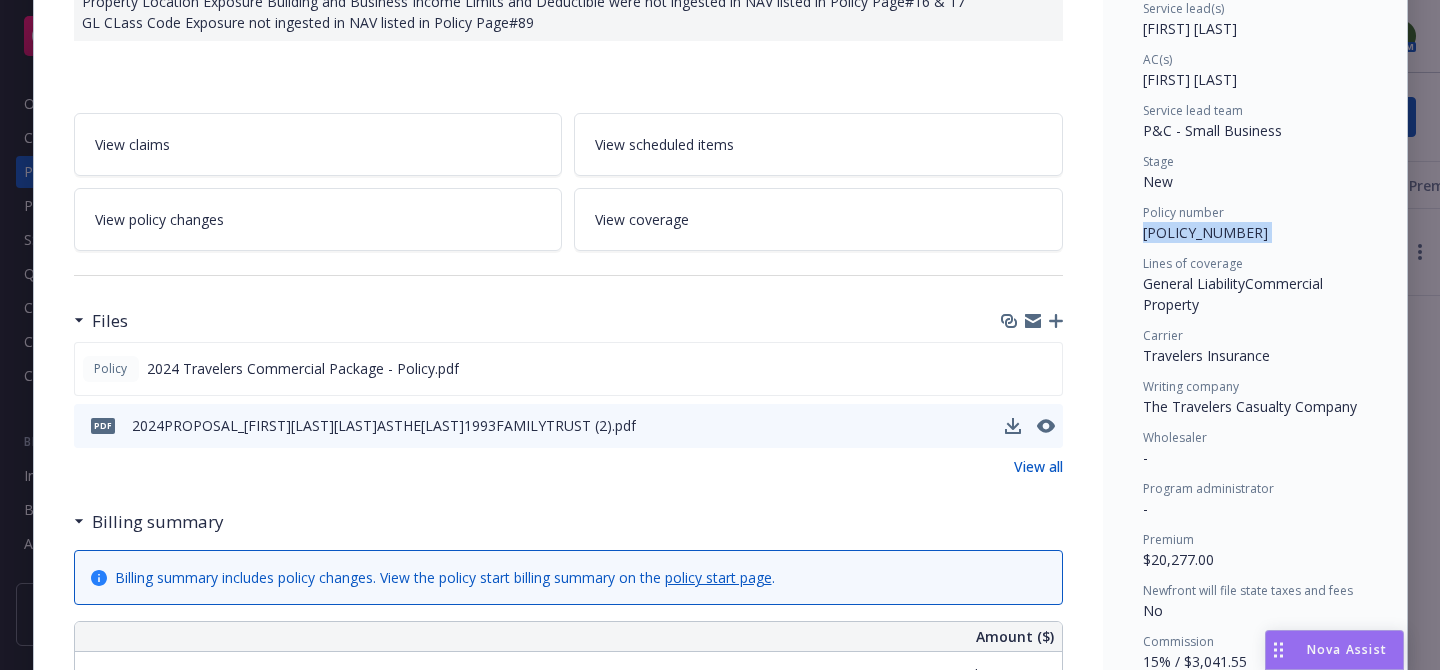 click on "630-9S65884A-TCT-24" at bounding box center (1205, 232) 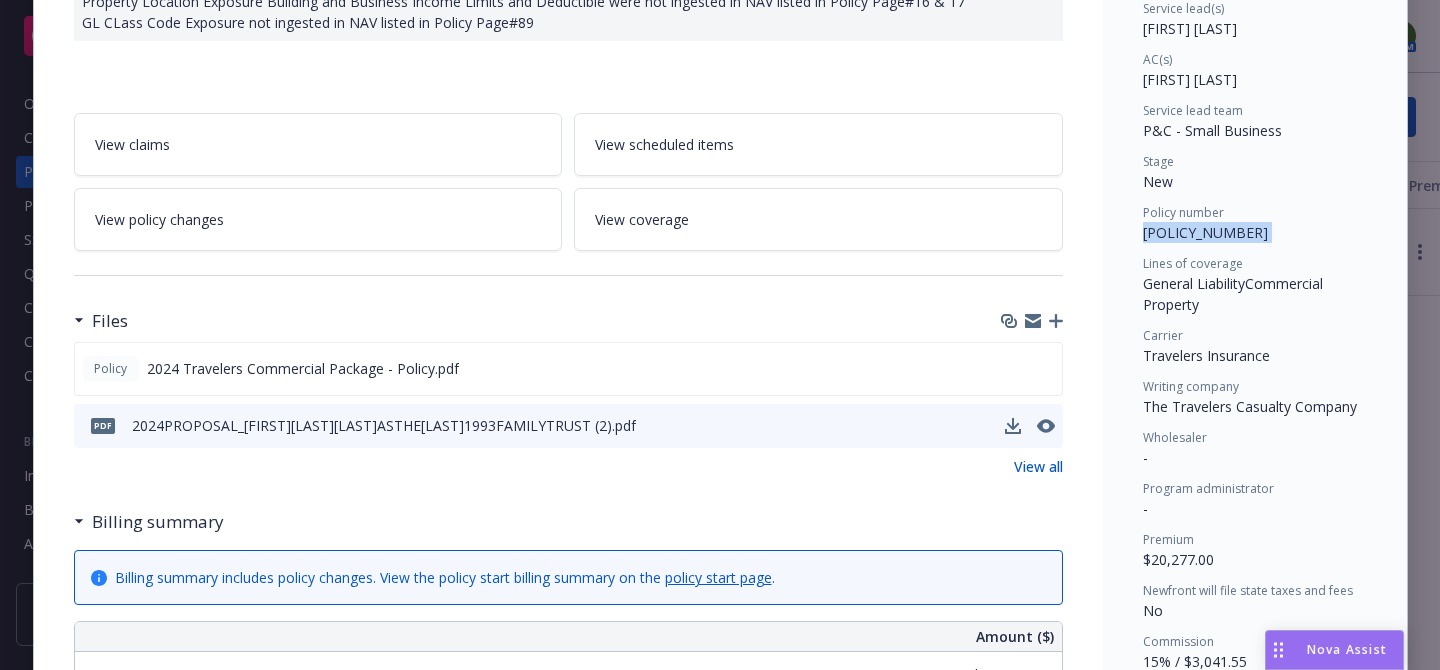 scroll, scrollTop: 0, scrollLeft: 0, axis: both 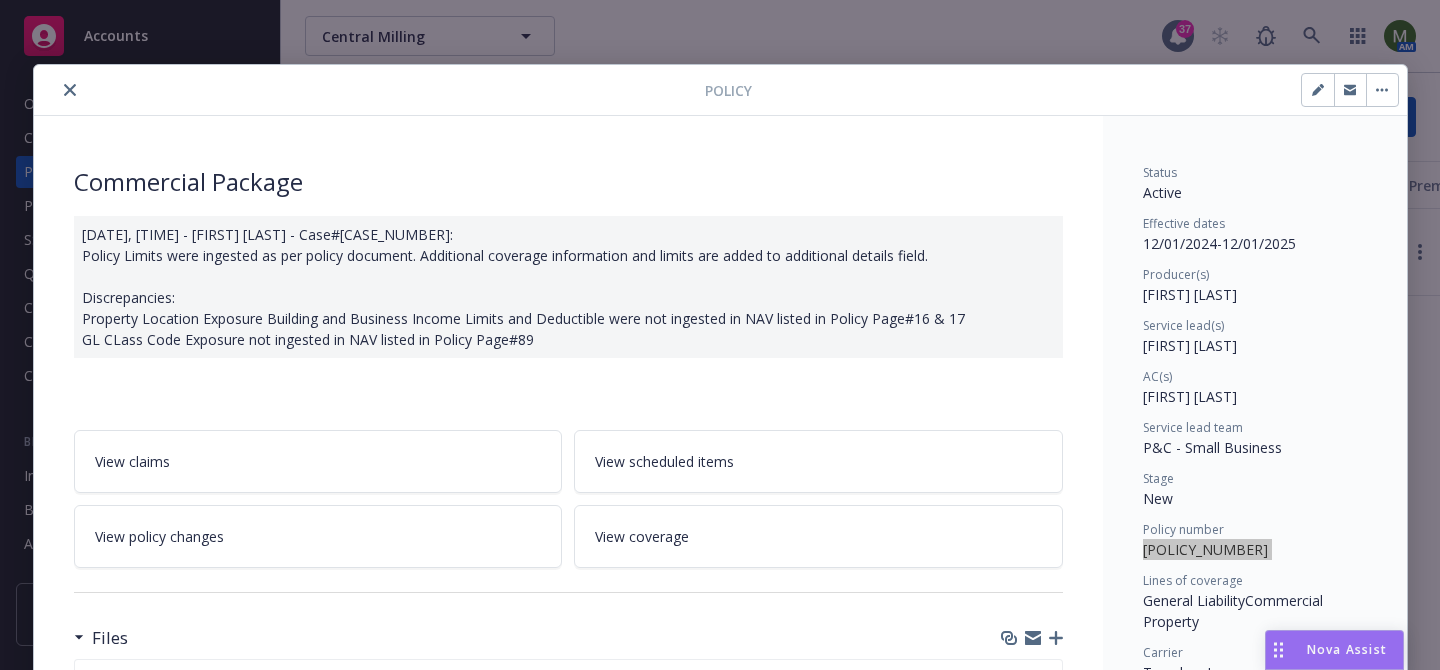 click 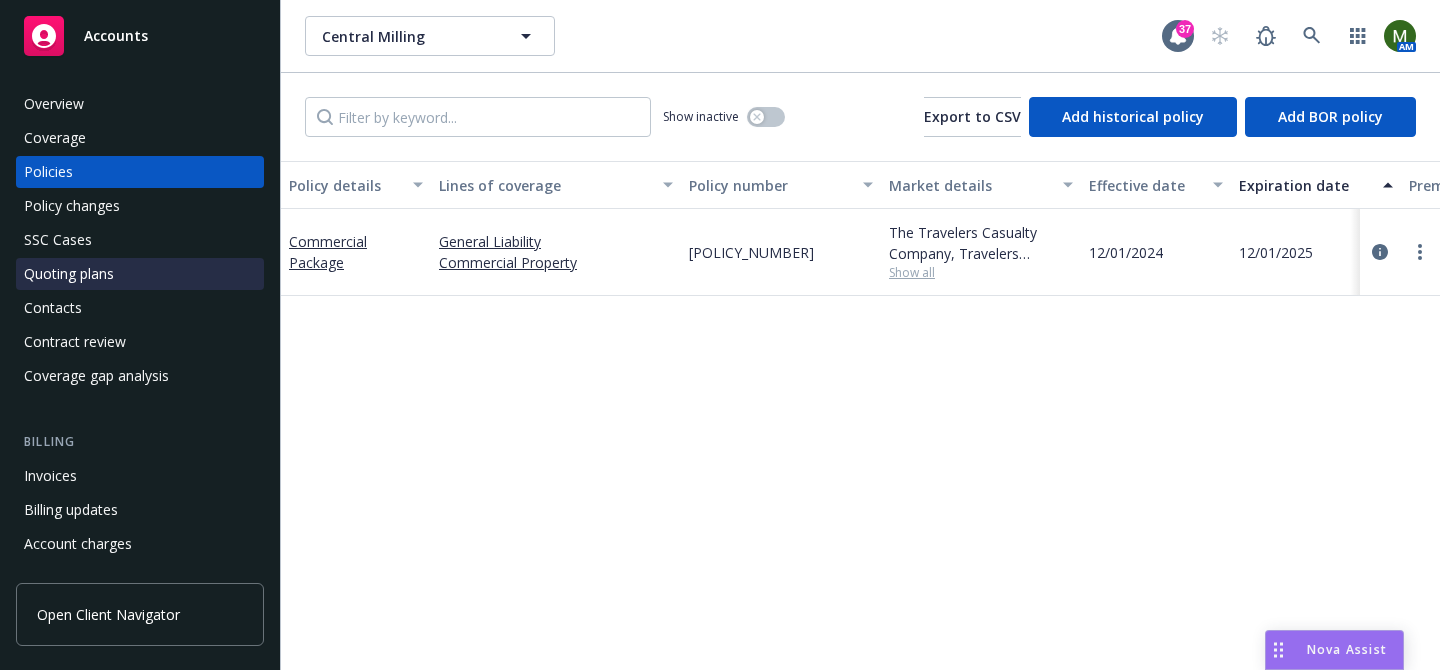 click on "Quoting plans" at bounding box center [69, 274] 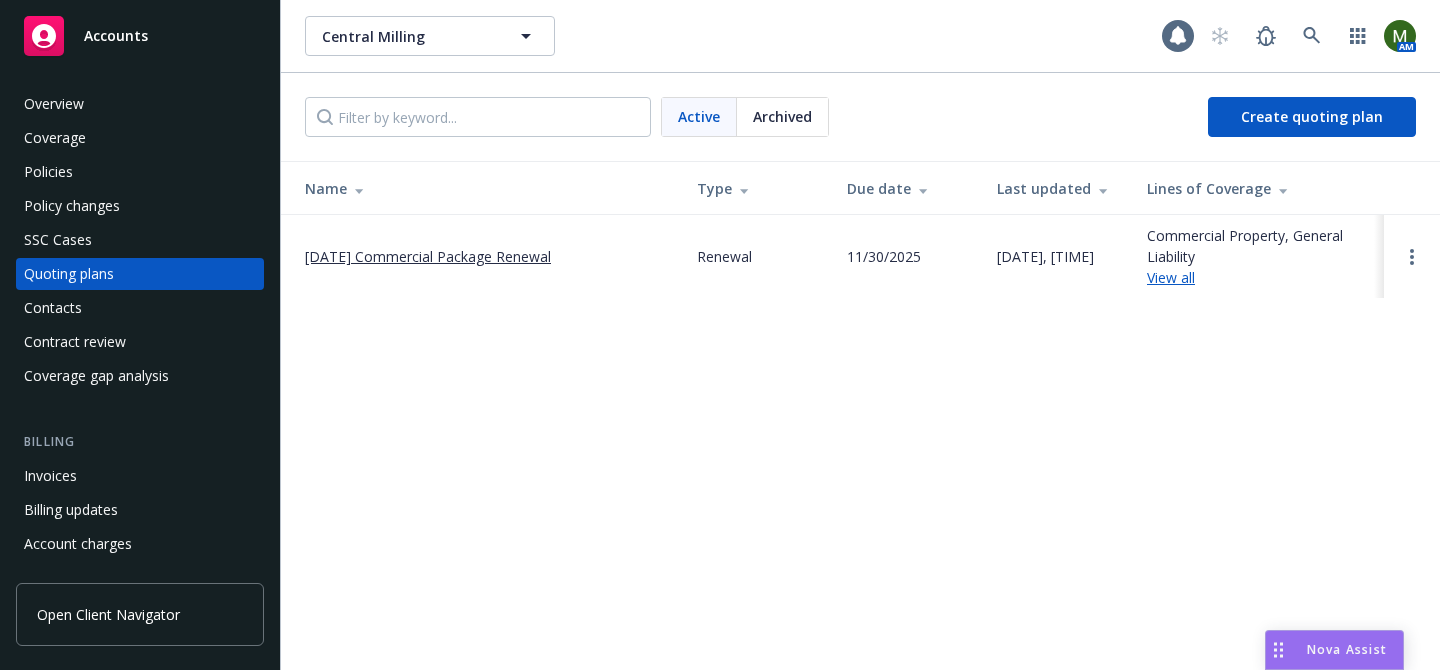 click on "12/01/25 Commercial Package Renewal" at bounding box center [481, 256] 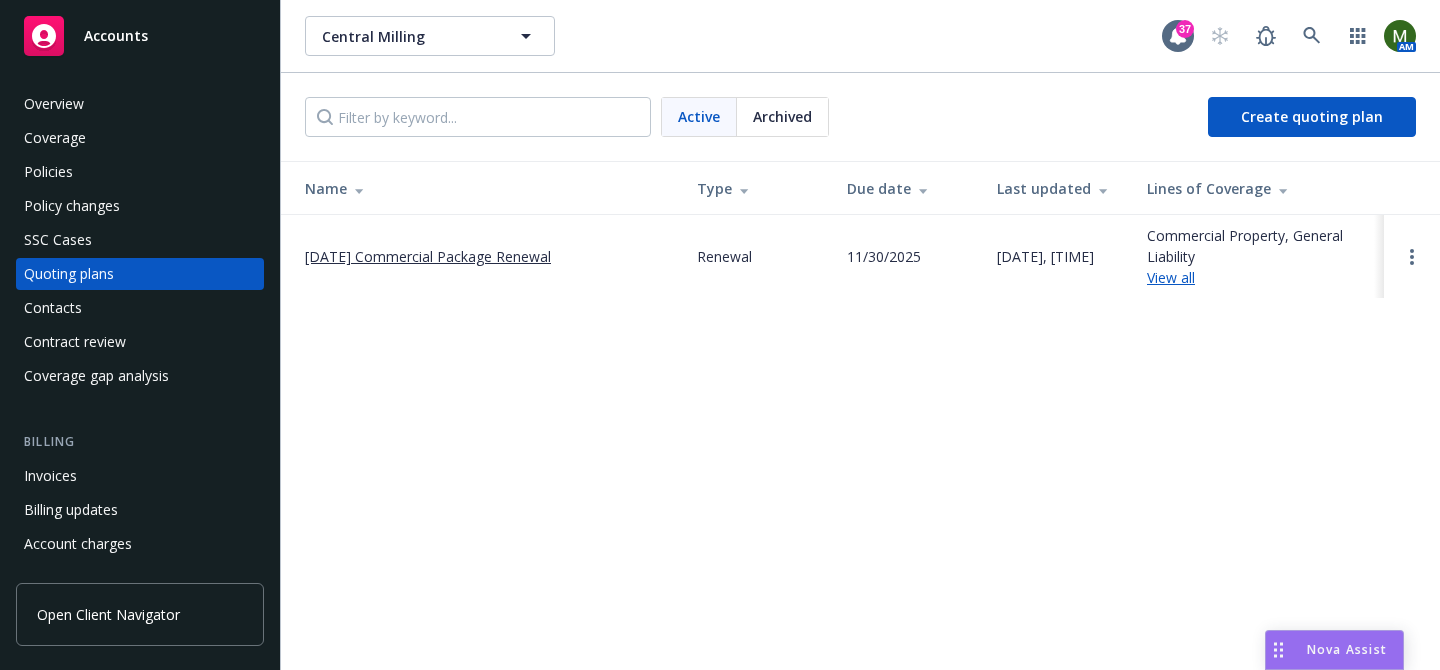 click on "12/01/25 Commercial Package Renewal" at bounding box center (428, 256) 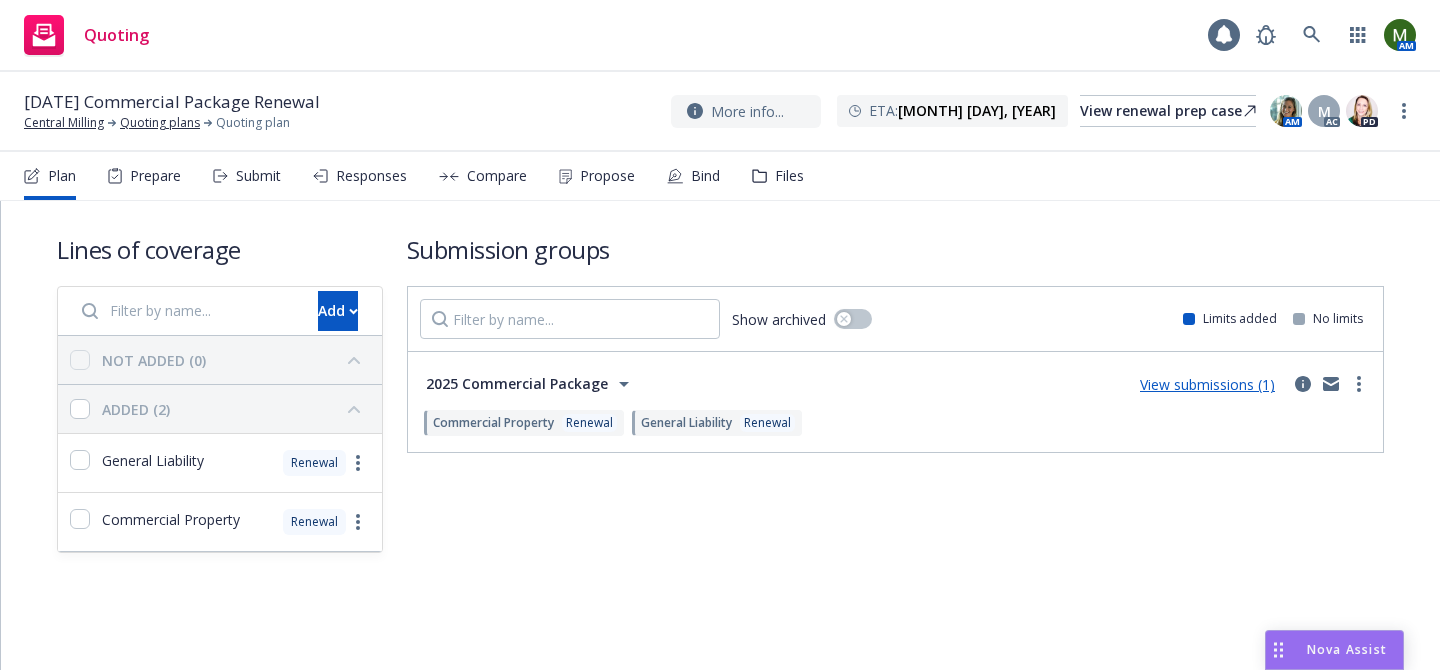 scroll, scrollTop: 0, scrollLeft: 0, axis: both 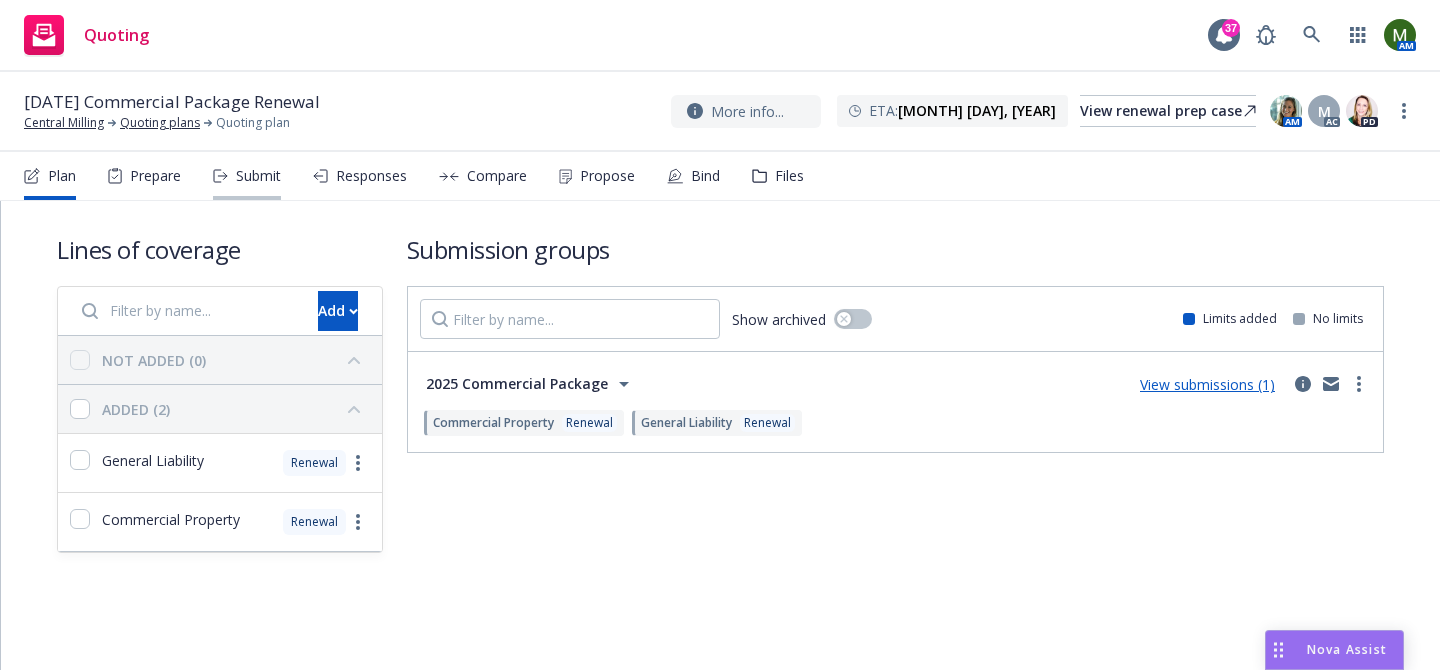 click on "Submit" at bounding box center (258, 176) 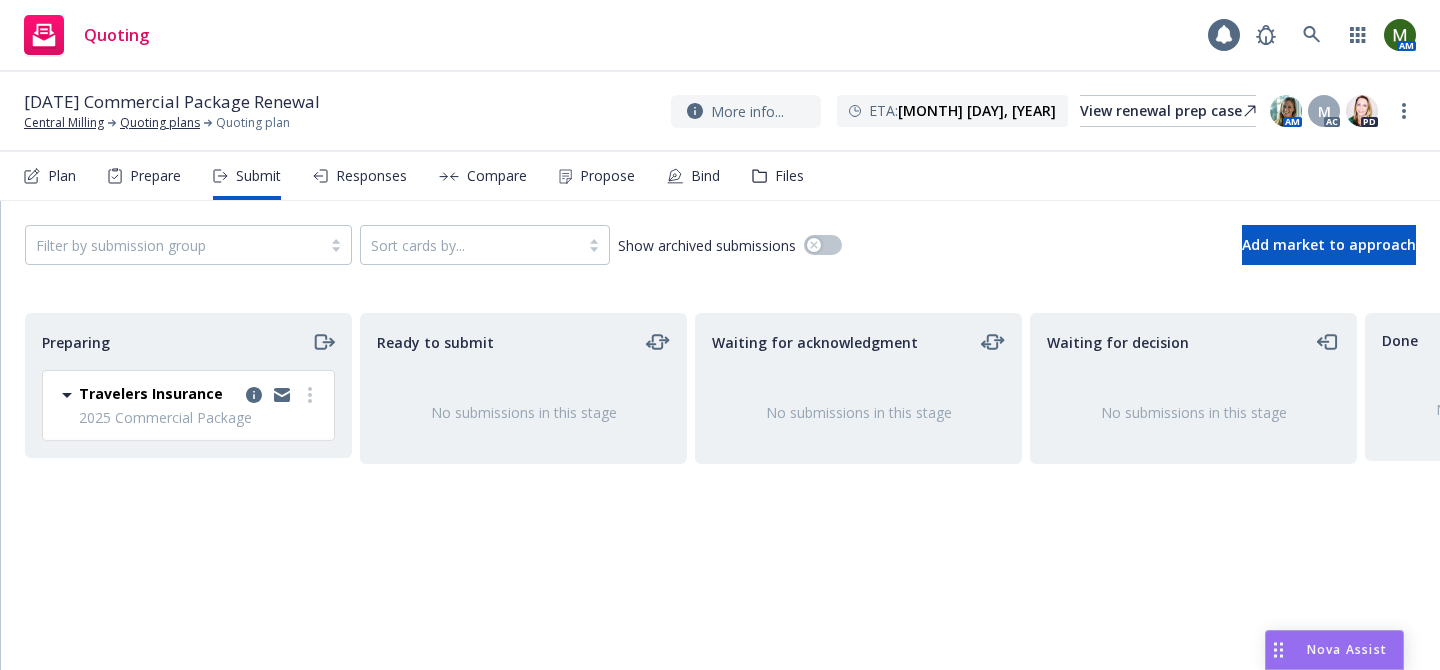 click on "Preparing" at bounding box center [188, 342] 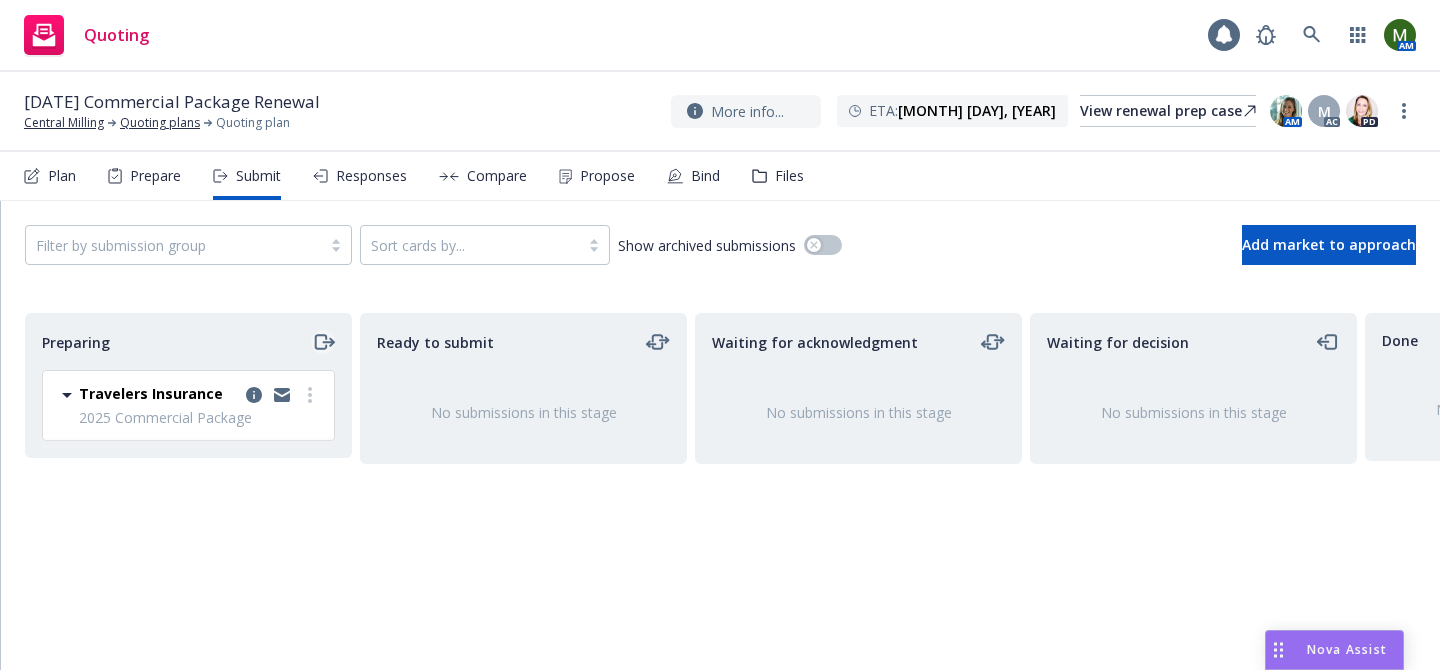 click 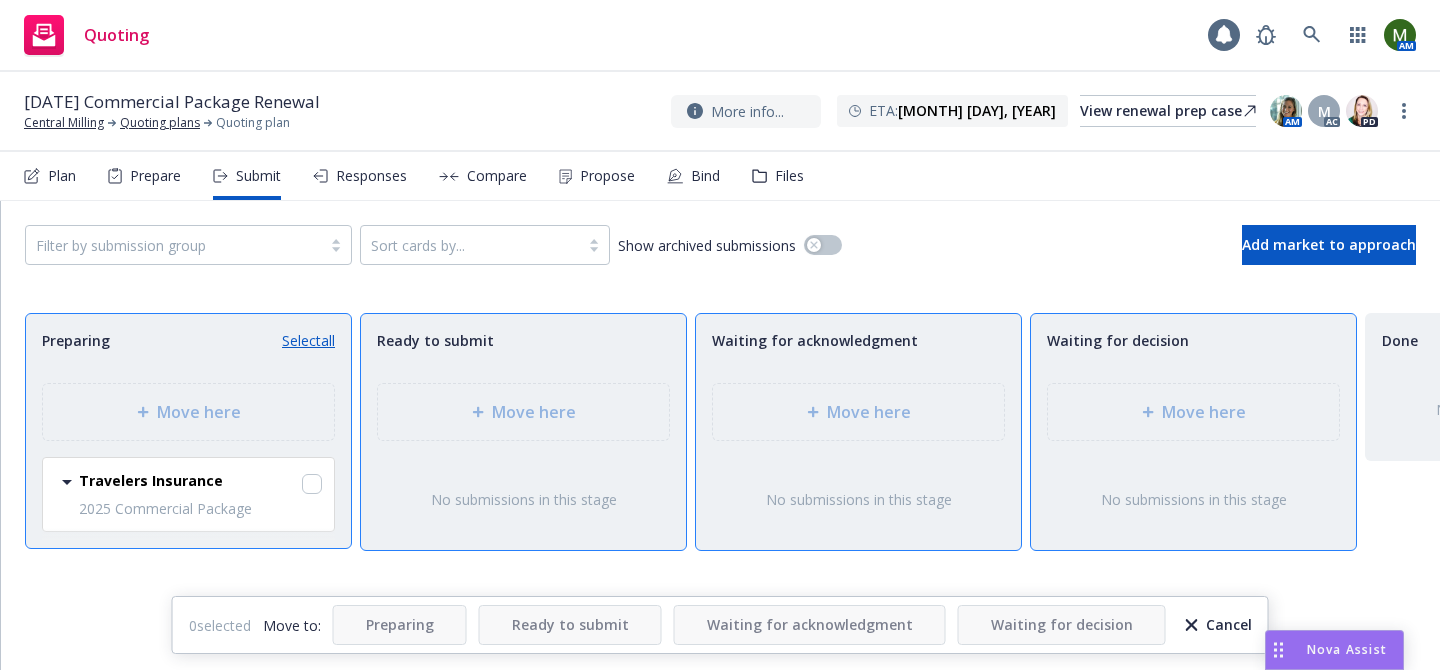 click on "Select  all" at bounding box center (308, 340) 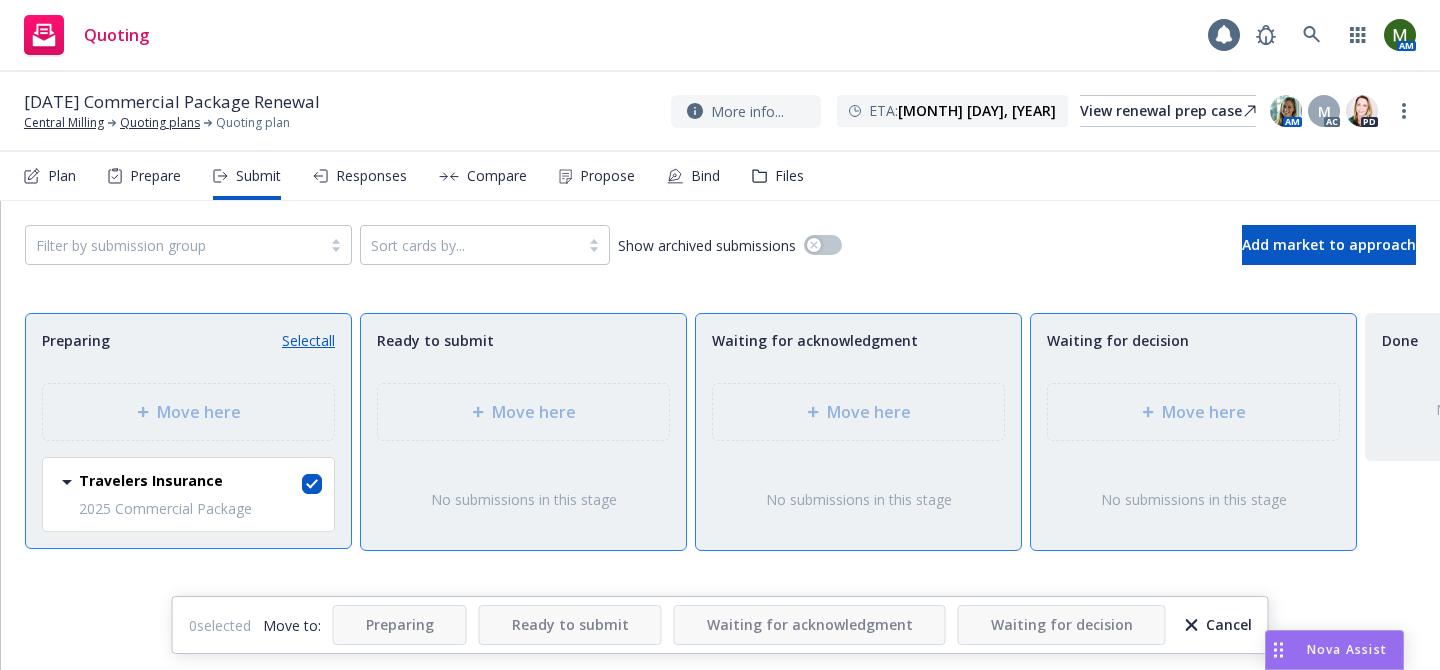 checkbox on "true" 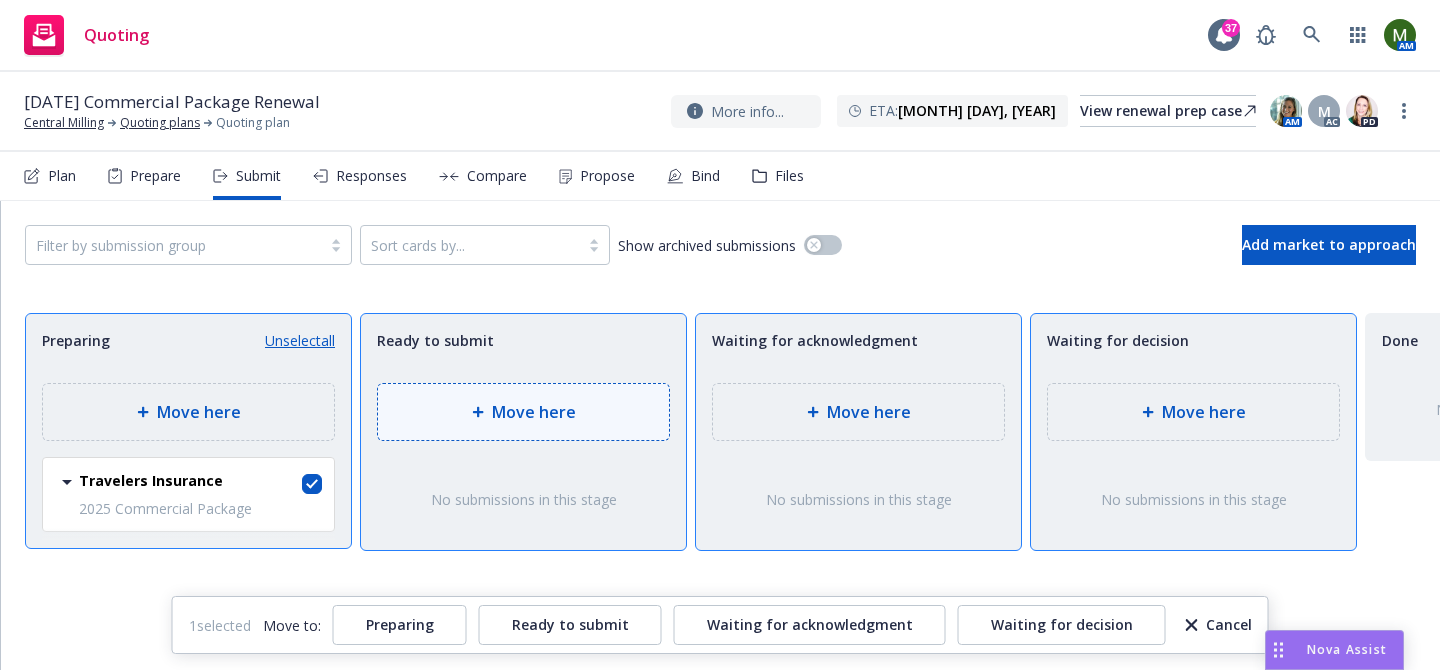 click on "Move here" at bounding box center [523, 412] 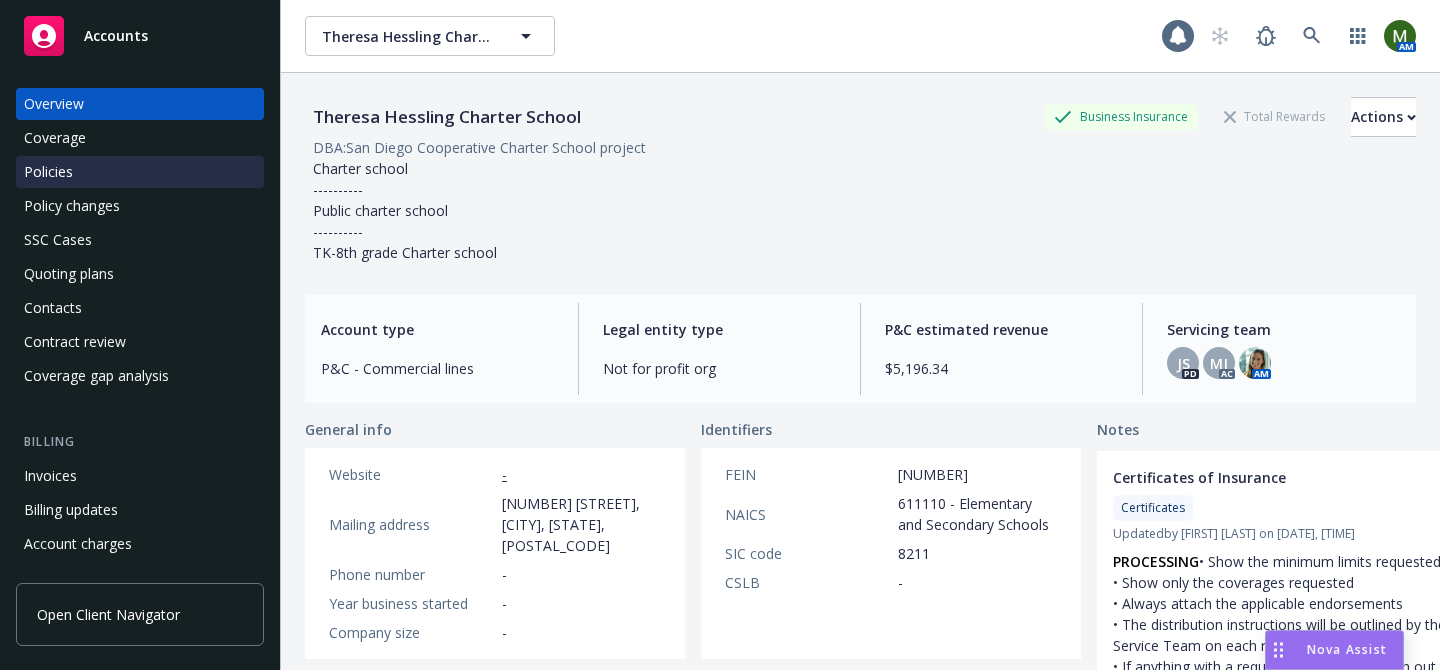 scroll, scrollTop: 0, scrollLeft: 0, axis: both 